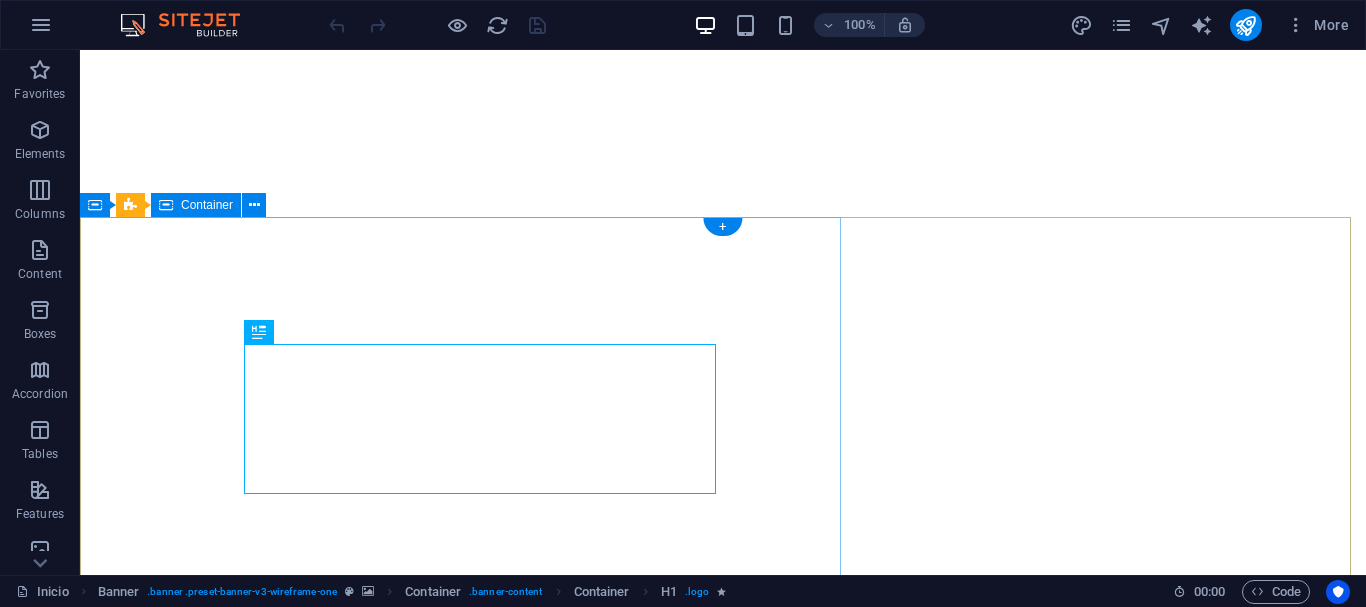 scroll, scrollTop: 0, scrollLeft: 0, axis: both 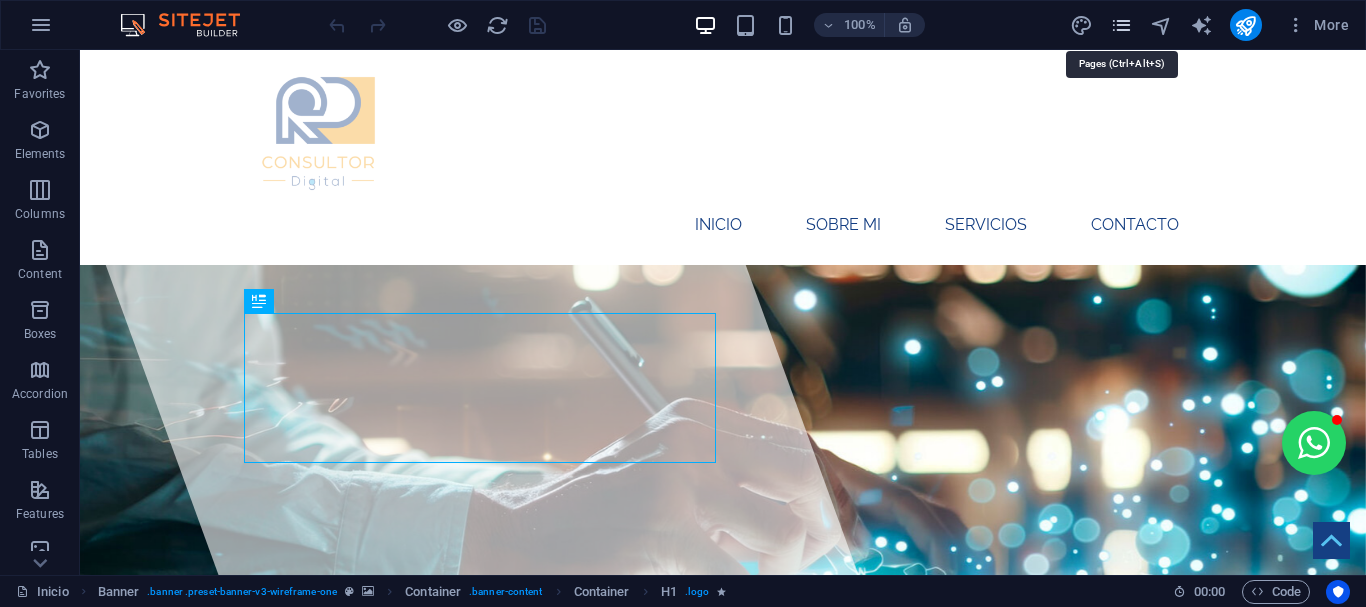 click at bounding box center (1121, 25) 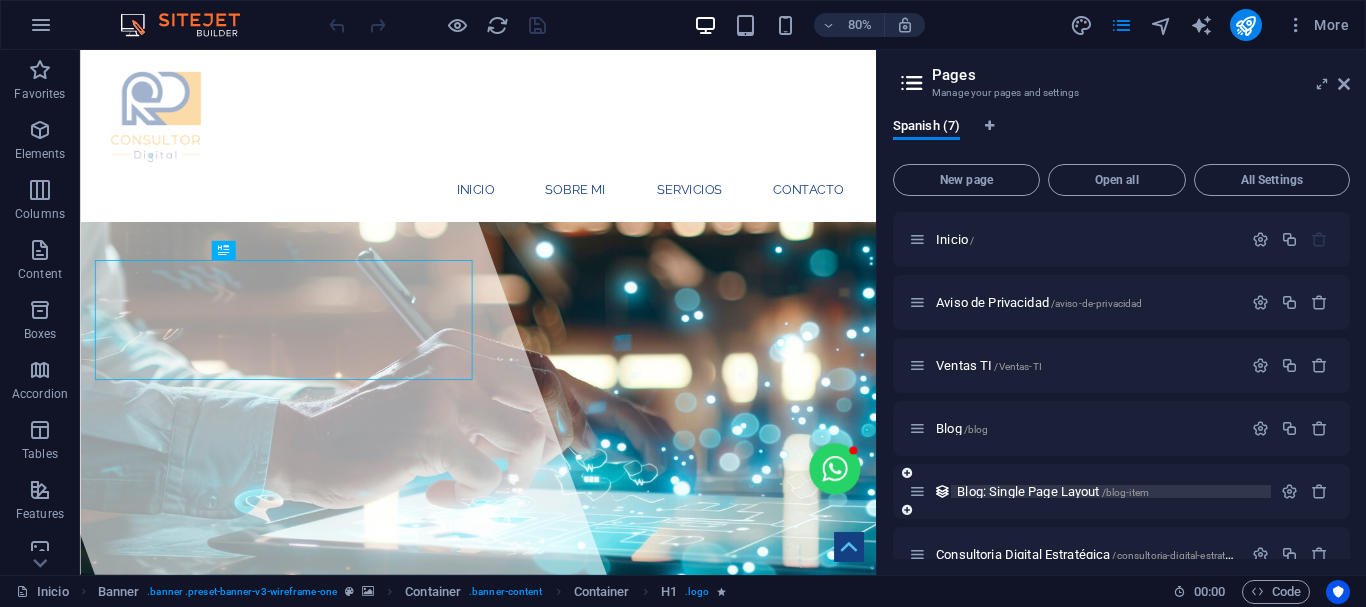 click on "Blog: Single Page Layout /blog-item" at bounding box center [1053, 491] 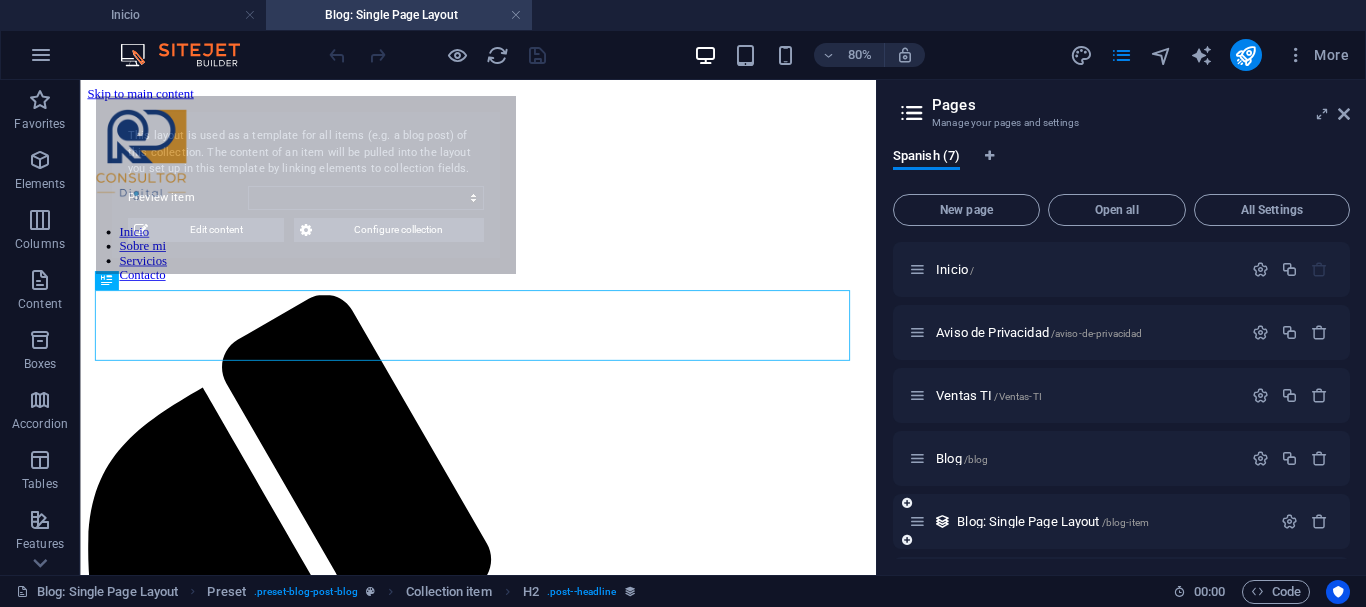 select on "6866c4804683c0bb55080453" 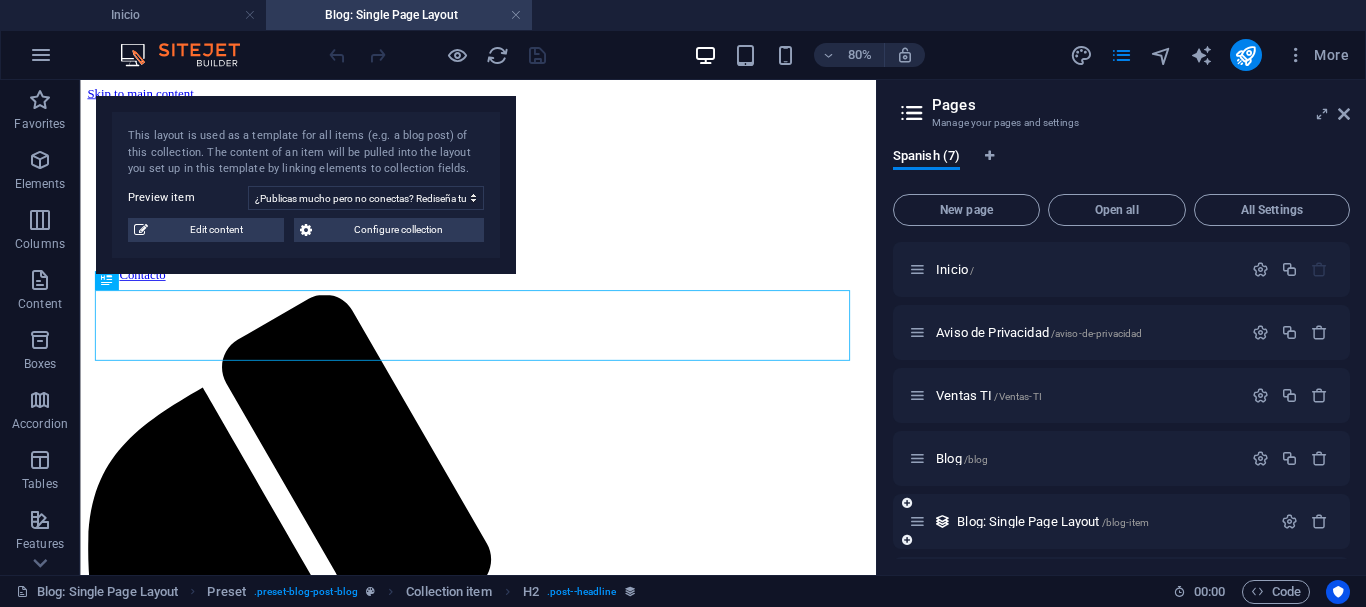 scroll, scrollTop: 124, scrollLeft: 0, axis: vertical 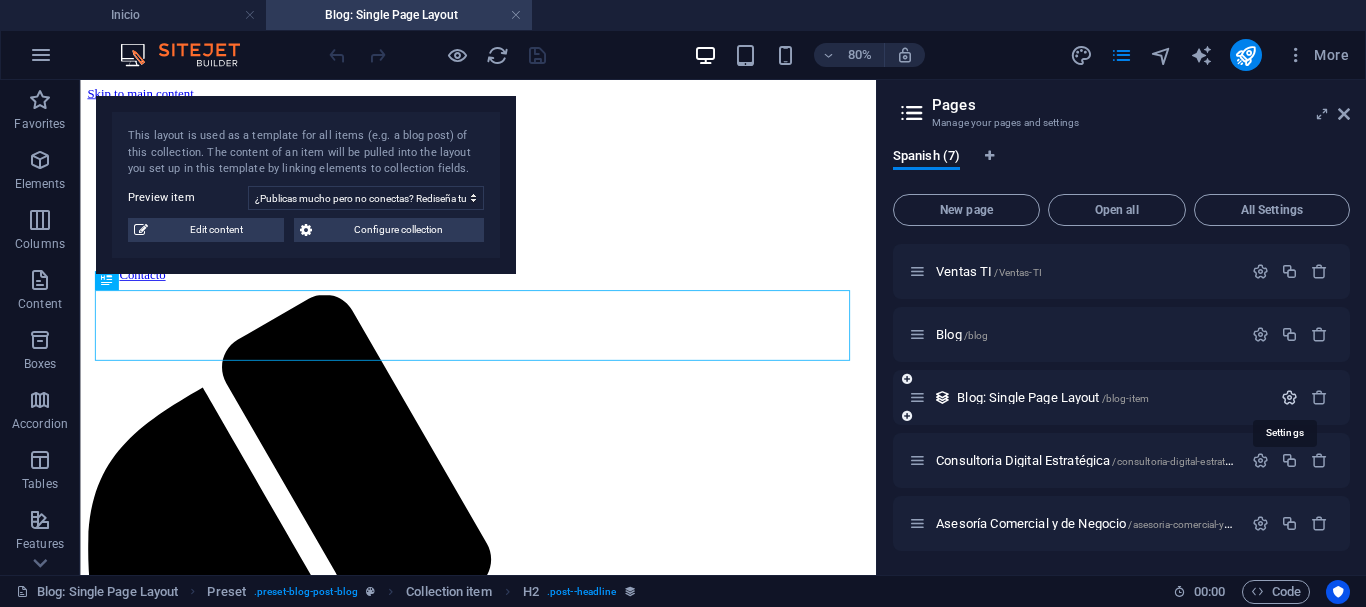 click at bounding box center [1289, 397] 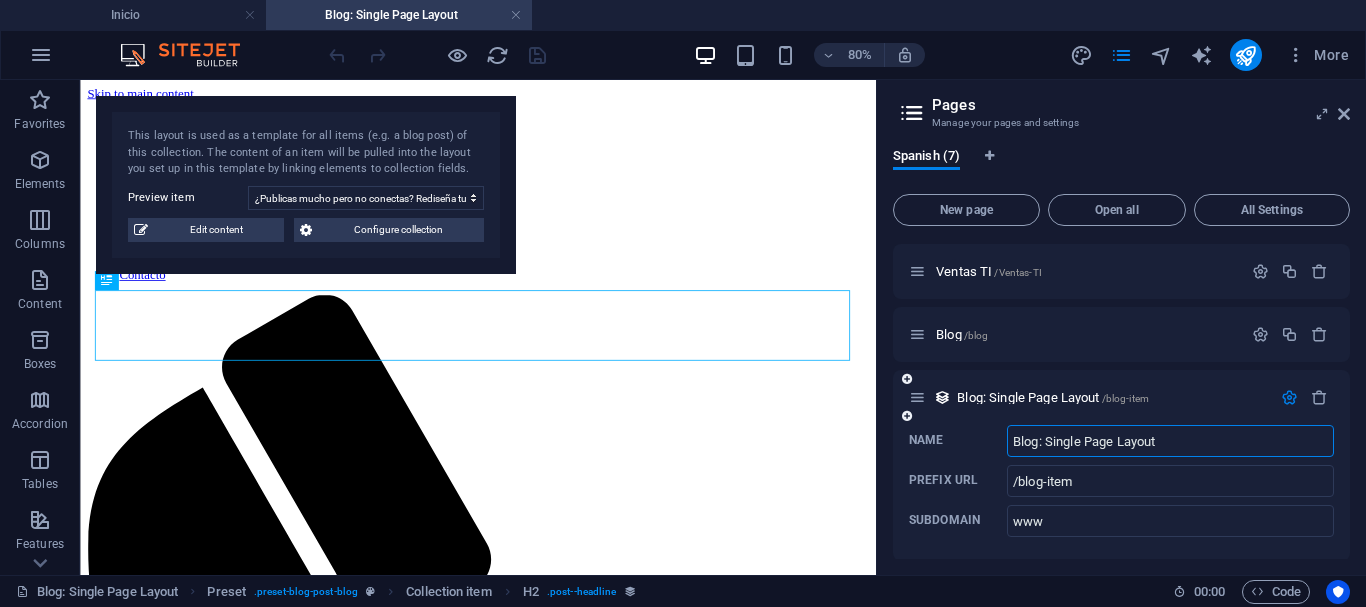 drag, startPoint x: 1188, startPoint y: 443, endPoint x: 1050, endPoint y: 444, distance: 138.00362 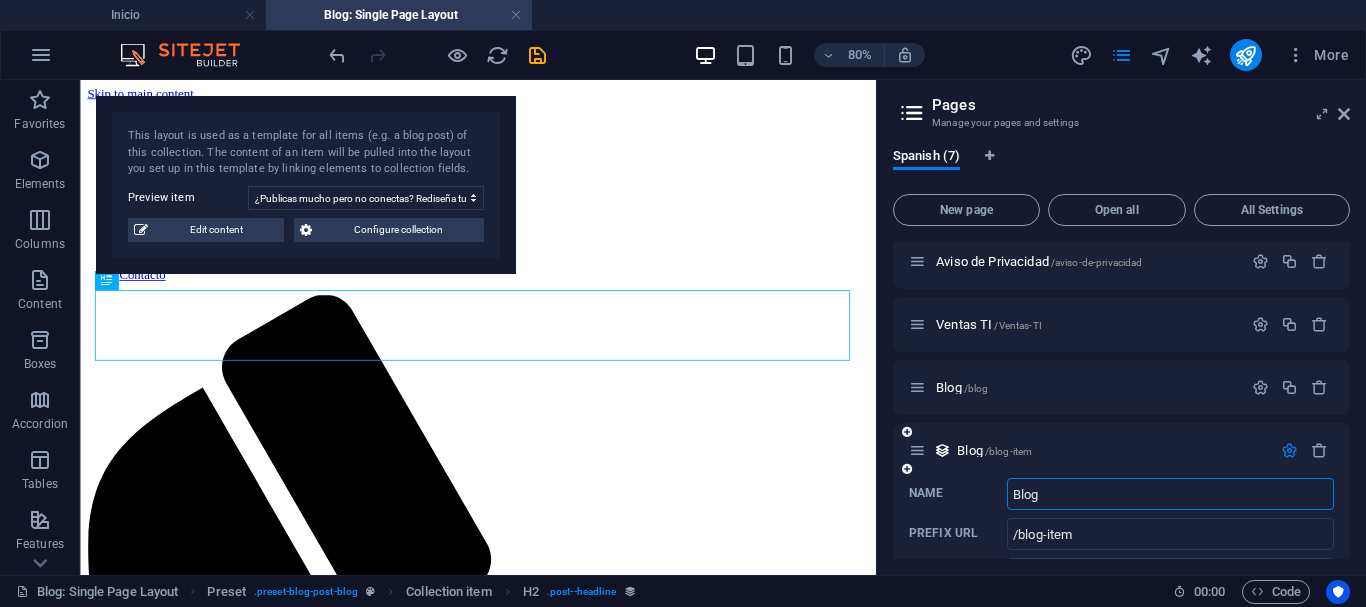 scroll, scrollTop: 57, scrollLeft: 0, axis: vertical 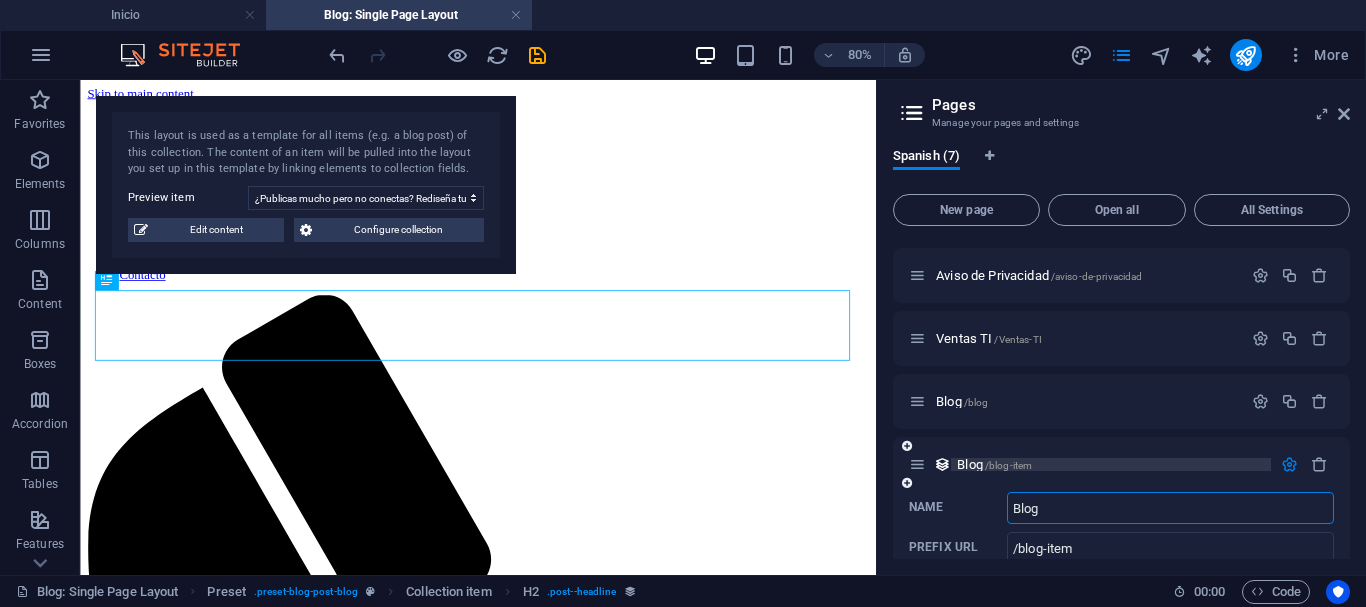 type on "Blog" 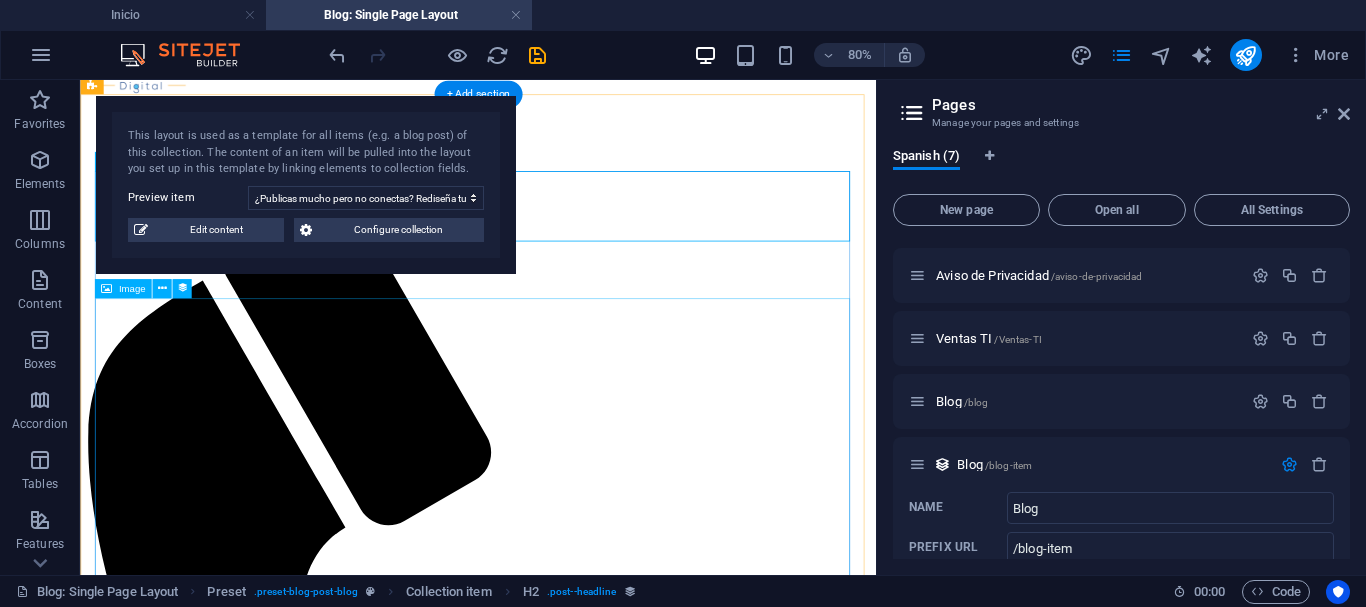 scroll, scrollTop: 200, scrollLeft: 0, axis: vertical 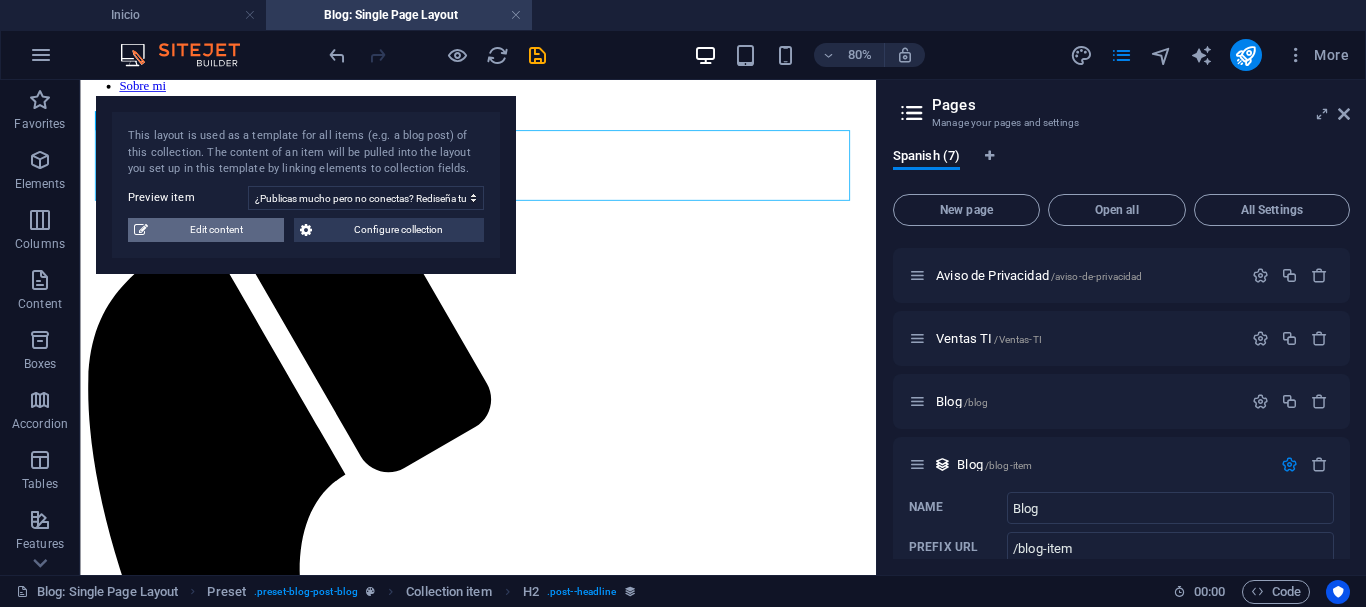 click on "Edit content" at bounding box center (216, 230) 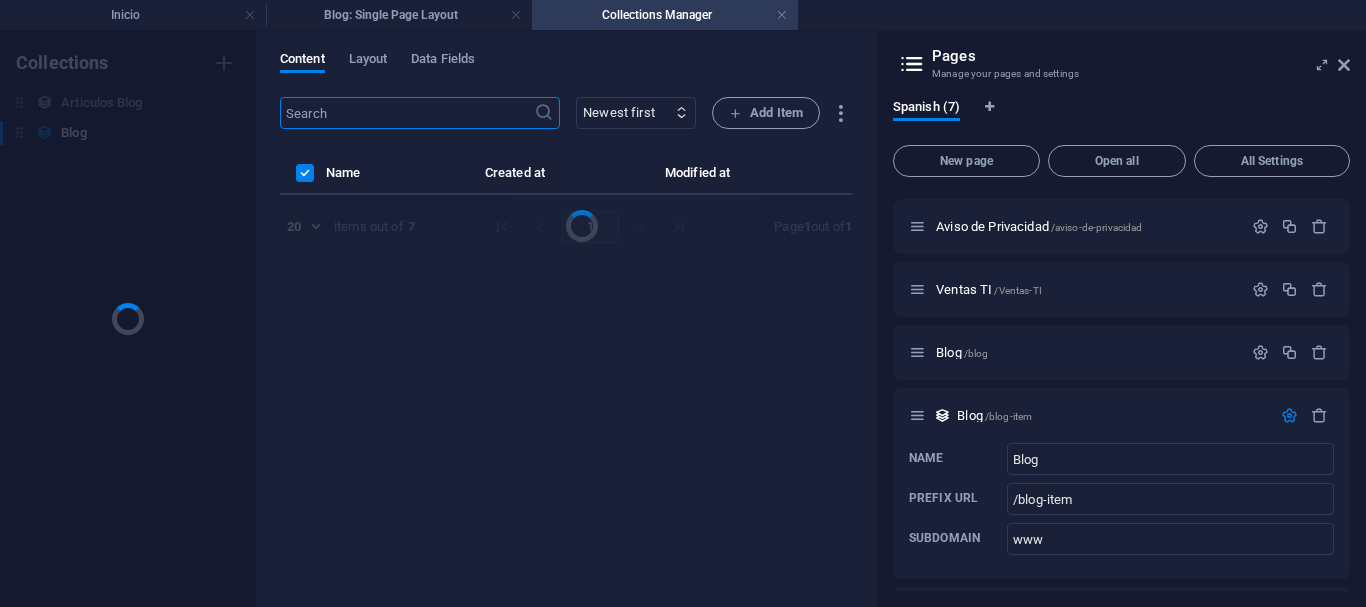 scroll, scrollTop: 0, scrollLeft: 0, axis: both 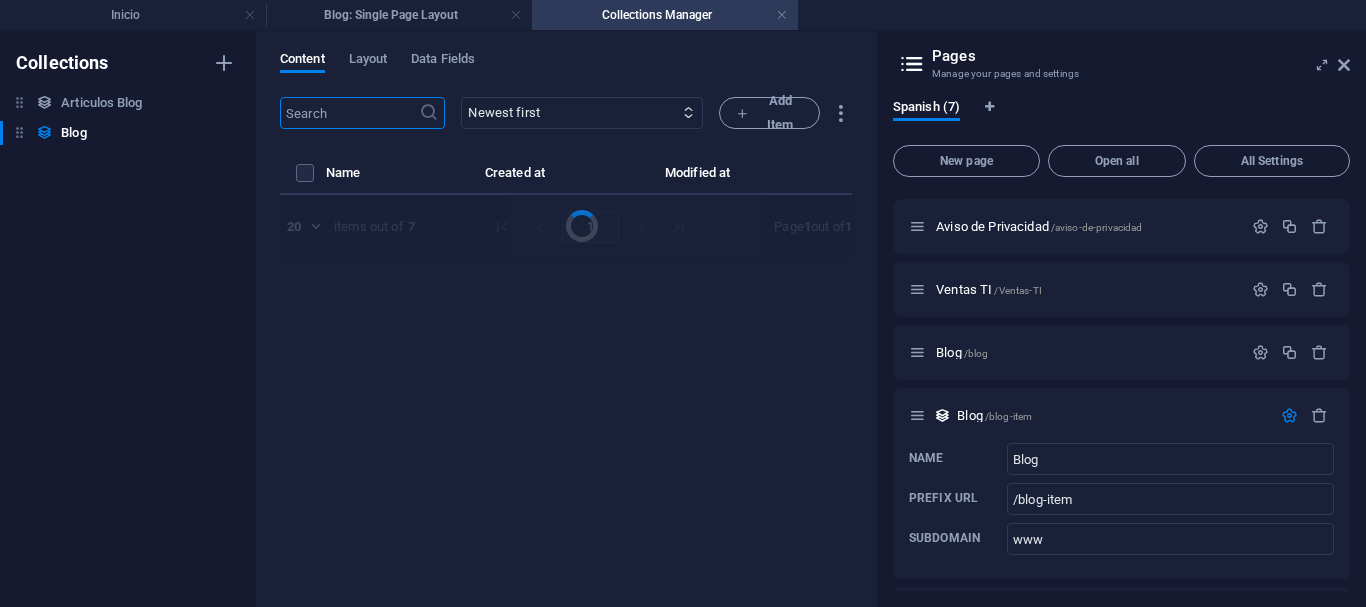 select on "Consultoría" 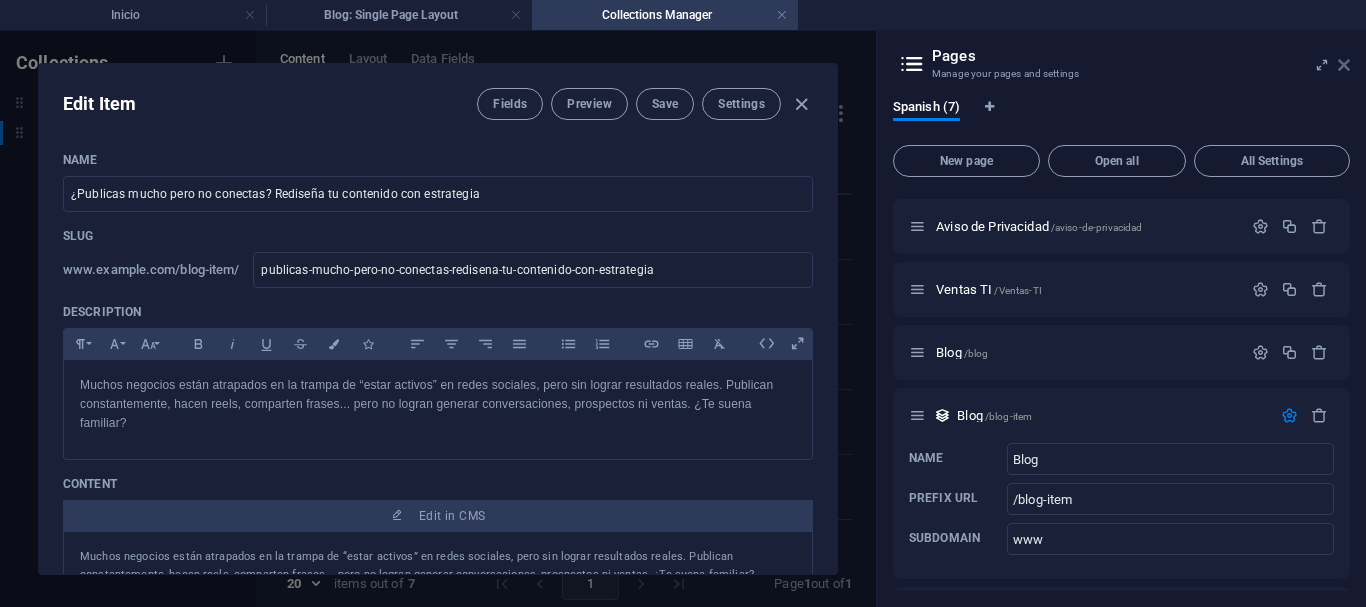click at bounding box center (1344, 65) 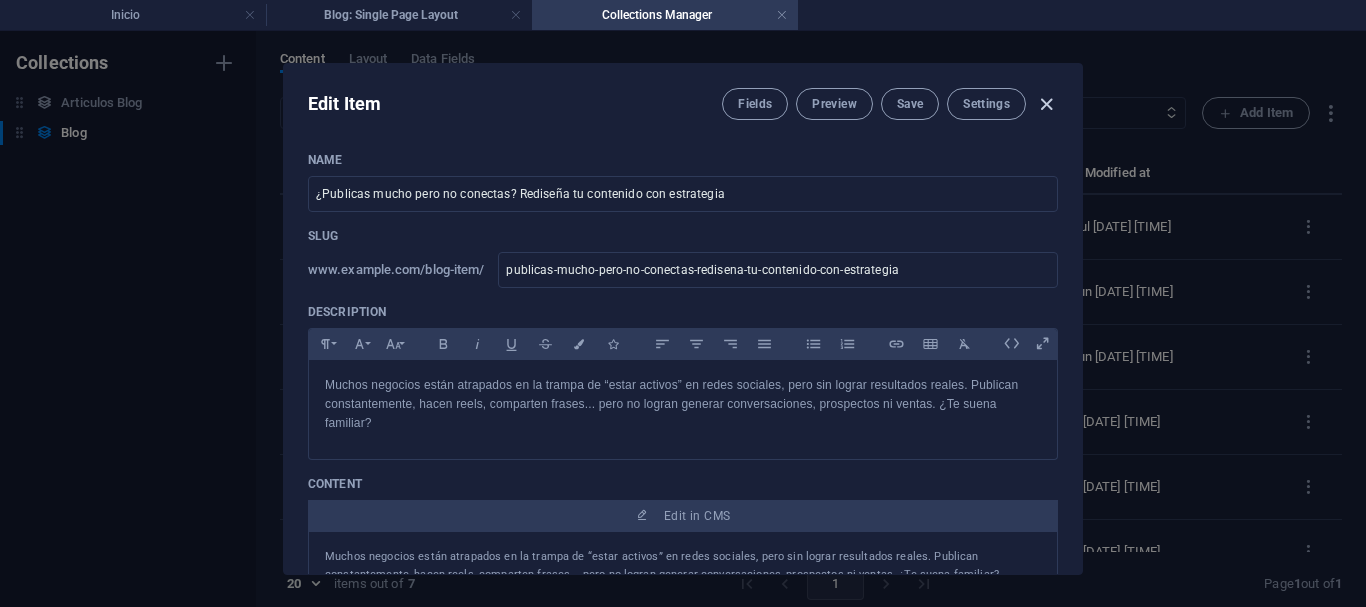 click at bounding box center [1046, 104] 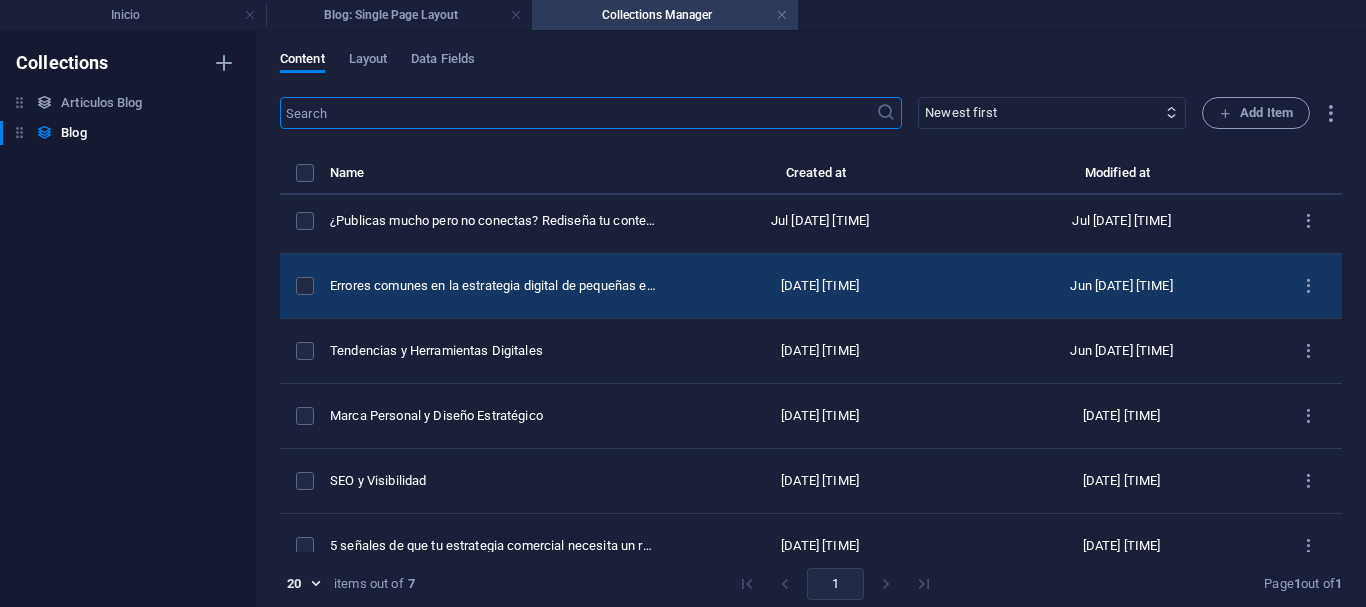 scroll, scrollTop: 0, scrollLeft: 0, axis: both 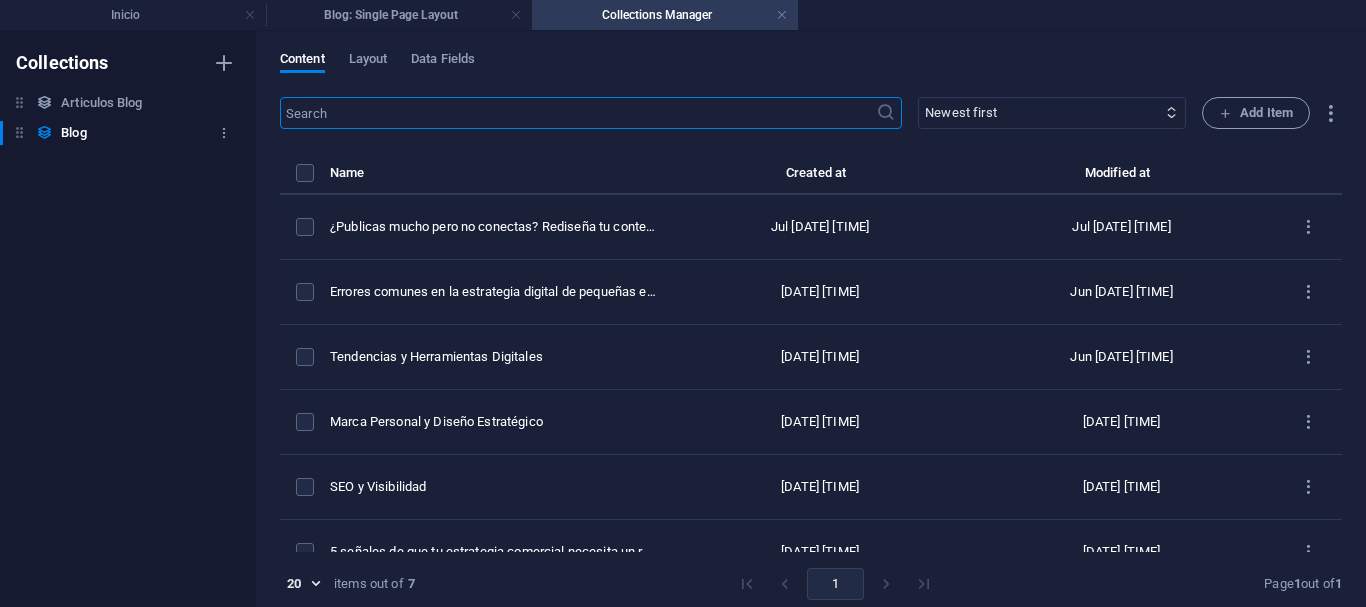 click on "Blog" at bounding box center (73, 133) 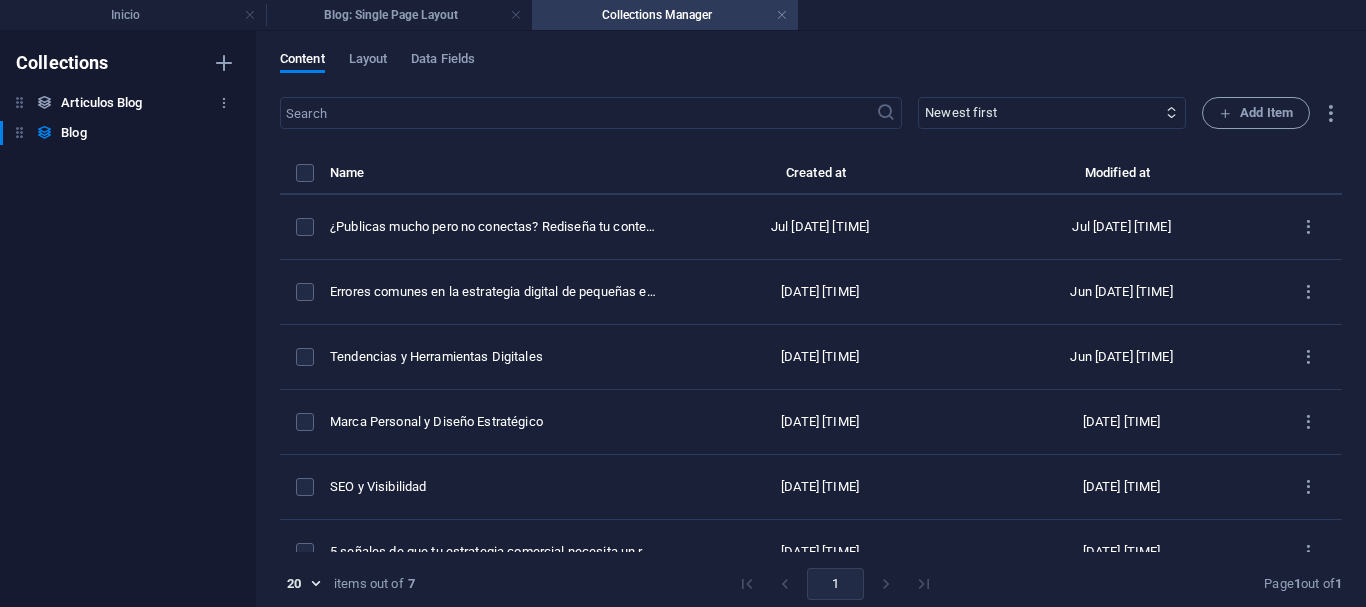 click on "Articulos Blog" at bounding box center [101, 103] 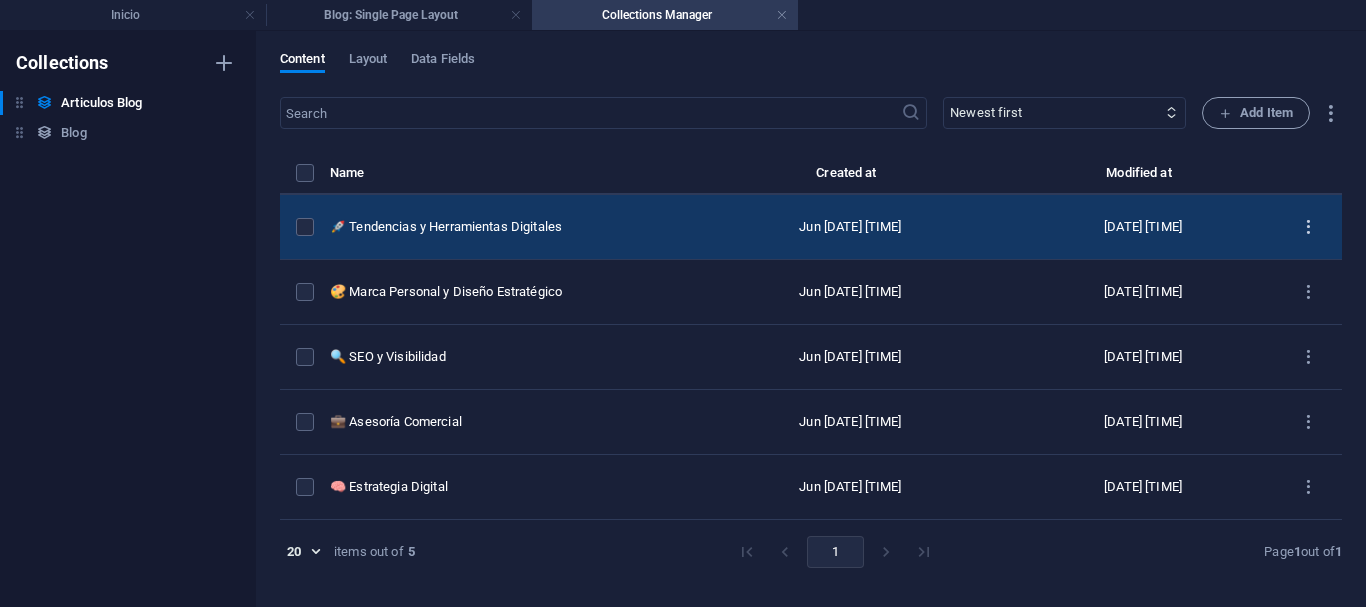 click at bounding box center (1308, 227) 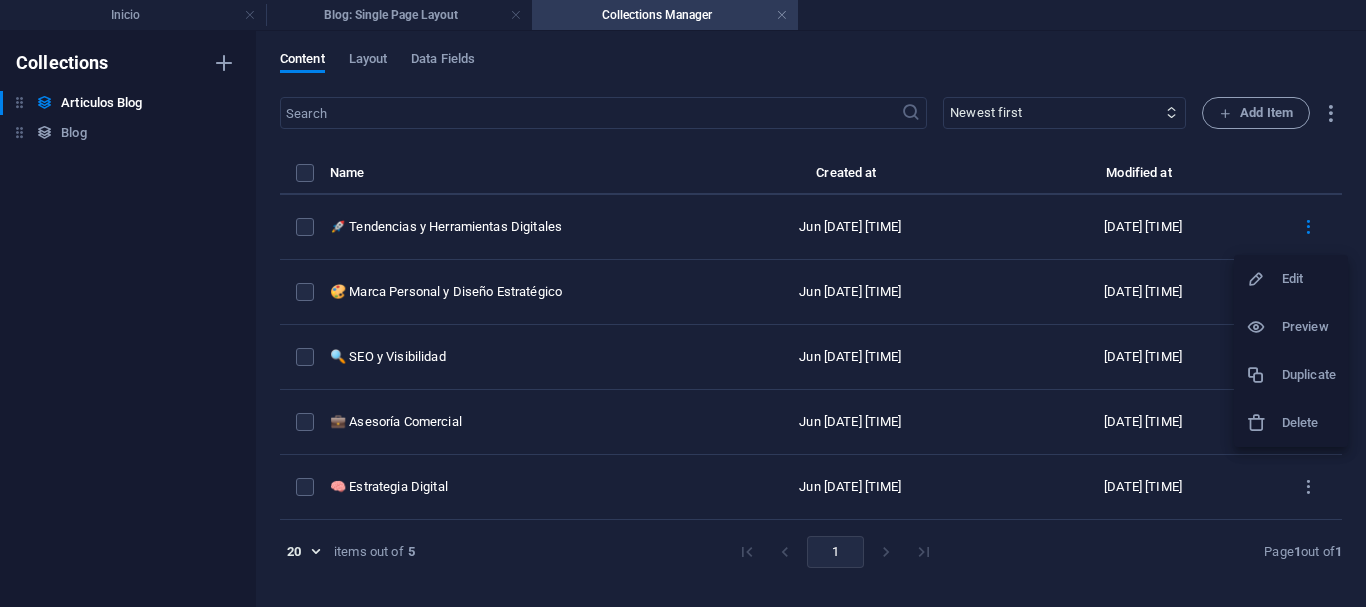 click on "Edit" at bounding box center (1309, 279) 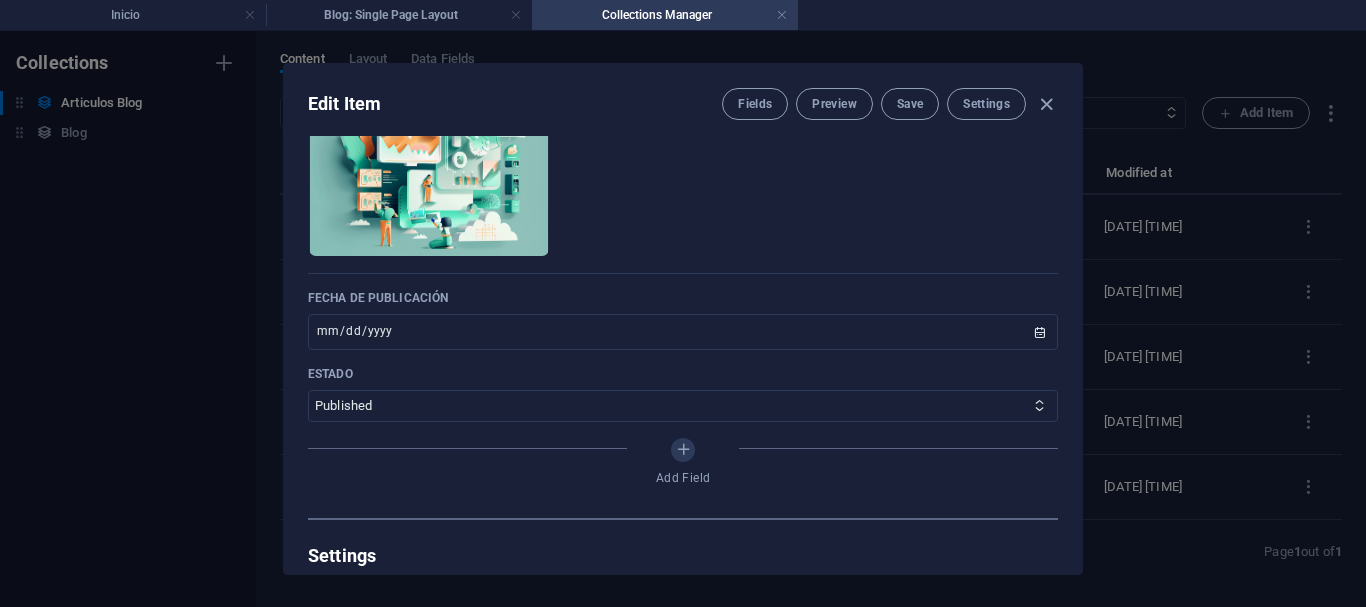 scroll, scrollTop: 867, scrollLeft: 0, axis: vertical 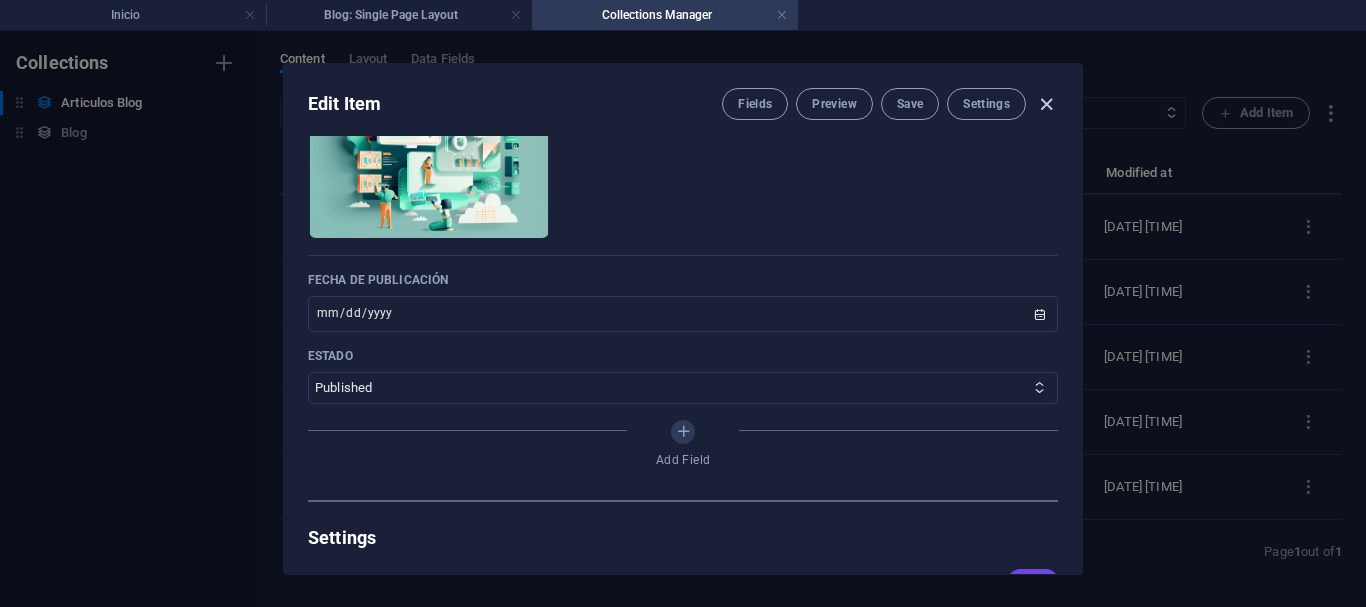 click at bounding box center [1046, 104] 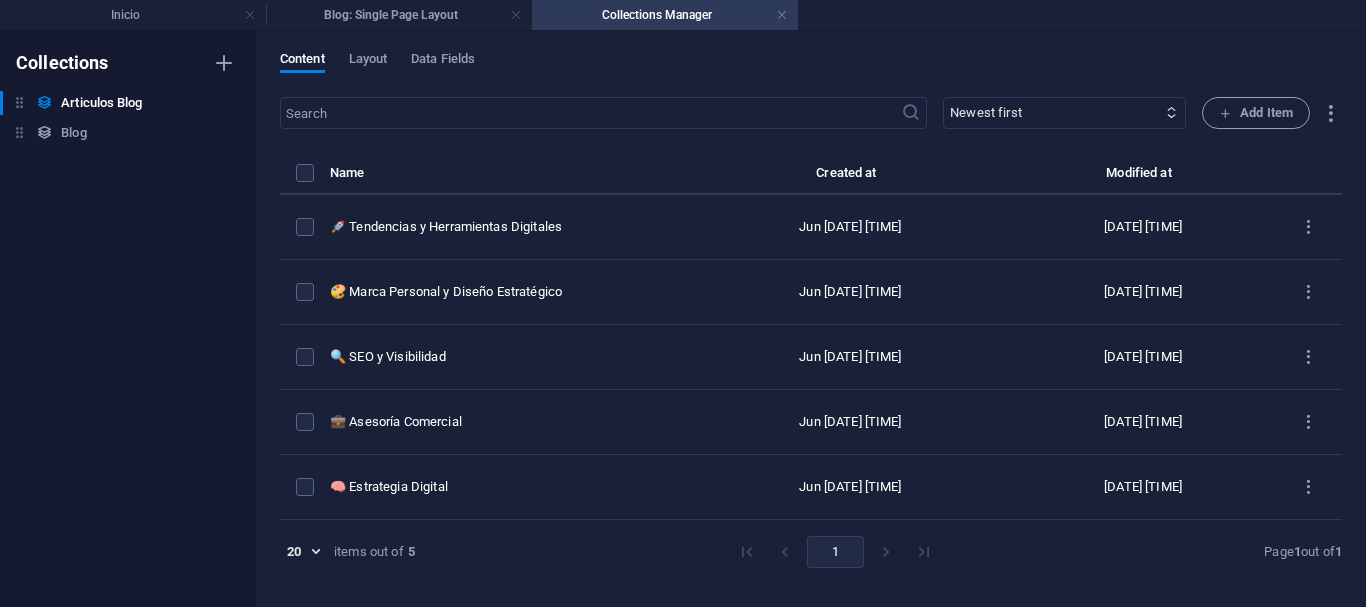 type on "2025-08-05" 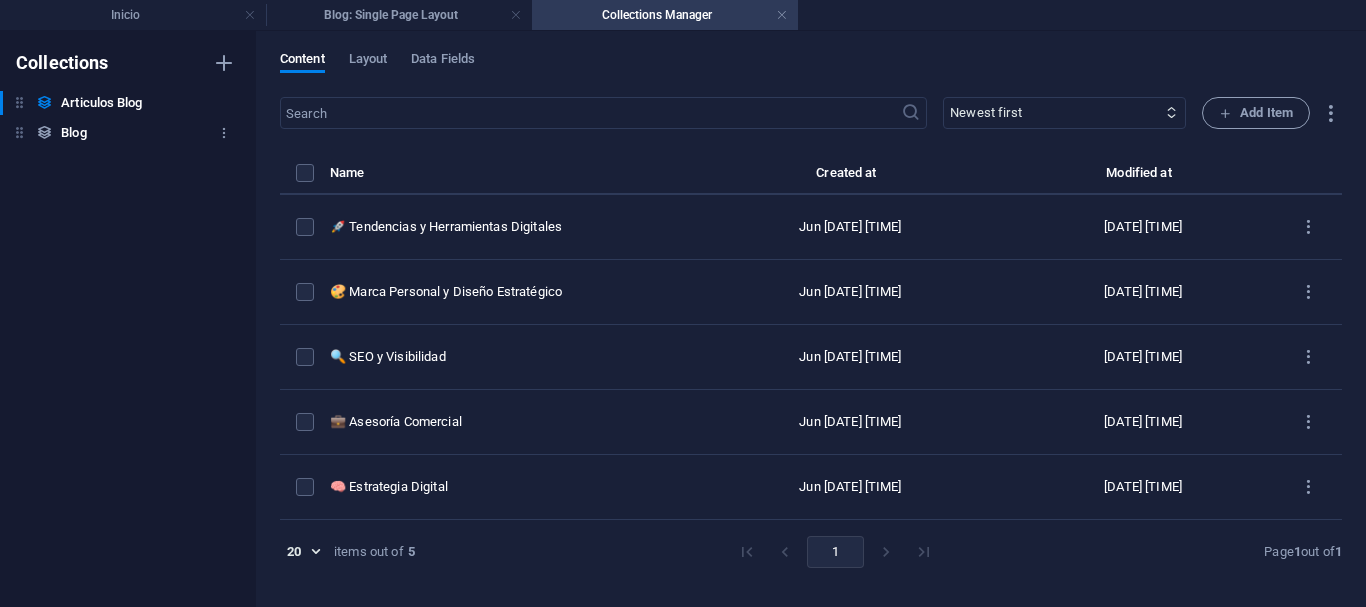 click on "Blog" at bounding box center (73, 133) 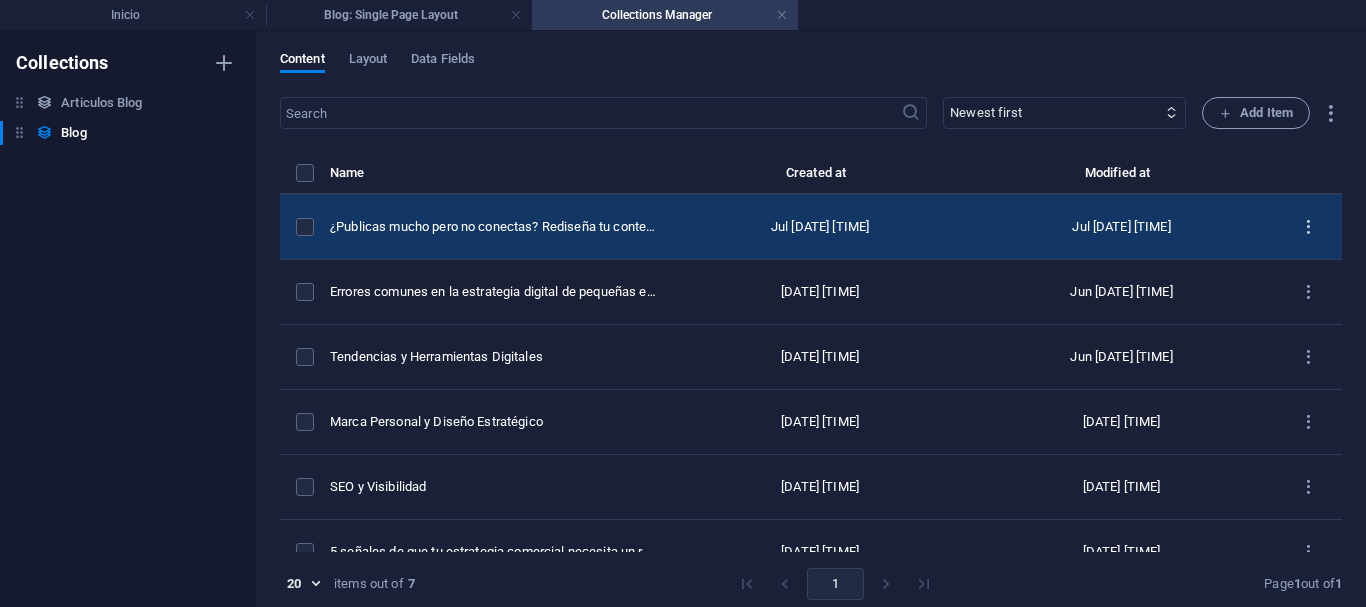 click at bounding box center (1308, 227) 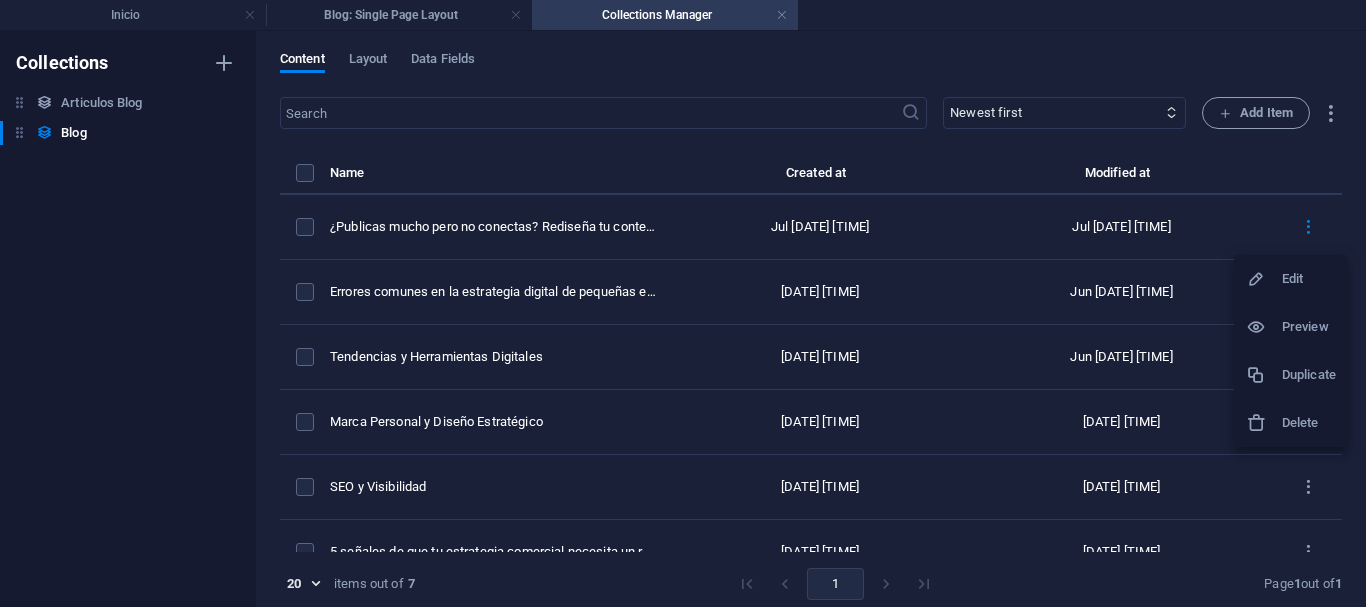 click at bounding box center [683, 303] 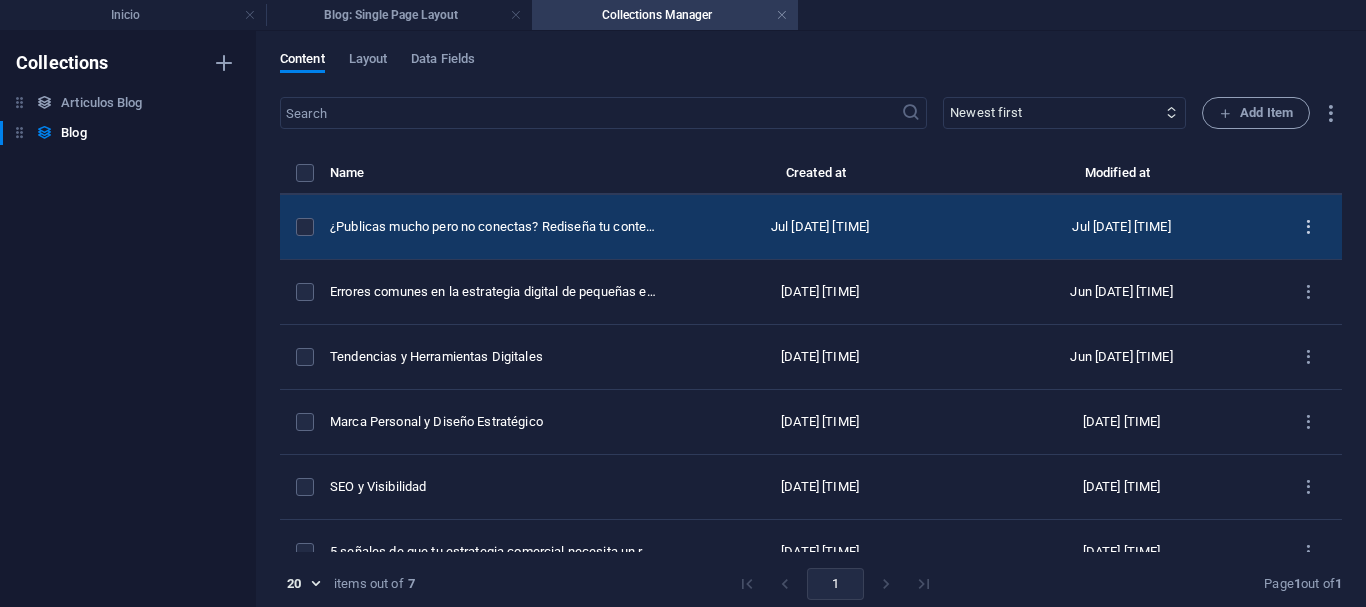 click at bounding box center (1308, 227) 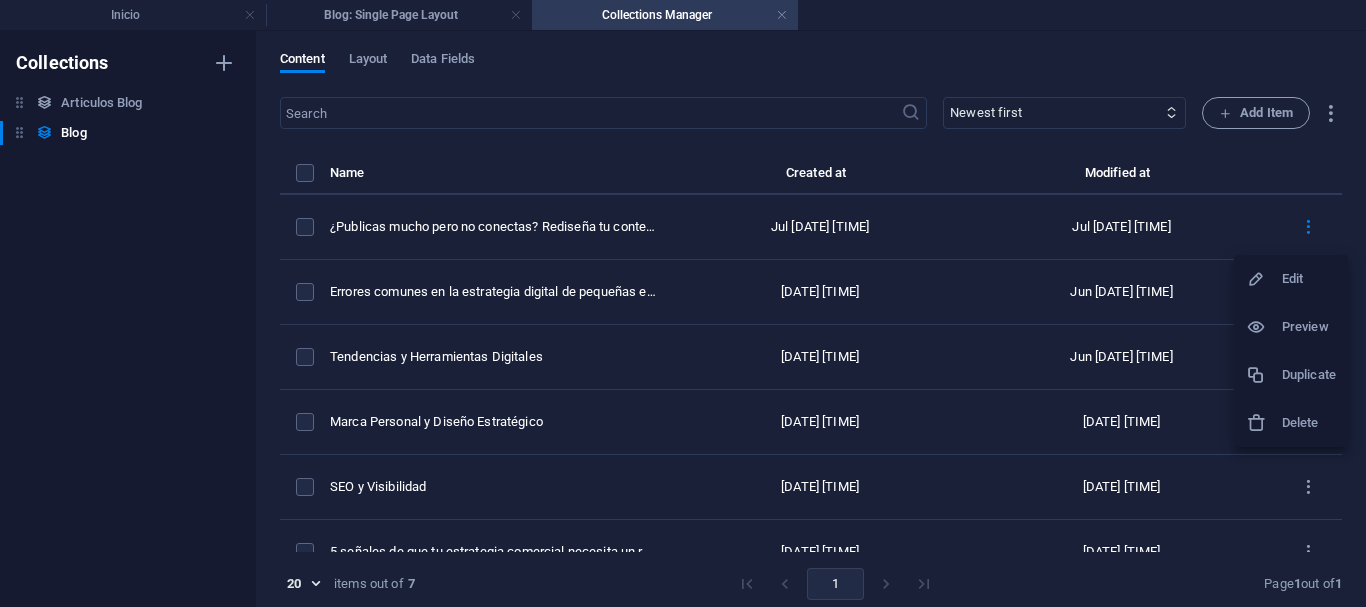 click on "Duplicate" at bounding box center [1309, 375] 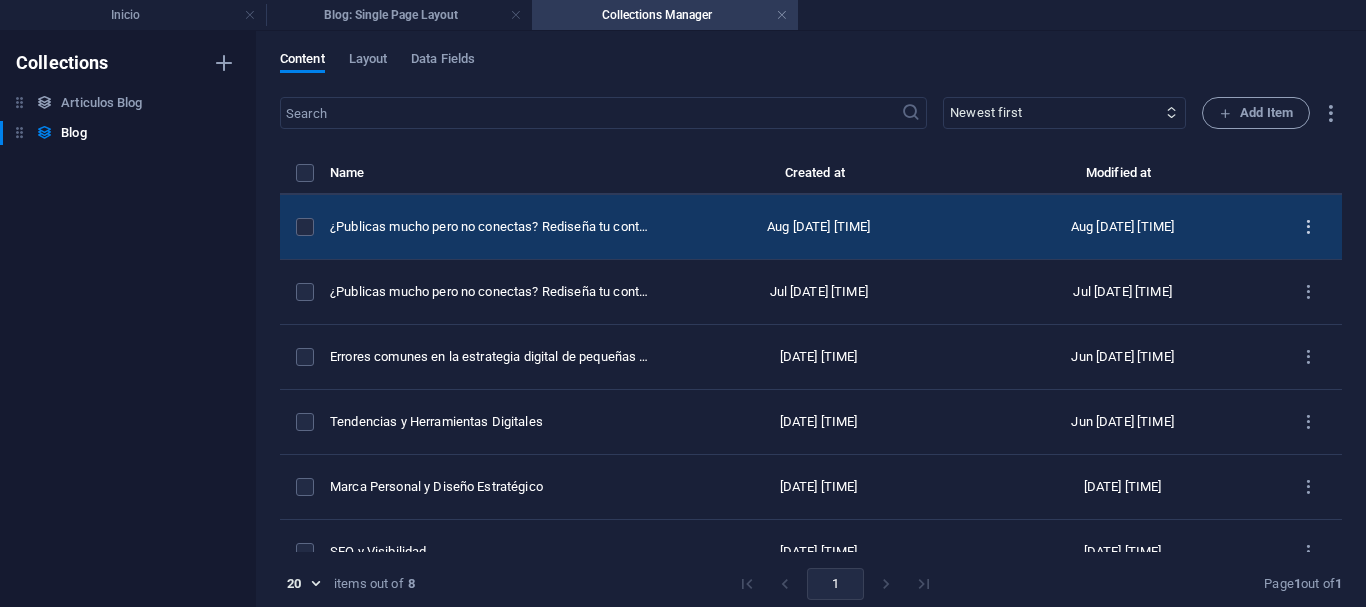 click at bounding box center (1308, 227) 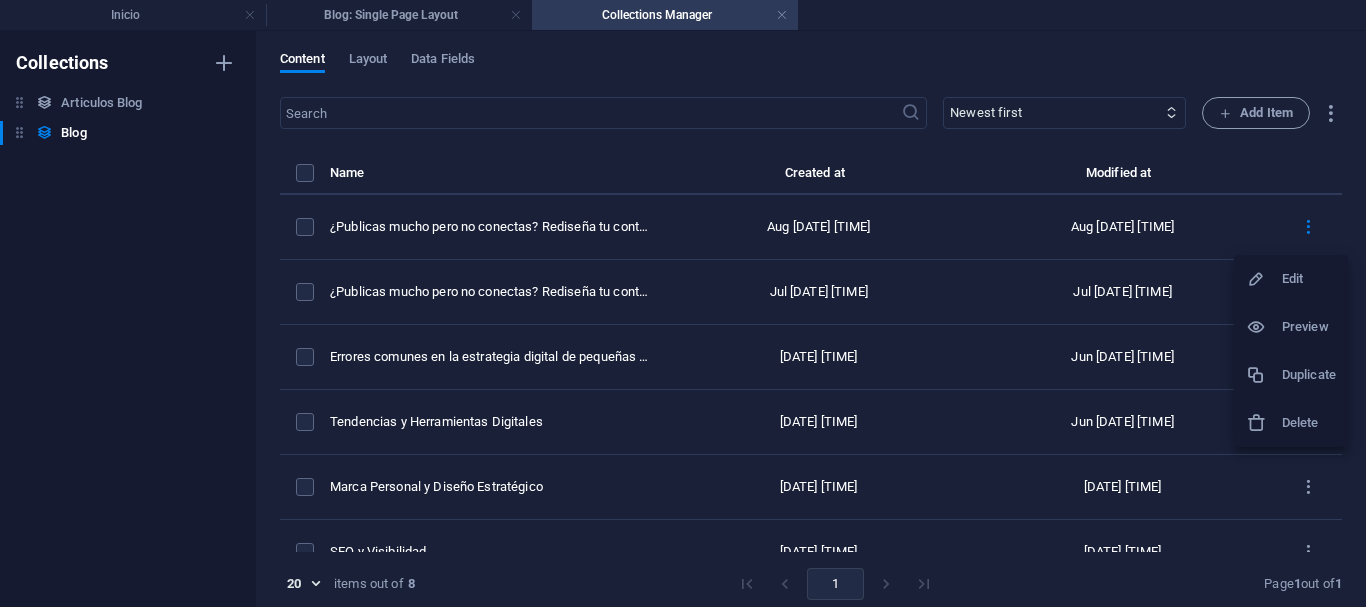 click on "Edit" at bounding box center [1309, 279] 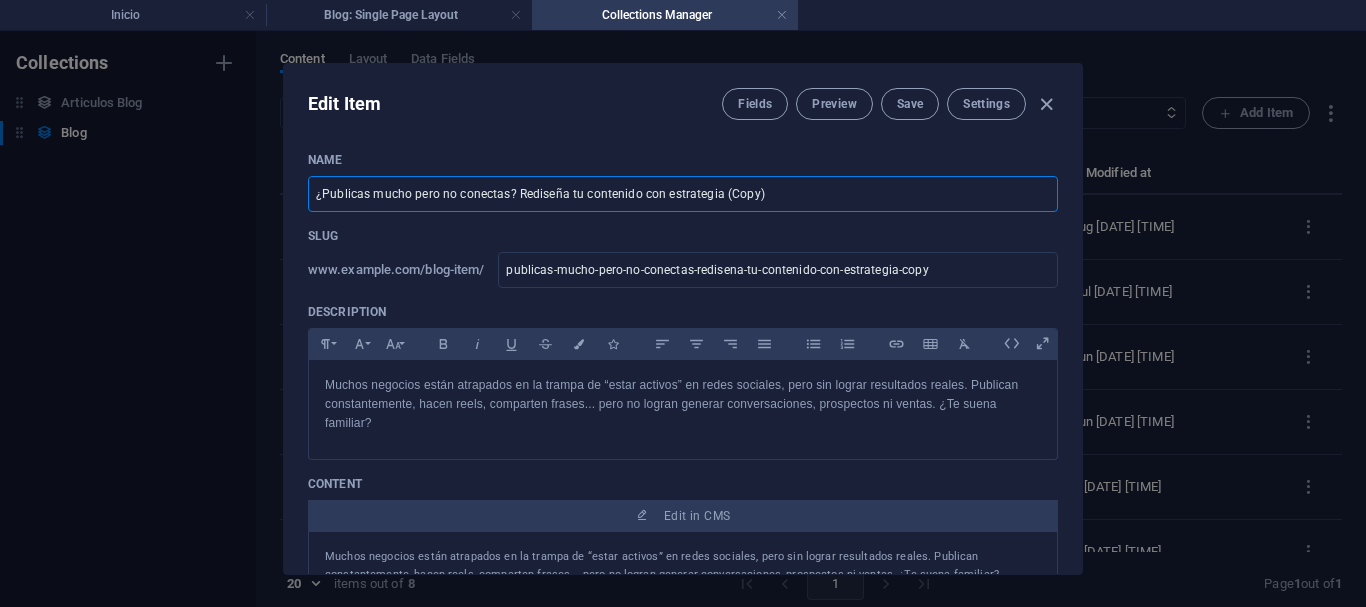 drag, startPoint x: 796, startPoint y: 189, endPoint x: 288, endPoint y: 186, distance: 508.00885 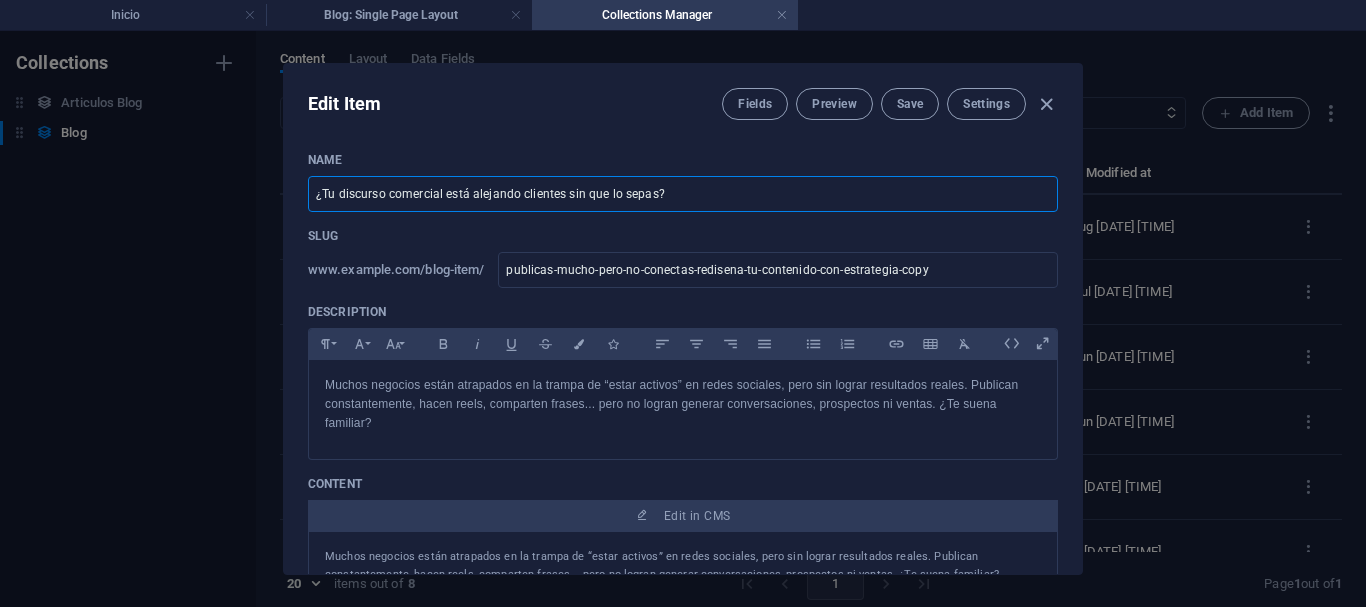 type on "tu-discurso-comercial-esta-alejando-clientes-sin-que-lo-sepas" 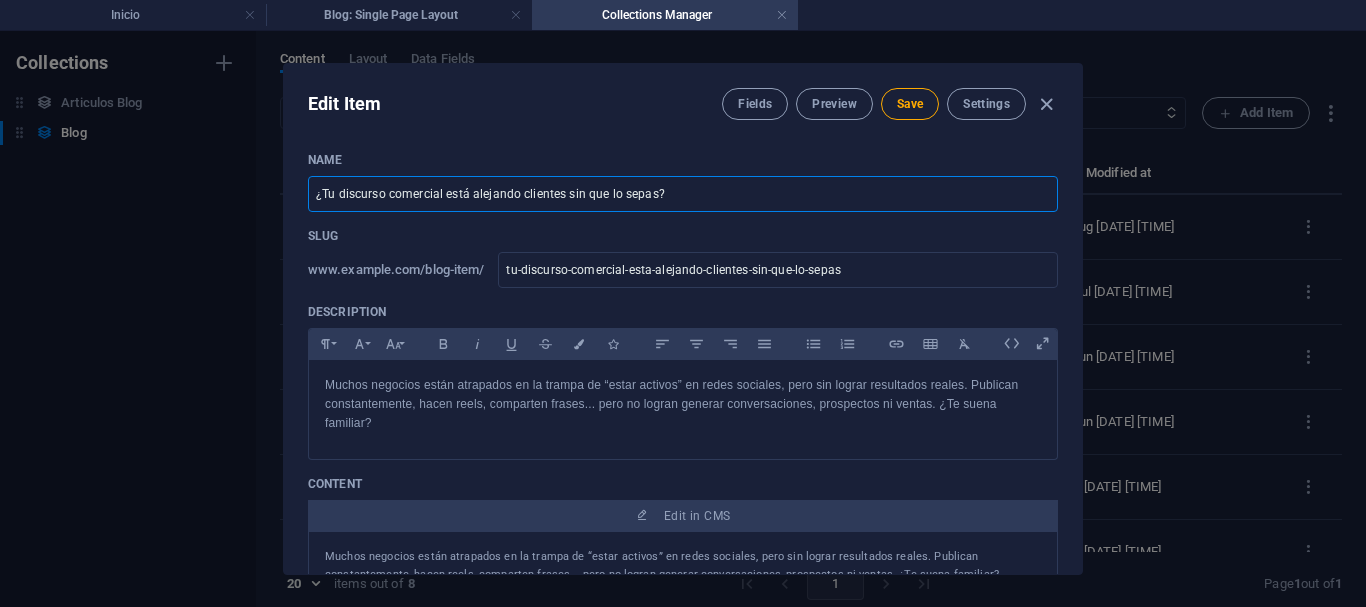 scroll, scrollTop: 67, scrollLeft: 0, axis: vertical 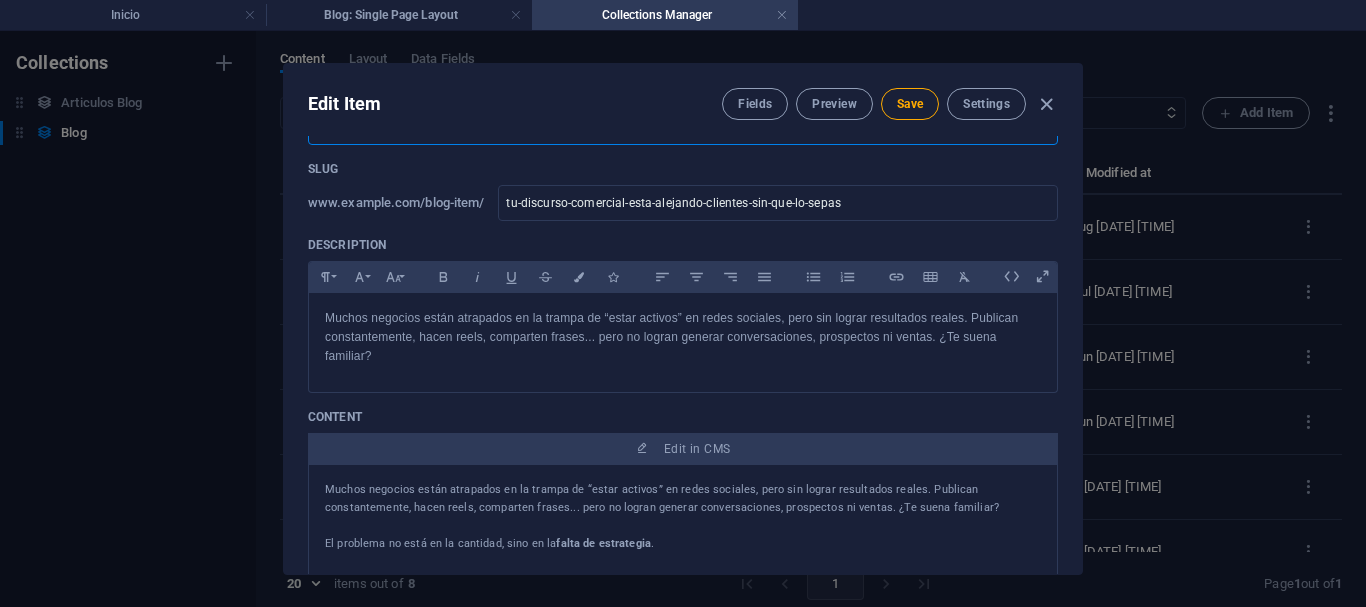 type on "¿Tu discurso comercial está alejando clientes sin que lo sepas?" 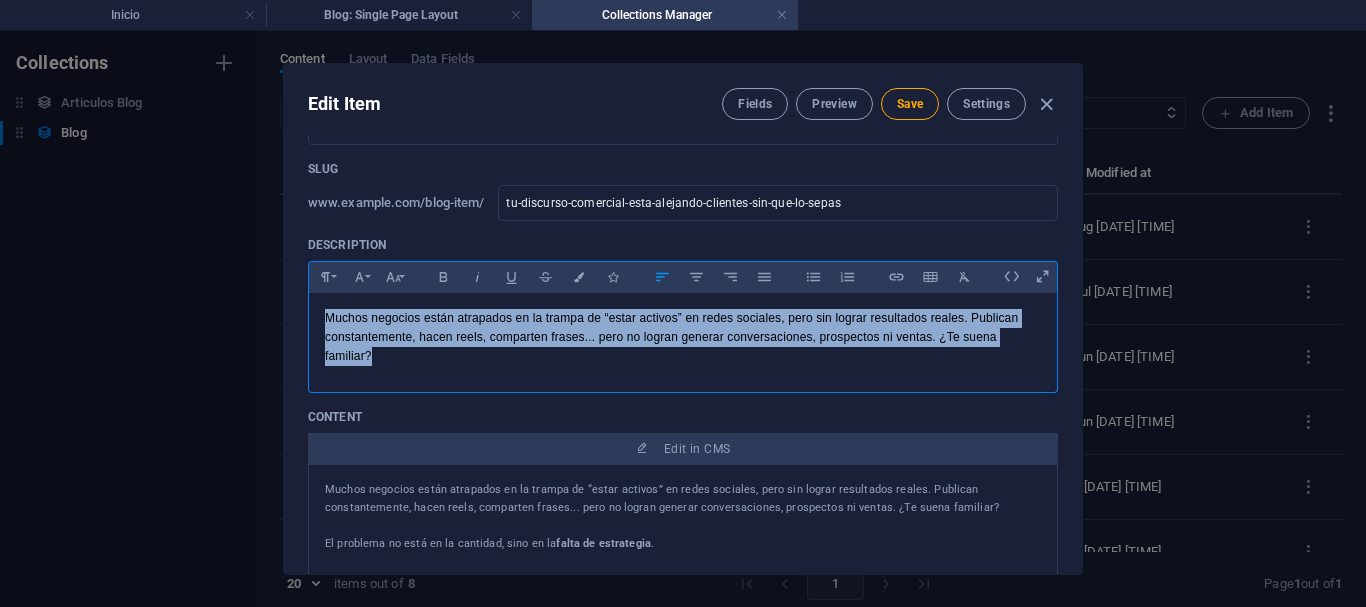 drag, startPoint x: 350, startPoint y: 336, endPoint x: 312, endPoint y: 316, distance: 42.941822 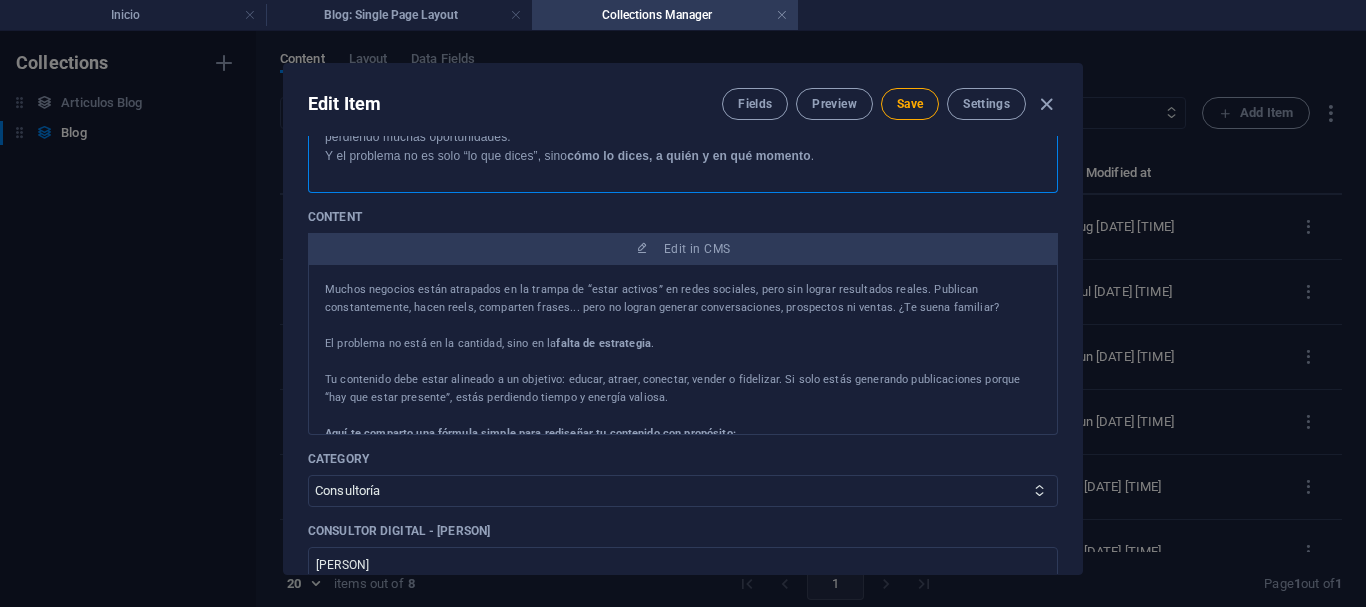 scroll, scrollTop: 333, scrollLeft: 0, axis: vertical 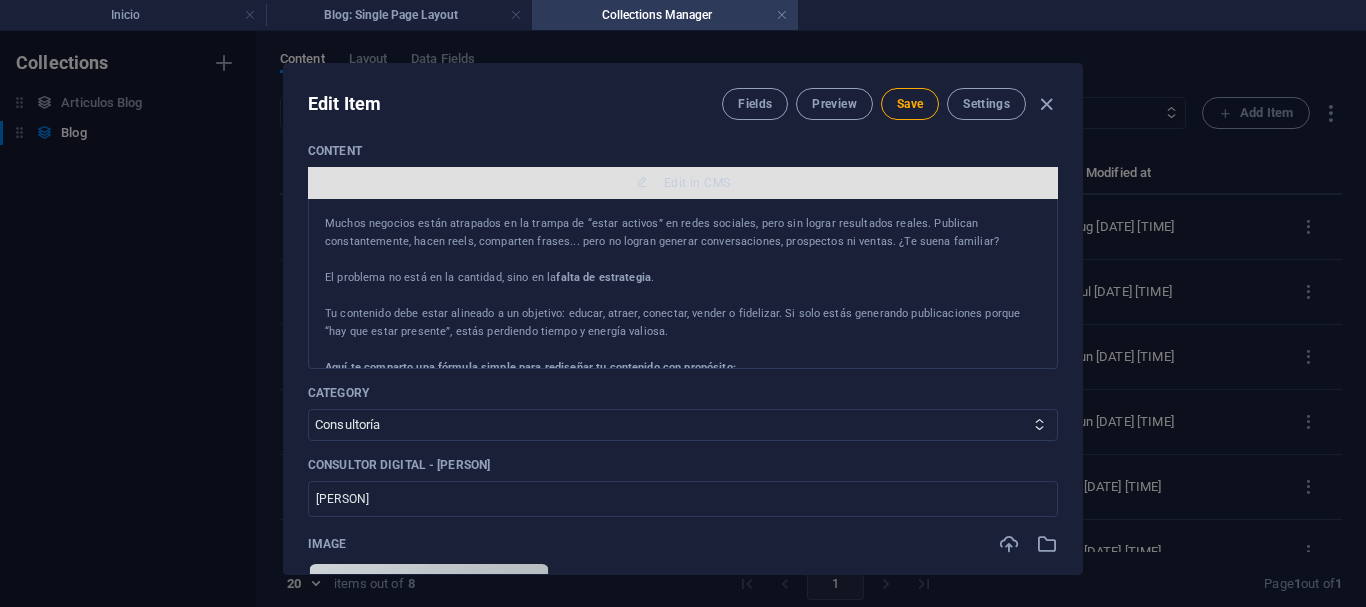 click on "Edit in CMS" at bounding box center (697, 183) 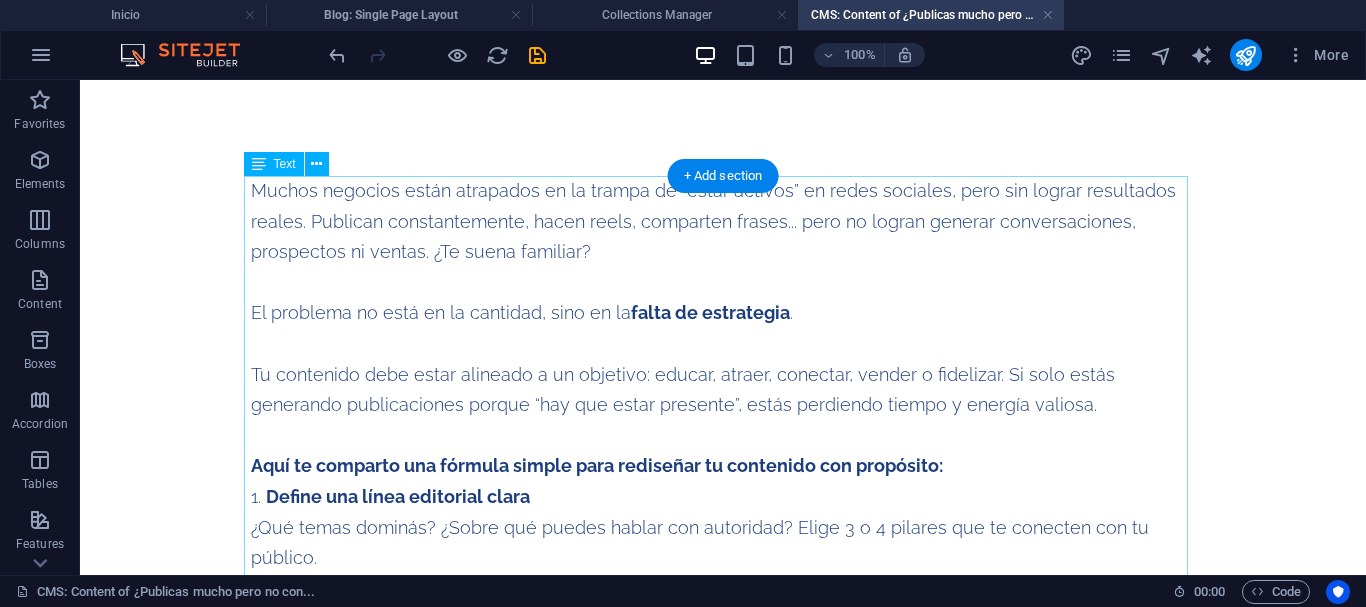 scroll, scrollTop: 0, scrollLeft: 0, axis: both 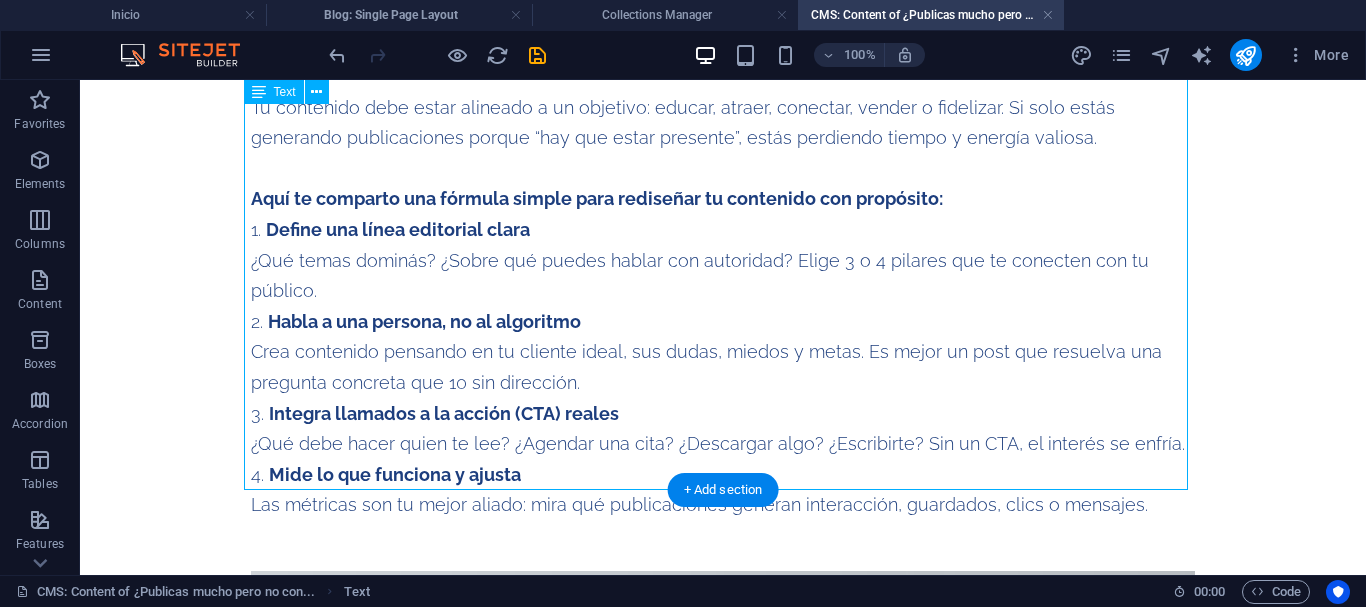 click on "Muchos negocios están atrapados en la trampa de “estar activos” en redes sociales, pero sin lograr resultados reales. Publican constantemente, hacen reels, comparten frases... pero no logran generar conversaciones, prospectos ni ventas. ¿Te suena familiar? El problema no está en la cantidad, sino en la  falta de estrategia . Tu contenido debe estar alineado a un objetivo: educar, atraer, conectar, vender o fidelizar. Si solo estás generando publicaciones porque “hay que estar presente”, estás perdiendo tiempo y energía valiosa. Aquí te comparto una fórmula simple para rediseñar tu contenido con propósito: Define una línea editorial clara ¿Qué temas dominás? ¿Sobre qué puedes hablar con autoridad? Elige 3 o 4 pilares que te conecten con tu público. Habla a una persona, no al algoritmo Crea contenido pensando en tu cliente ideal, sus dudas, miedos y metas. Es mejor un post que resuelva una pregunta concreta que 10 sin dirección. Integra llamados a la acción (CTA) reales" at bounding box center [723, 215] 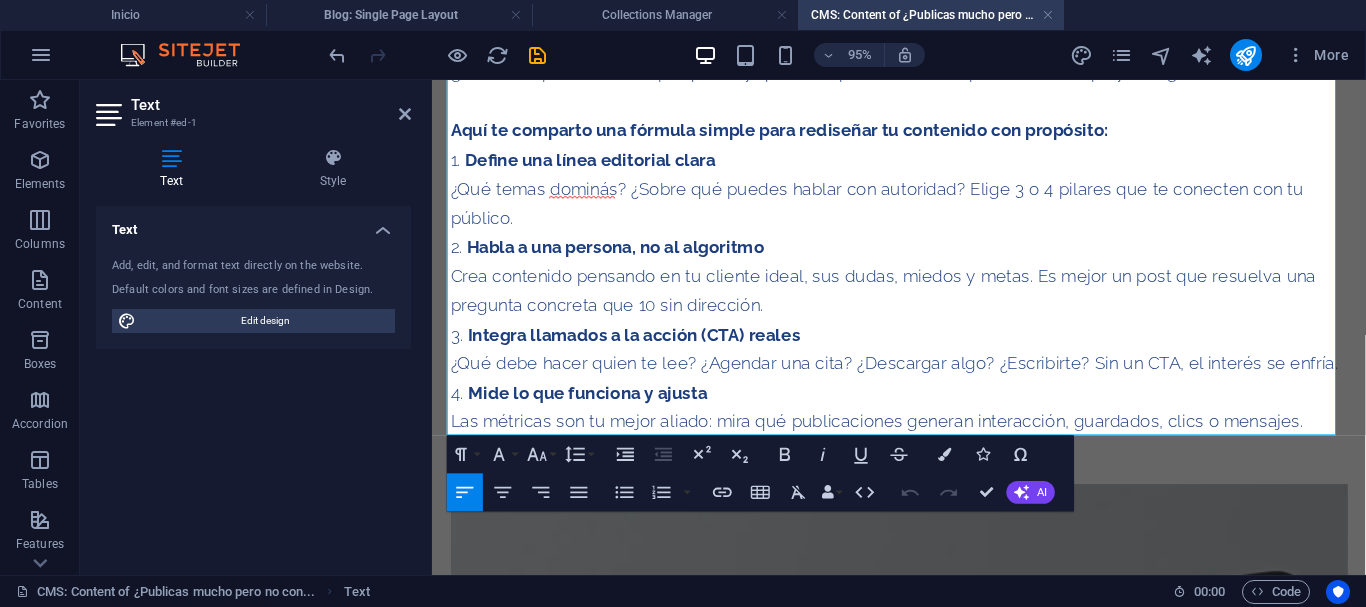 scroll, scrollTop: 400, scrollLeft: 0, axis: vertical 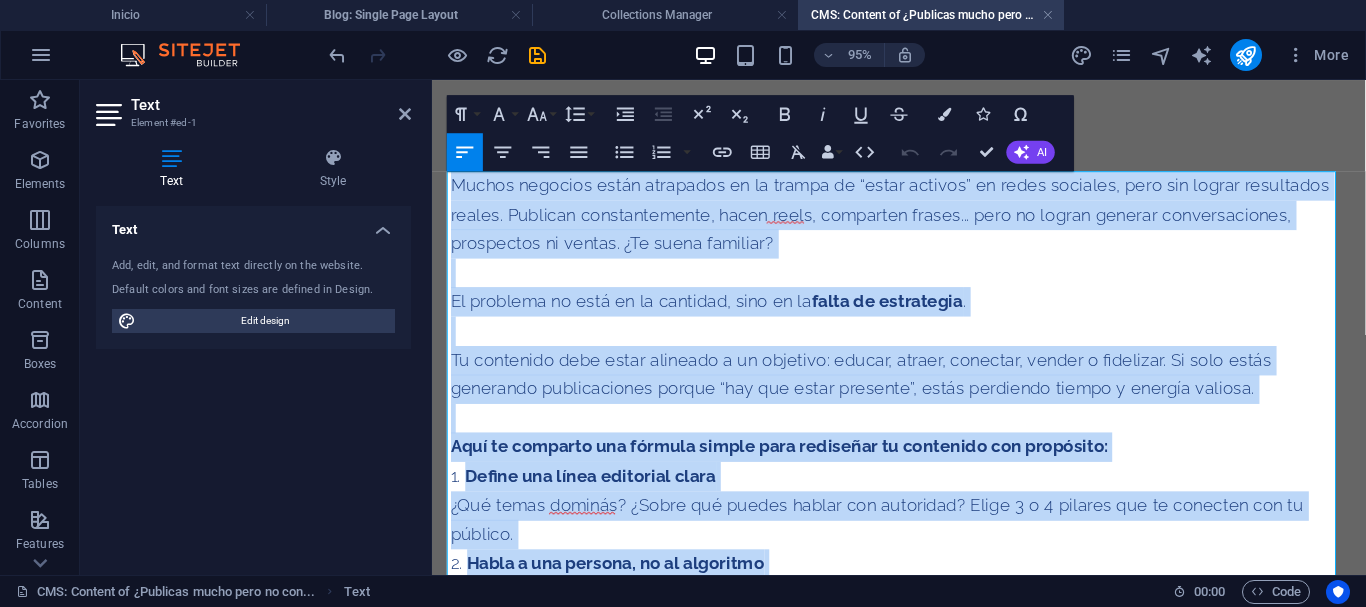 drag, startPoint x: 1340, startPoint y: 373, endPoint x: 858, endPoint y: 260, distance: 495.0687 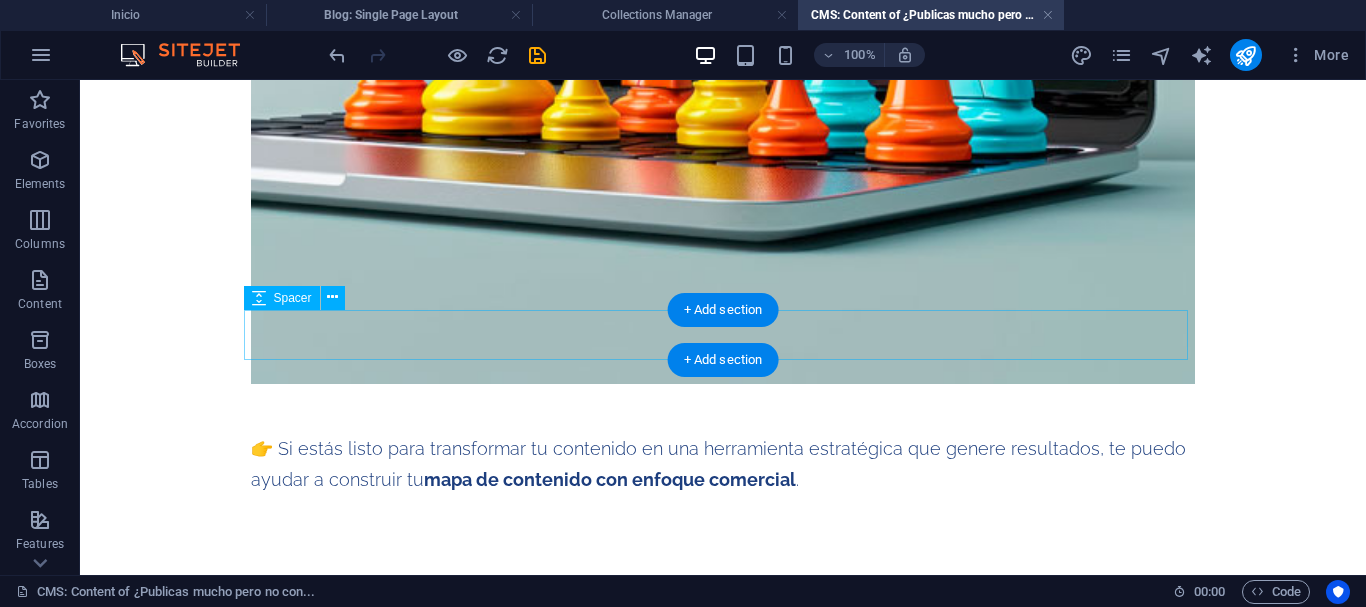 scroll, scrollTop: 1147, scrollLeft: 0, axis: vertical 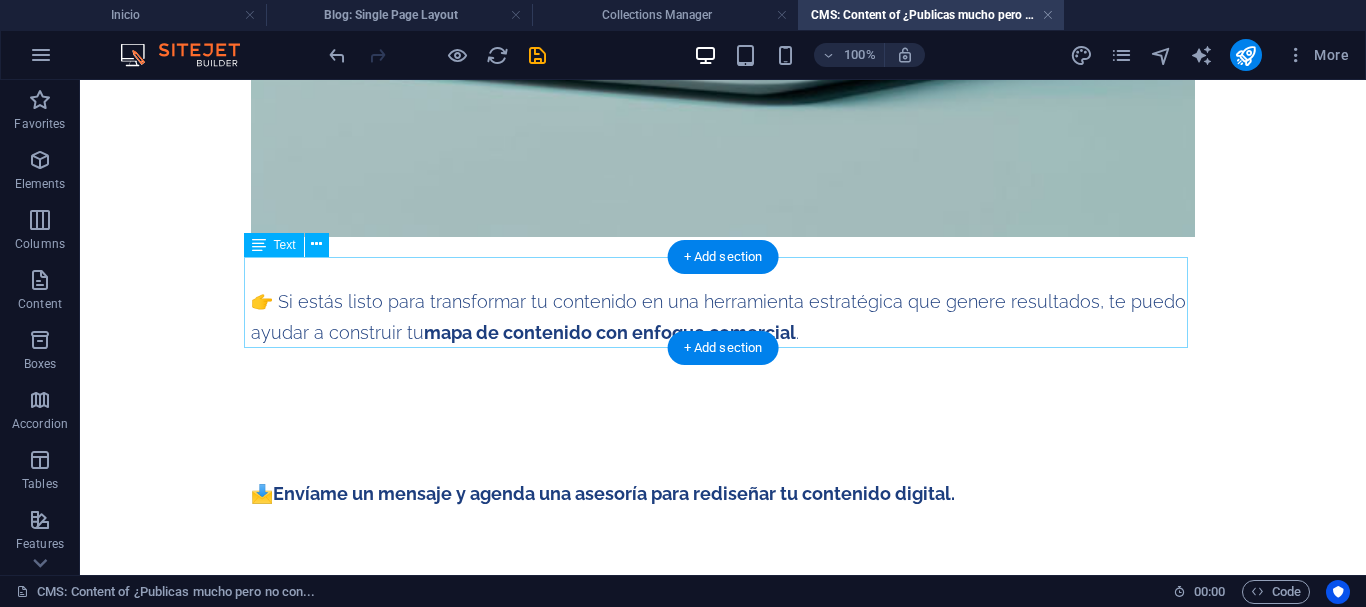 click on "👉 Si estás listo para transformar tu contenido en una herramienta estratégica que genere resultados, te puedo ayudar a construir tu  mapa de contenido con enfoque comercial ." at bounding box center [723, 333] 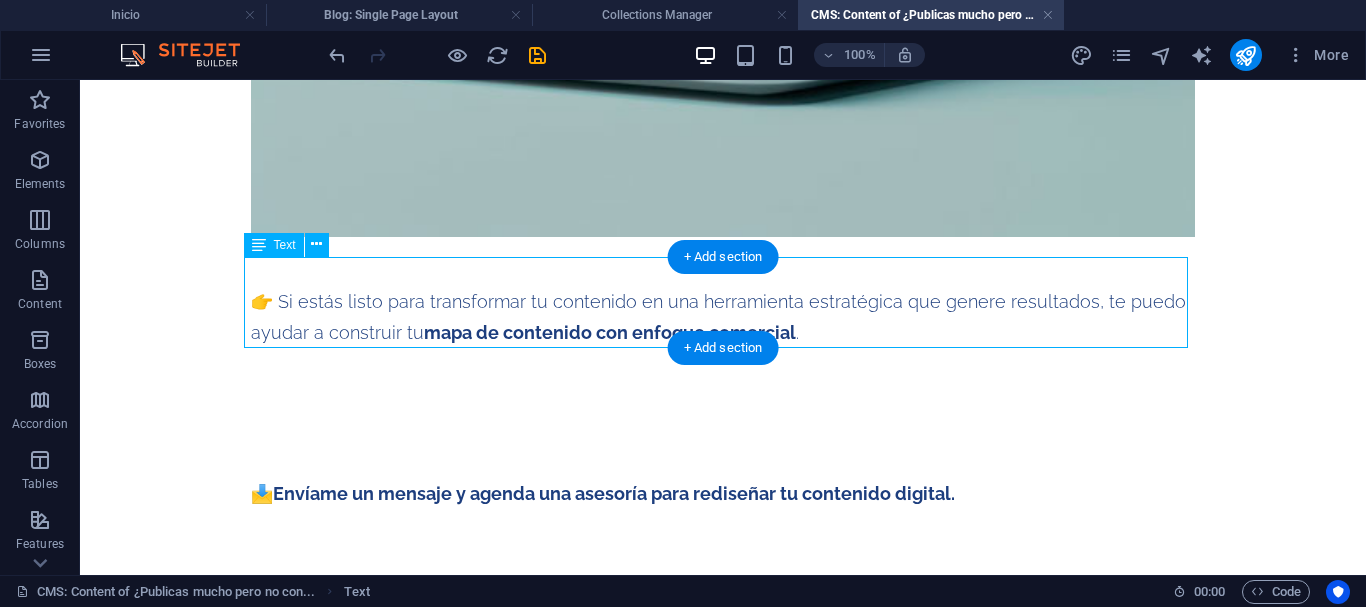 click on "👉 Si estás listo para transformar tu contenido en una herramienta estratégica que genere resultados, te puedo ayudar a construir tu  mapa de contenido con enfoque comercial ." at bounding box center [723, 333] 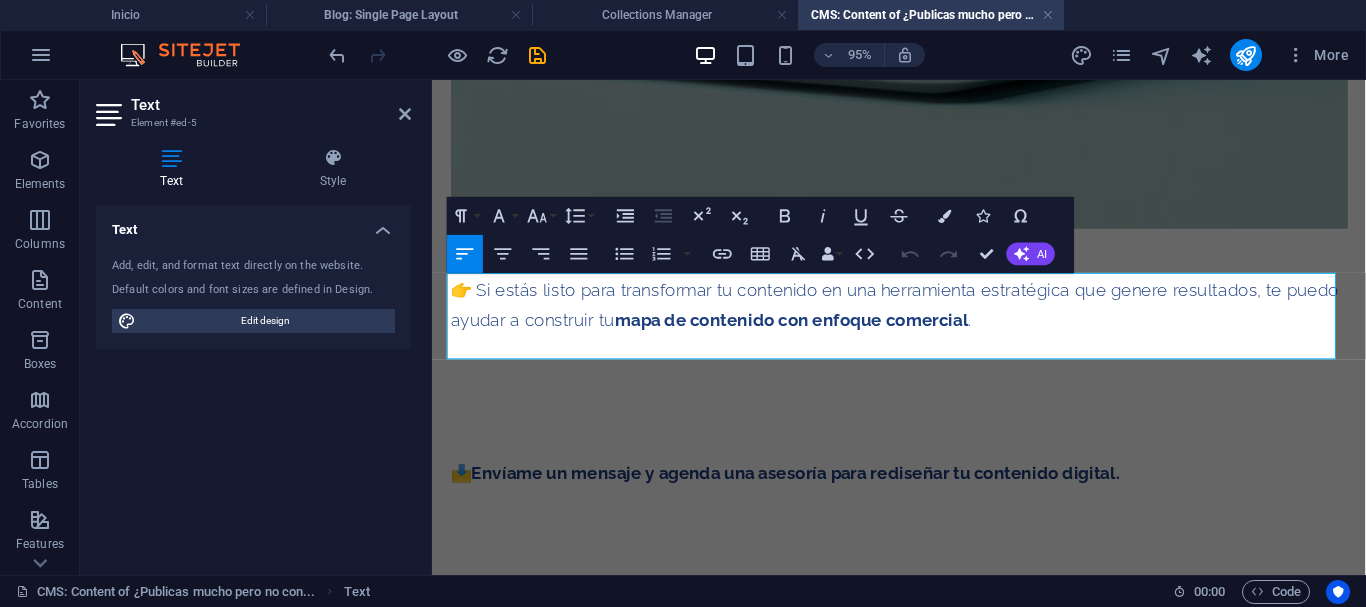 scroll, scrollTop: 1113, scrollLeft: 0, axis: vertical 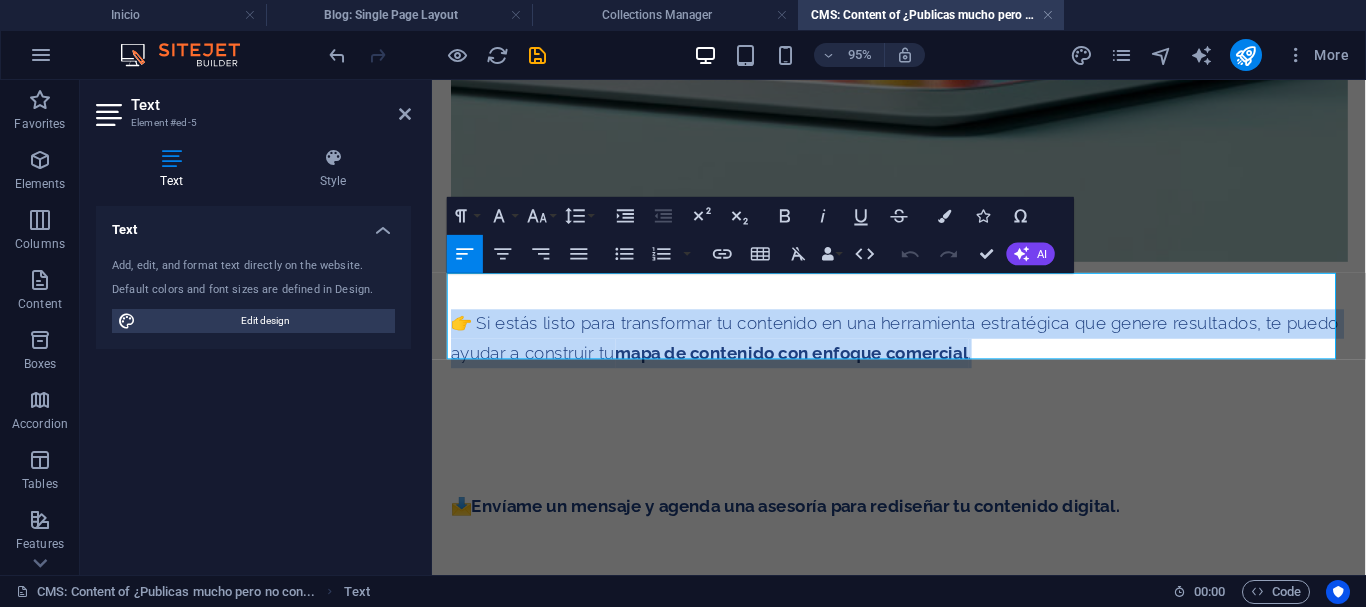 drag, startPoint x: 1038, startPoint y: 335, endPoint x: 439, endPoint y: 281, distance: 601.42914 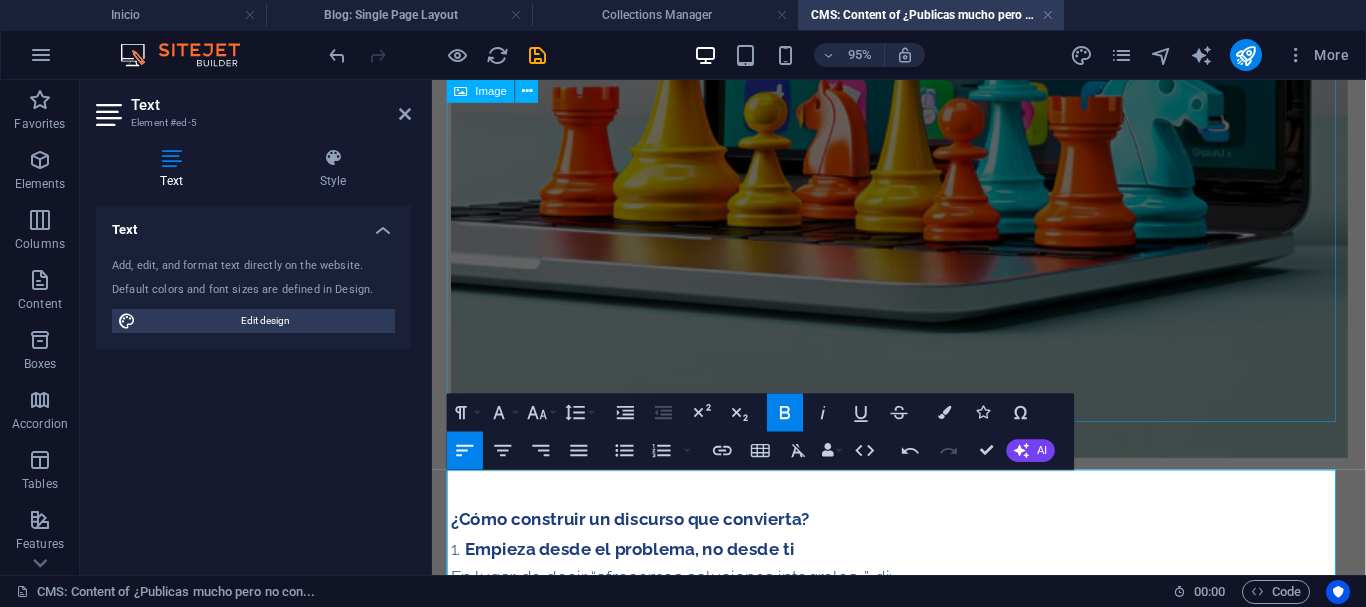scroll, scrollTop: 980, scrollLeft: 0, axis: vertical 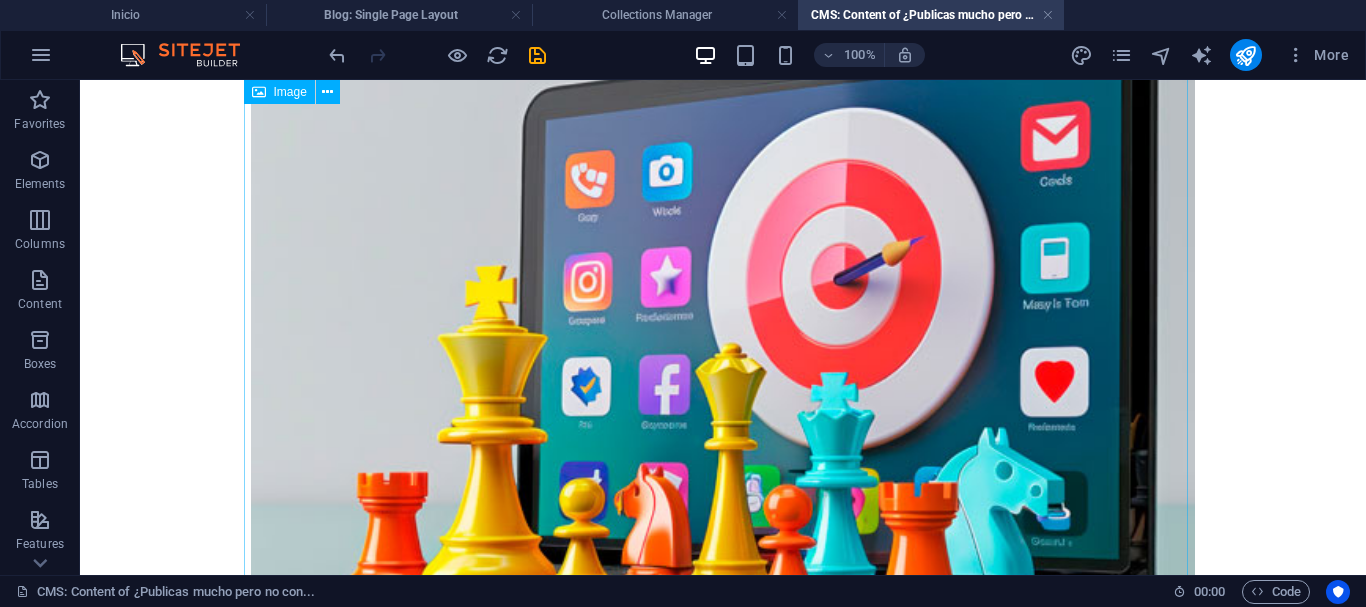 click at bounding box center [723, 391] 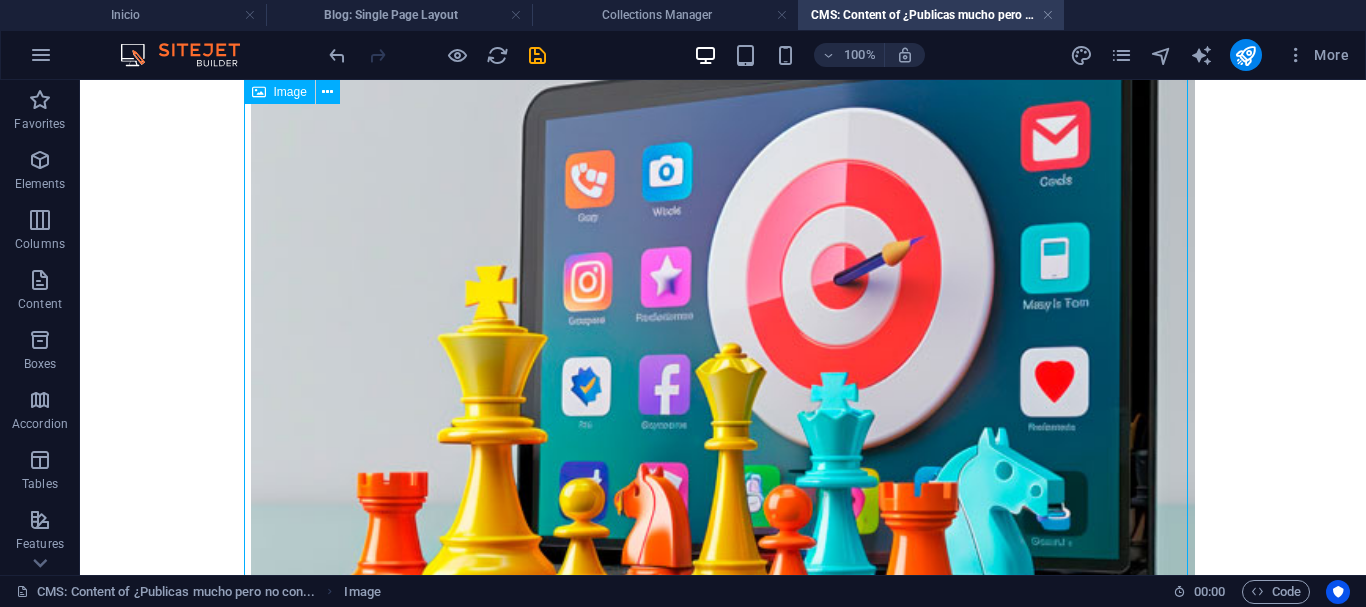 click at bounding box center (723, 391) 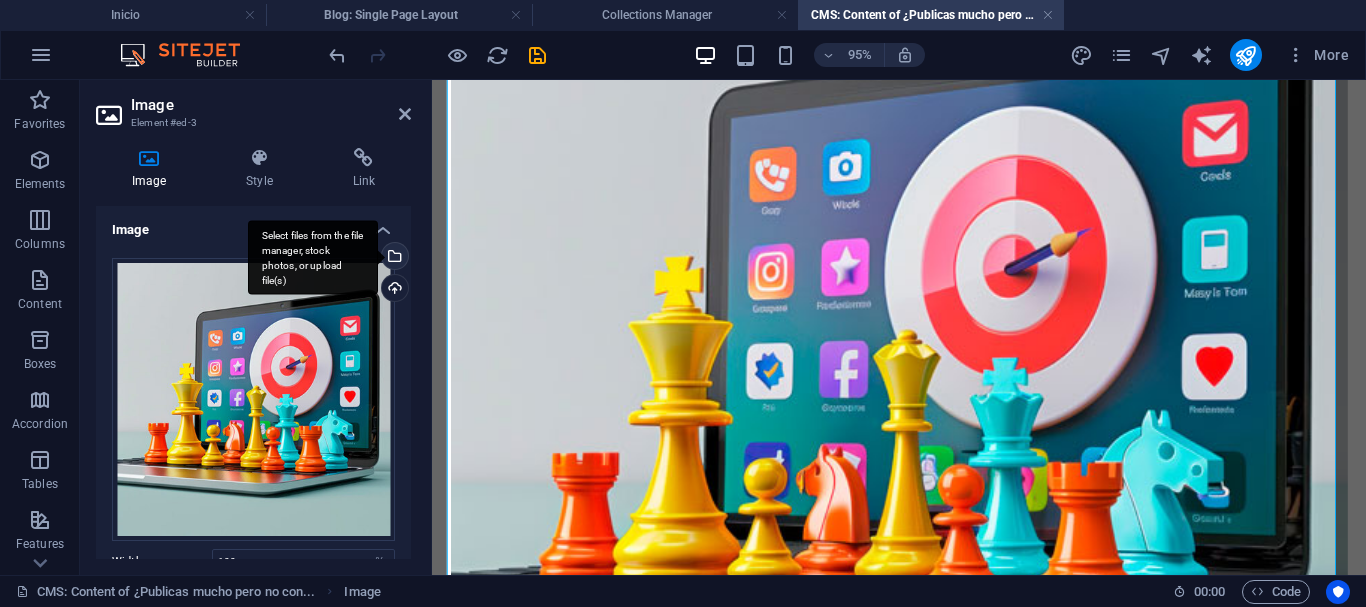 click on "Select files from the file manager, stock photos, or upload file(s)" at bounding box center (393, 258) 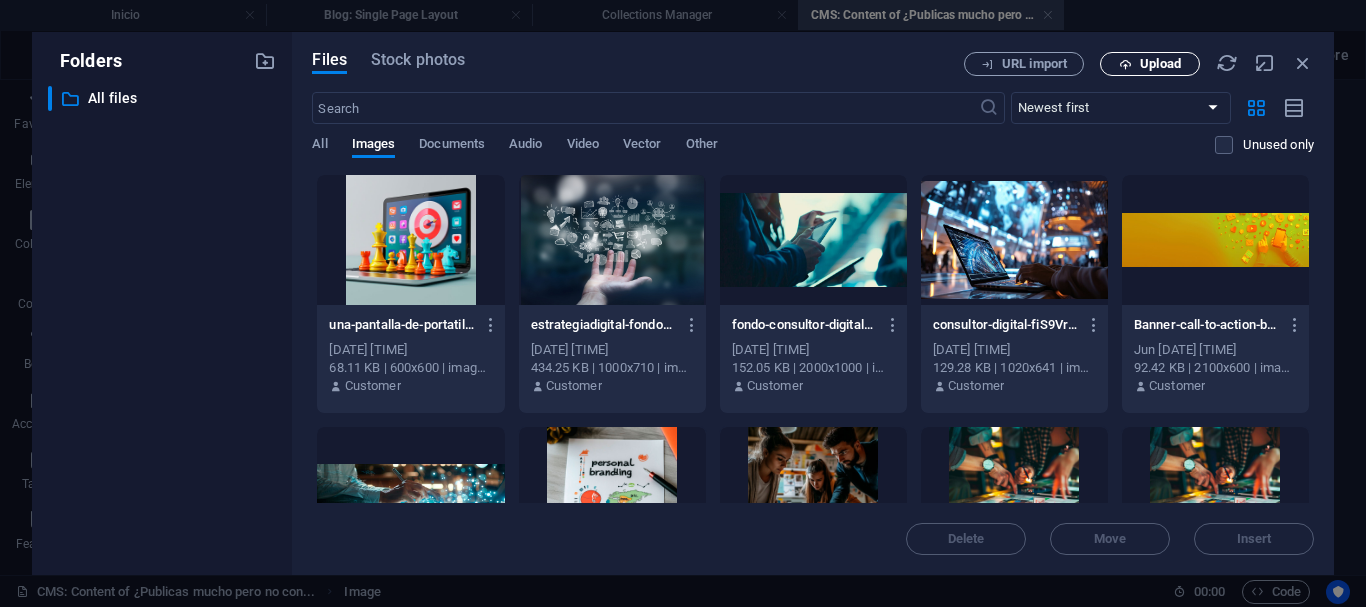 click on "Upload" at bounding box center [1160, 64] 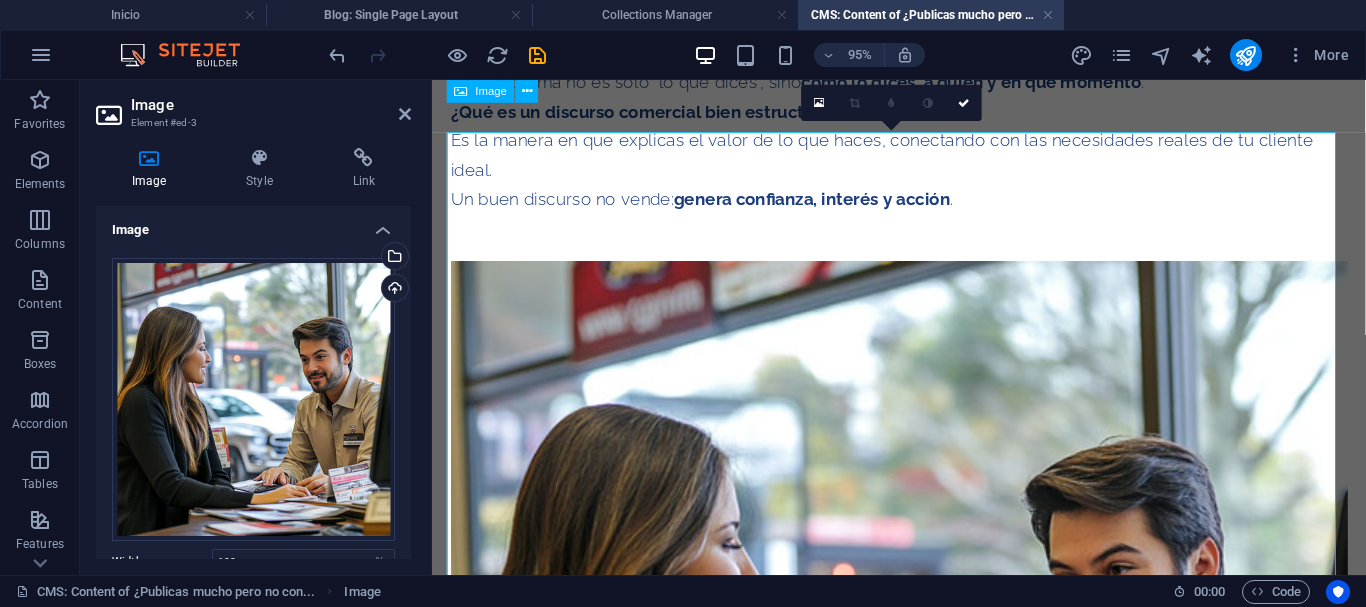 scroll, scrollTop: 0, scrollLeft: 0, axis: both 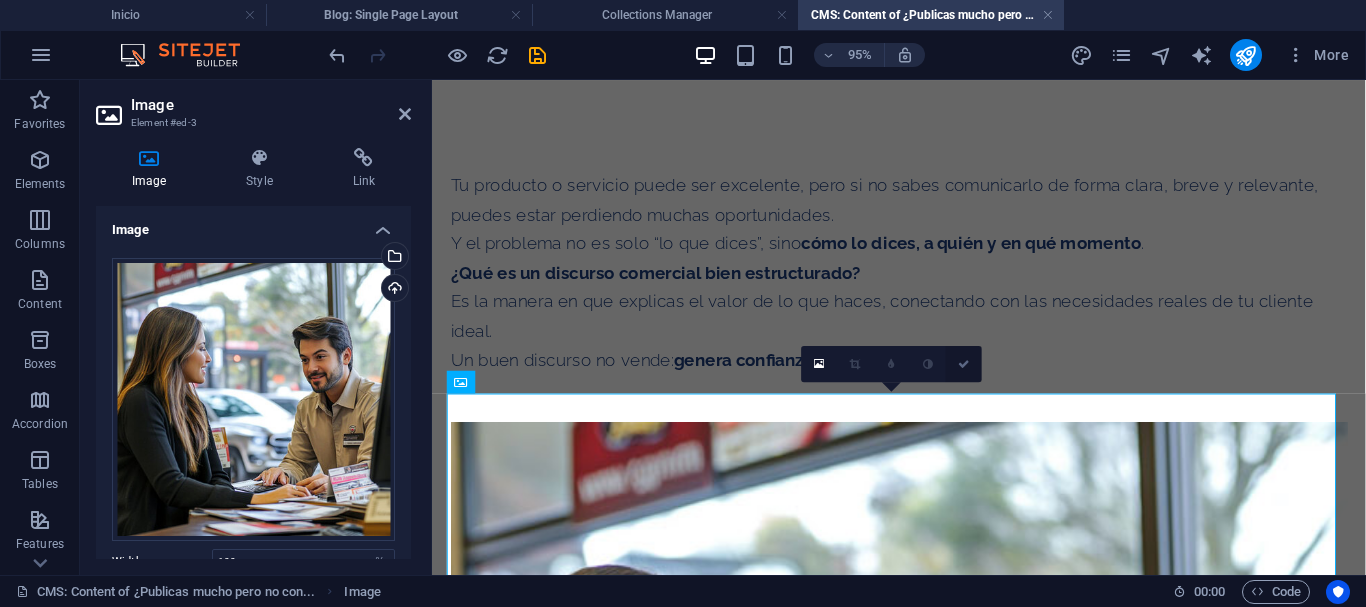 click at bounding box center [964, 363] 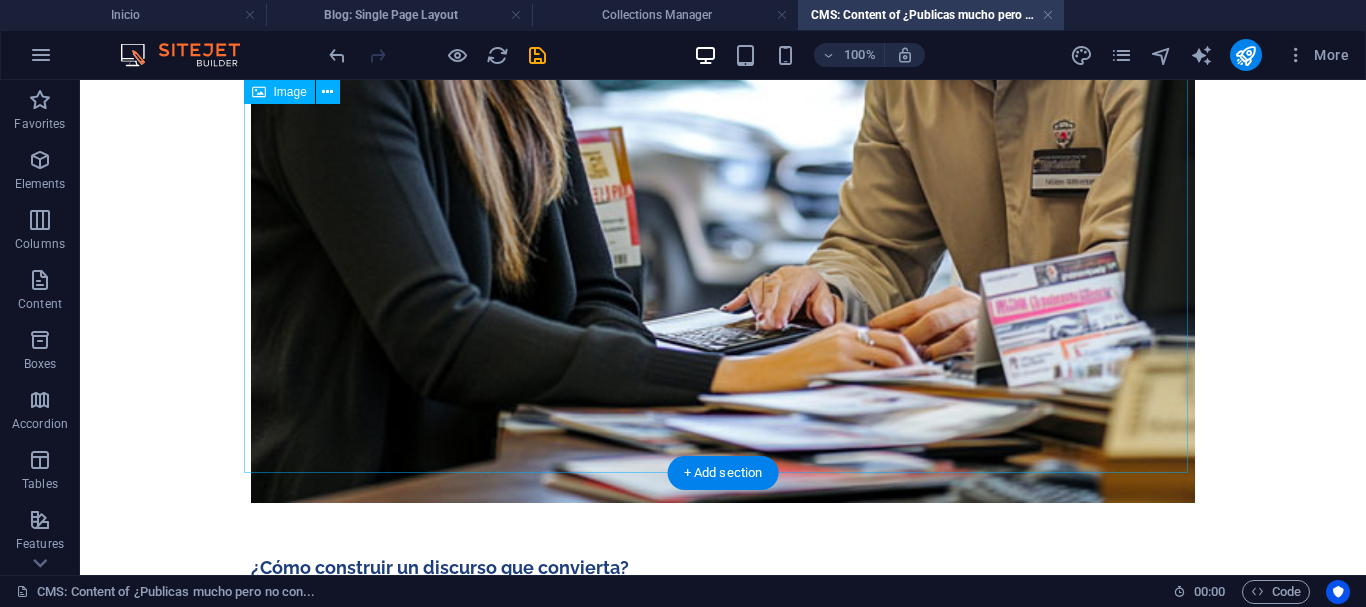 scroll, scrollTop: 878, scrollLeft: 0, axis: vertical 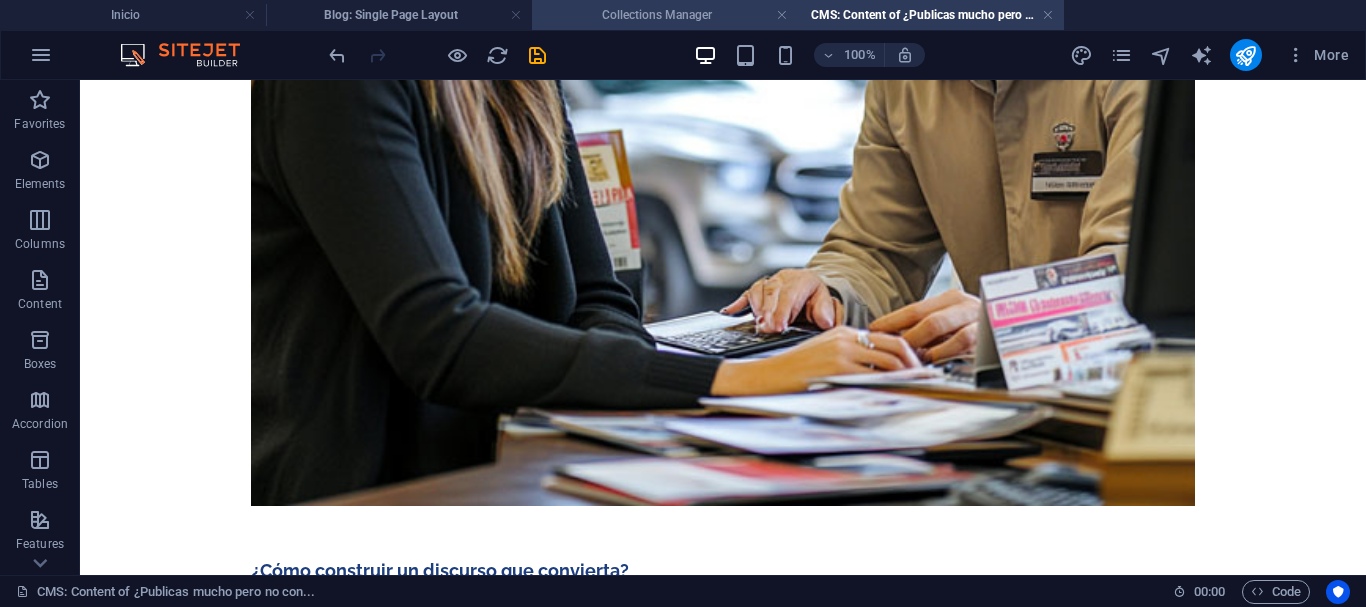 click on "Collections Manager" at bounding box center [665, 15] 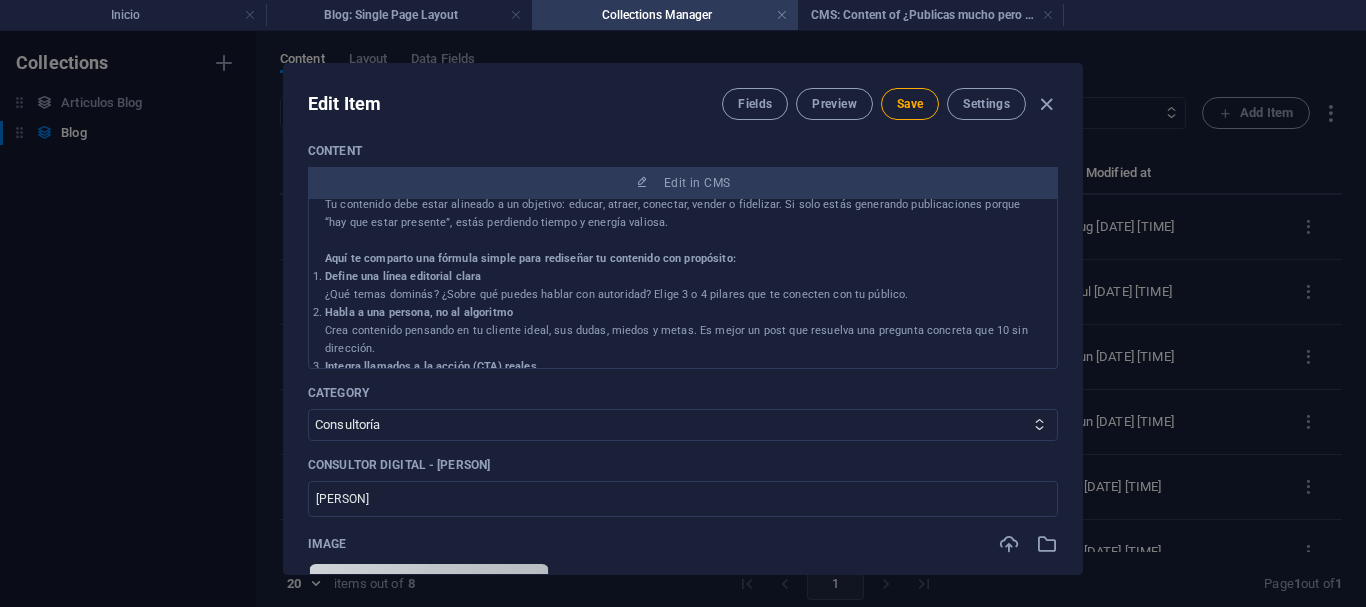 scroll, scrollTop: 133, scrollLeft: 0, axis: vertical 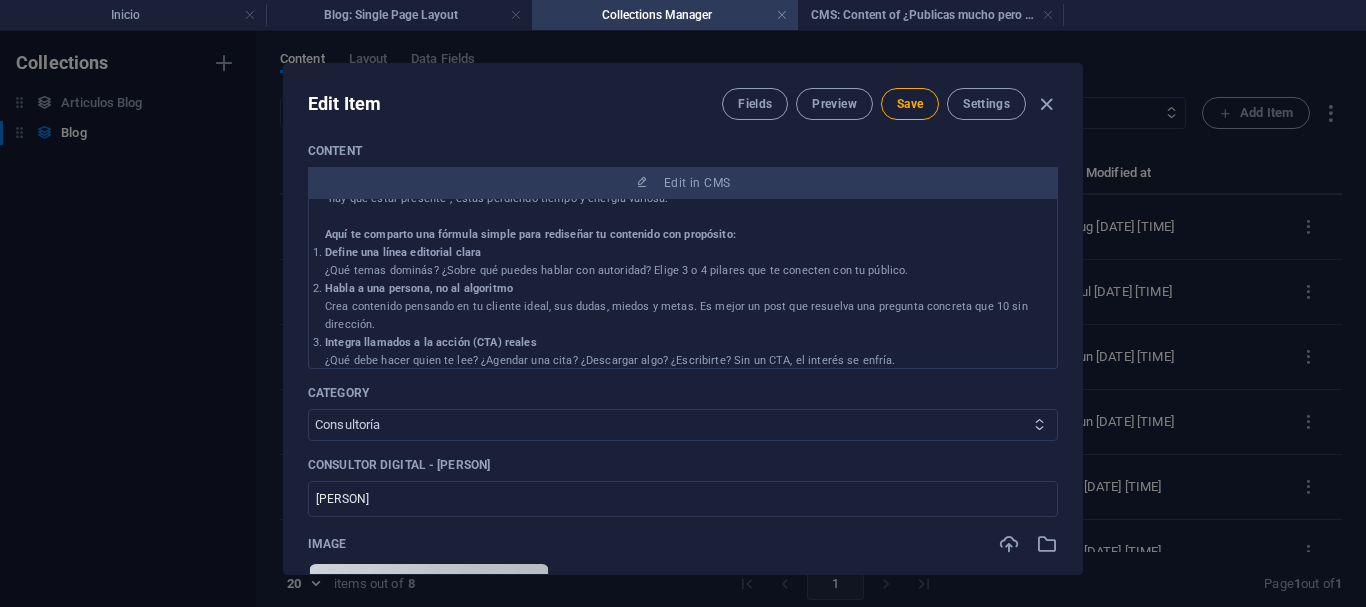 click at bounding box center (1039, 424) 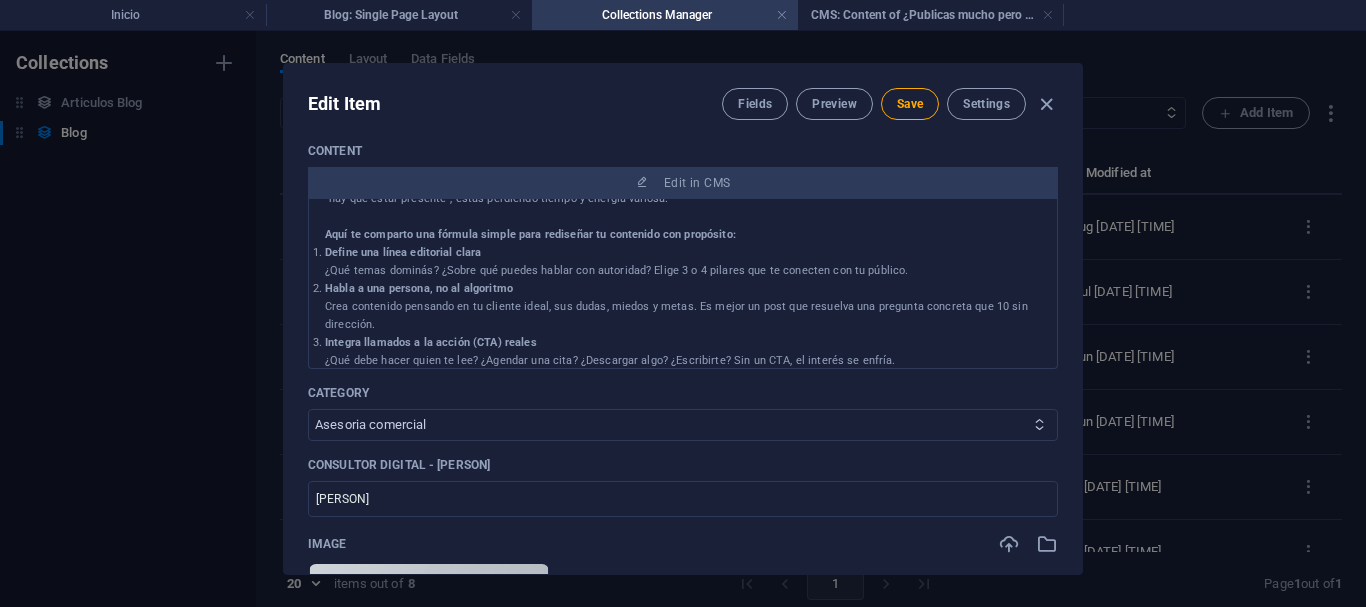click on "Consultoría Asesoria comercial" at bounding box center [683, 425] 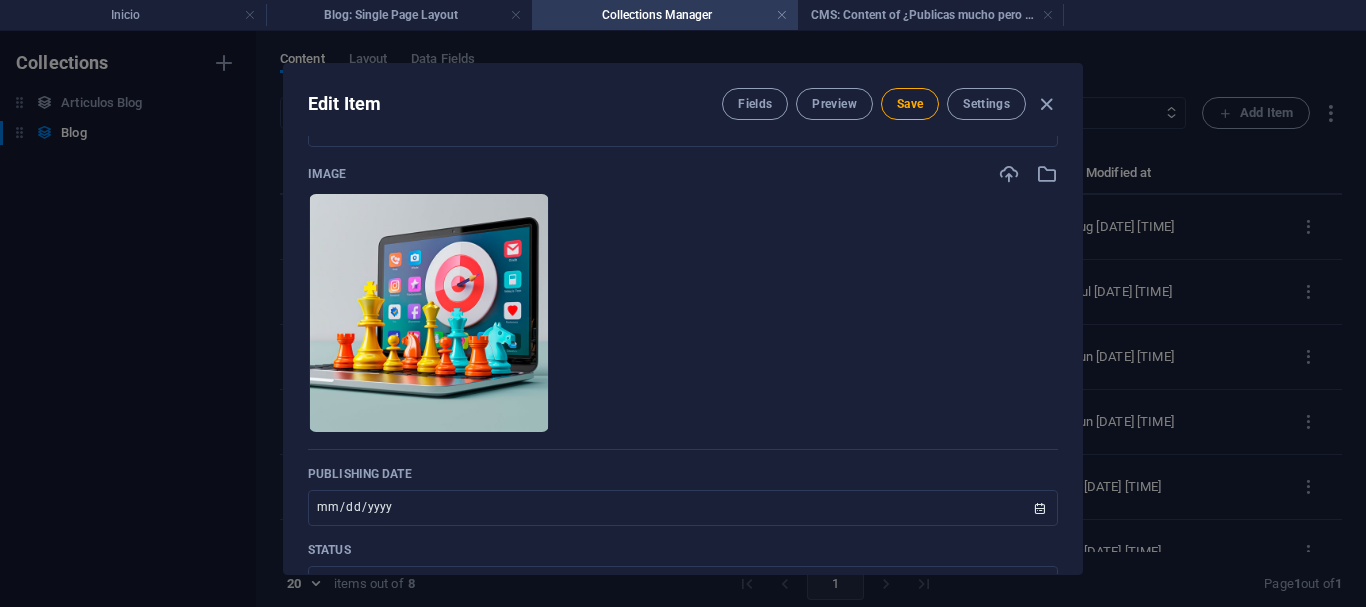 scroll, scrollTop: 733, scrollLeft: 0, axis: vertical 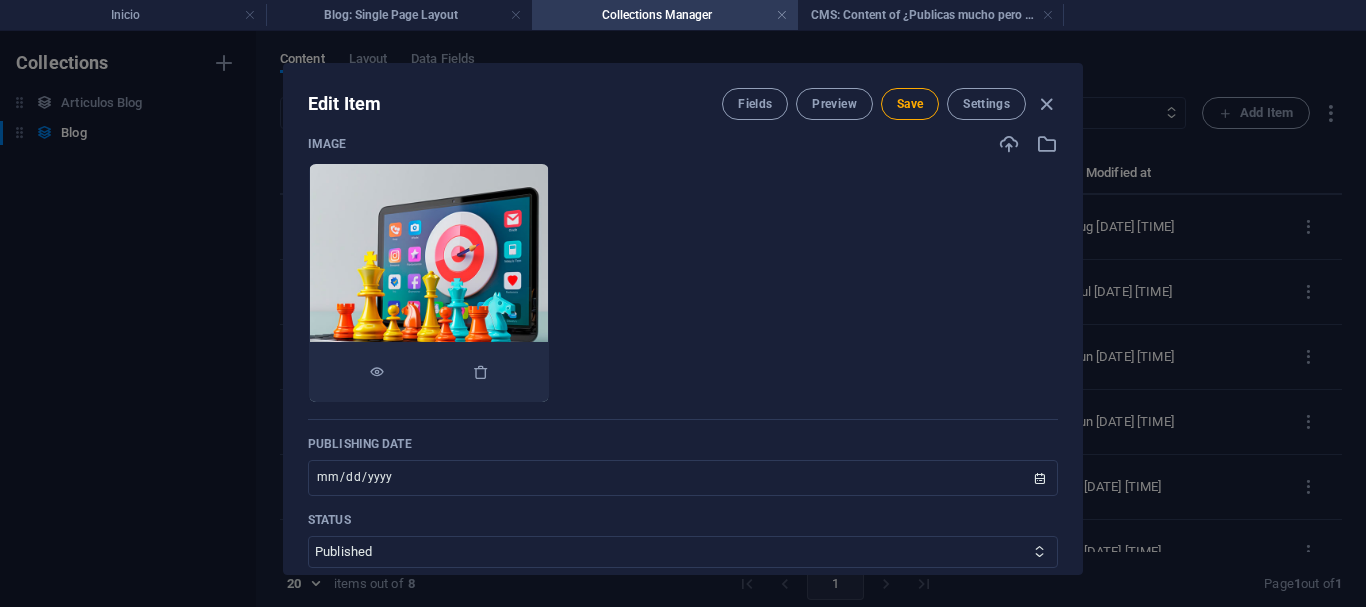 click at bounding box center (429, 283) 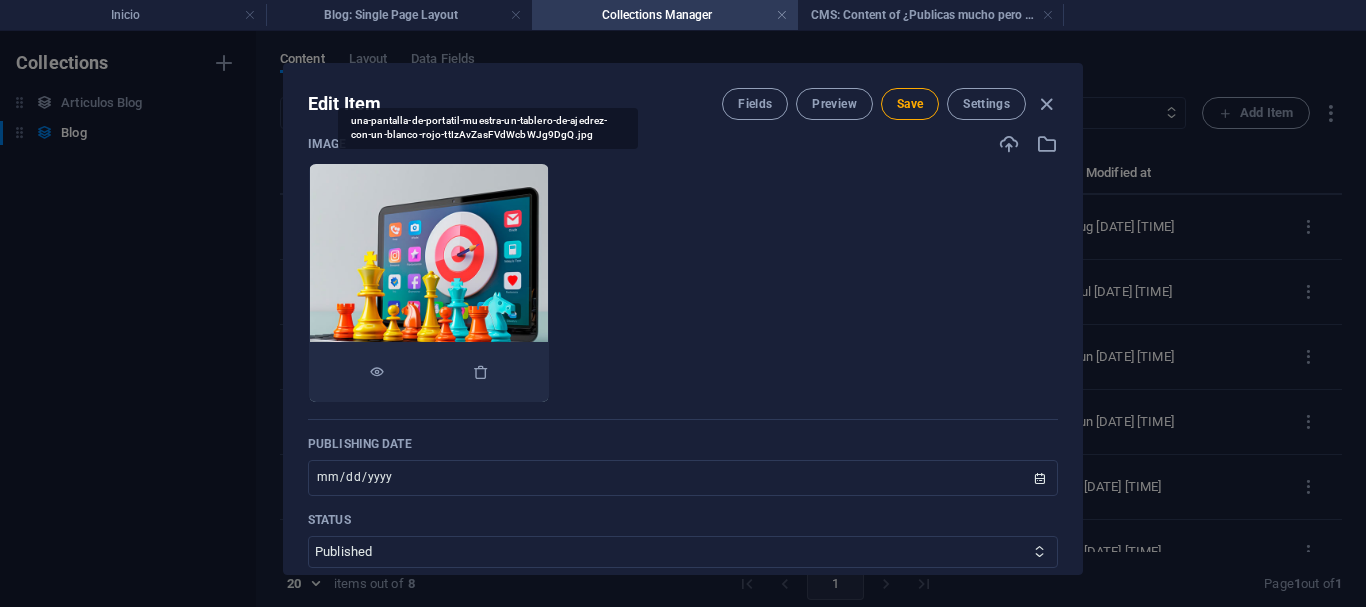 click at bounding box center (429, 283) 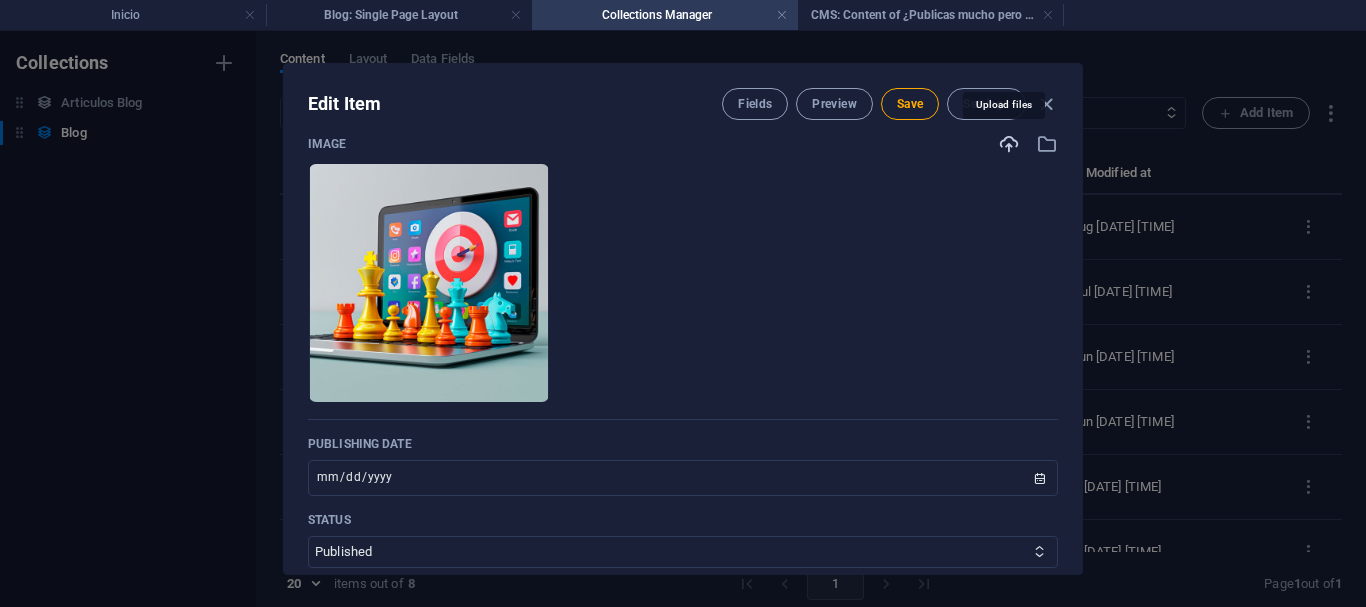 click at bounding box center (1009, 144) 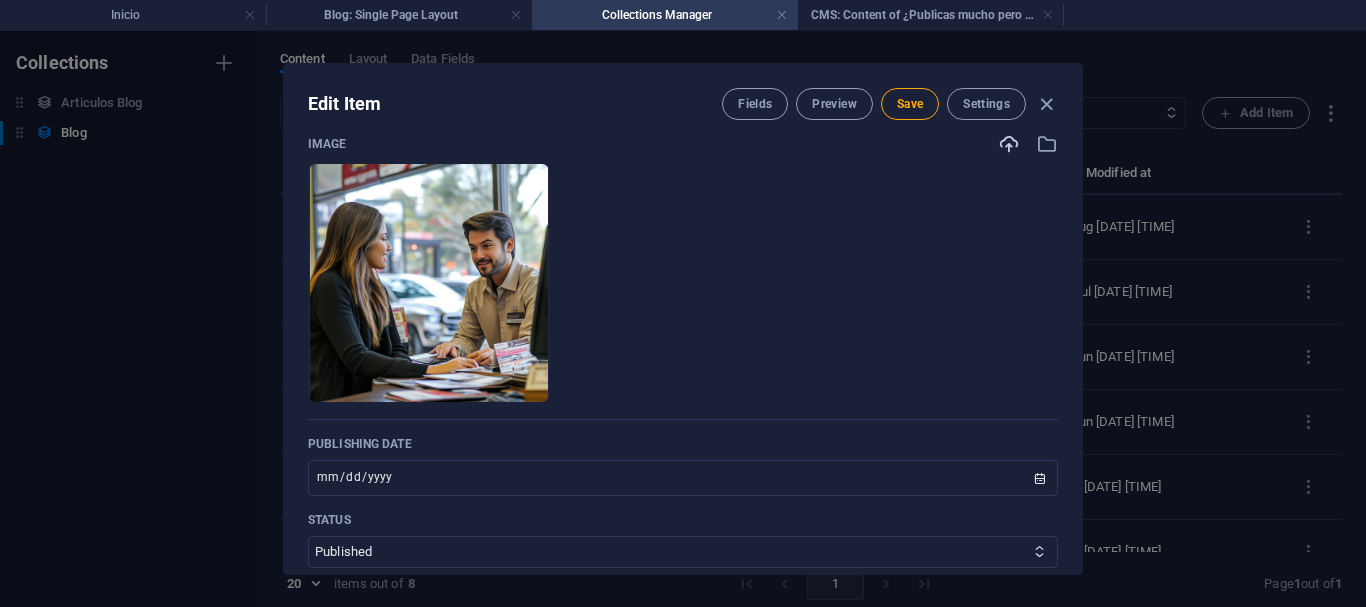 scroll, scrollTop: 800, scrollLeft: 0, axis: vertical 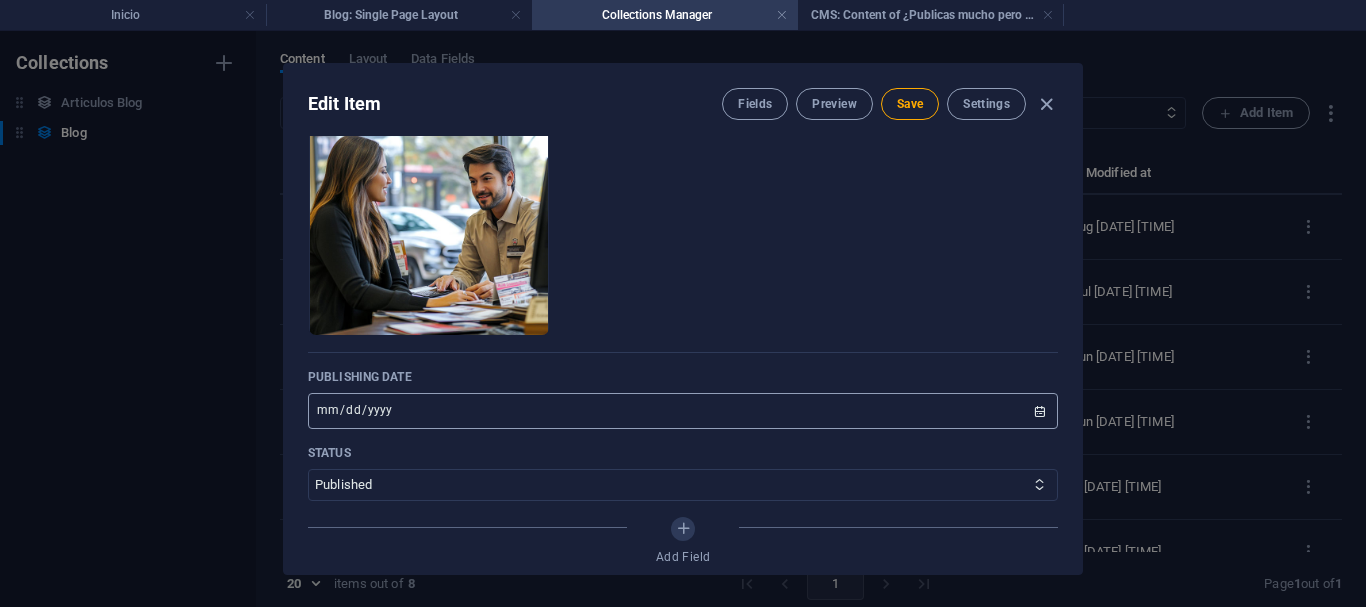 click on "[DATE]" at bounding box center (683, 411) 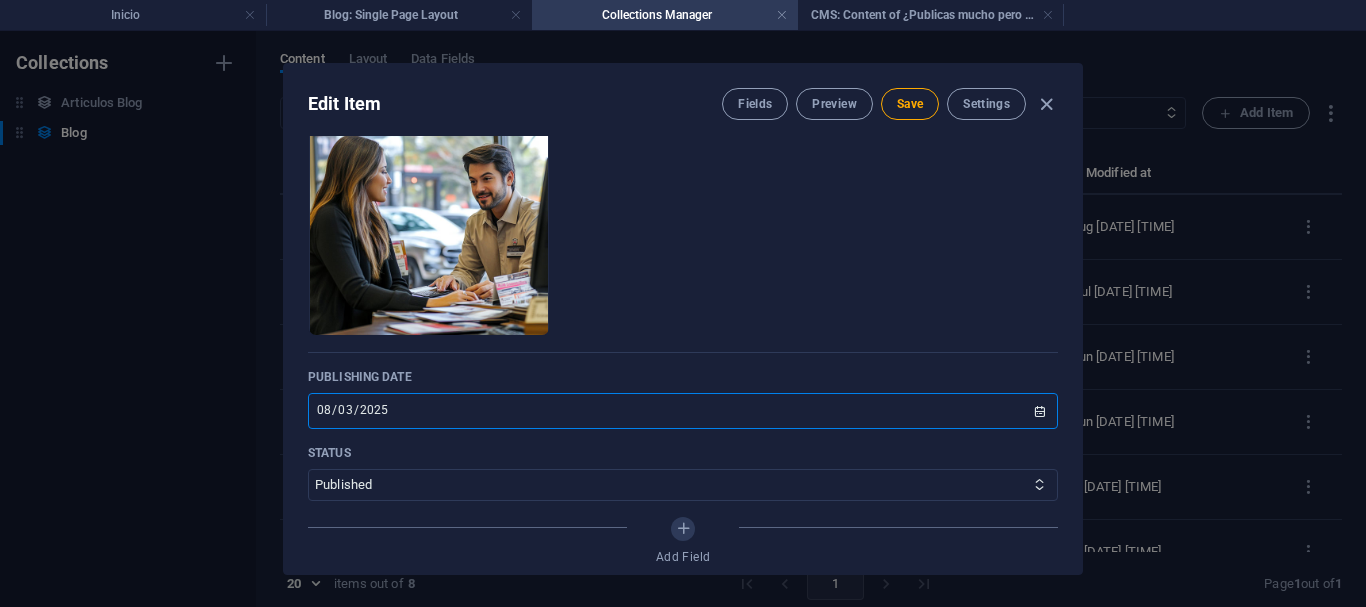 type on "2025-08-05" 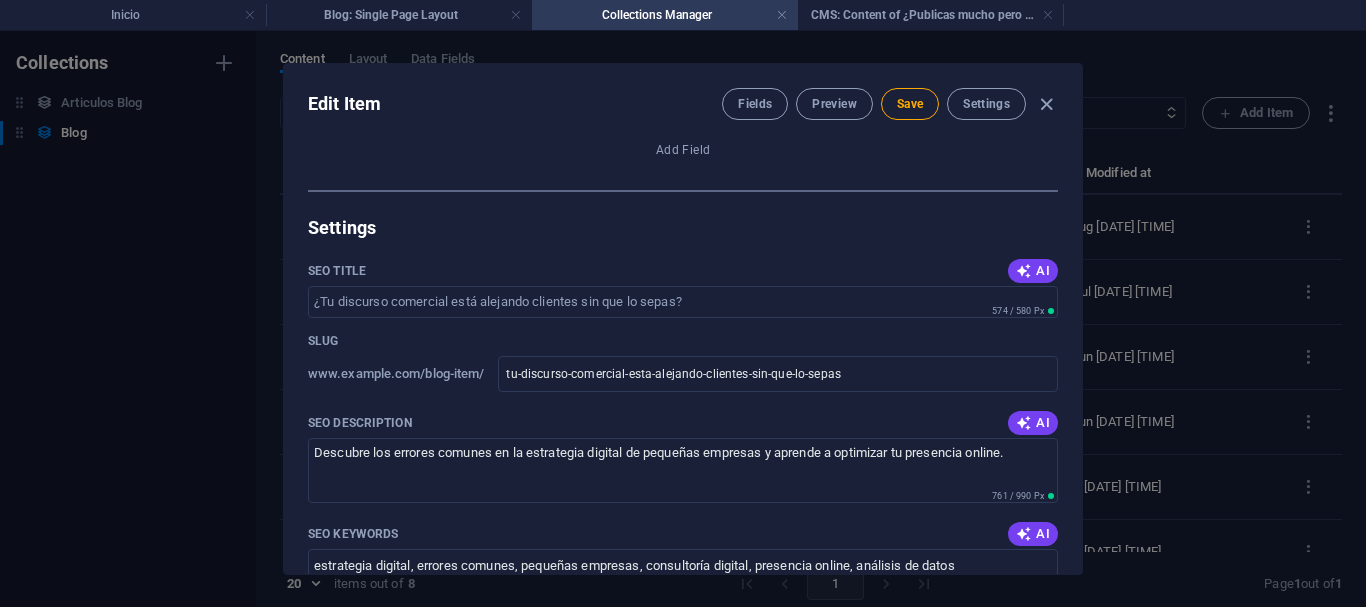scroll, scrollTop: 1200, scrollLeft: 0, axis: vertical 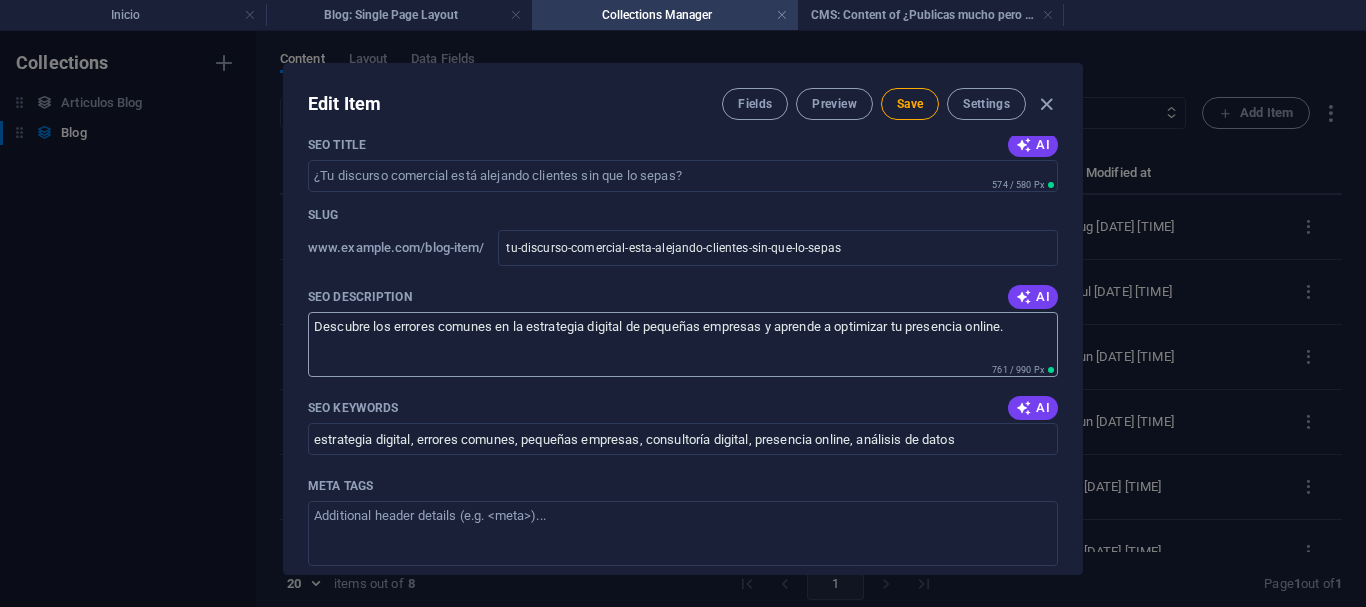 click on "Descubre los errores comunes en la estrategia digital de pequeñas empresas y aprende a optimizar tu presencia online." at bounding box center (683, 344) 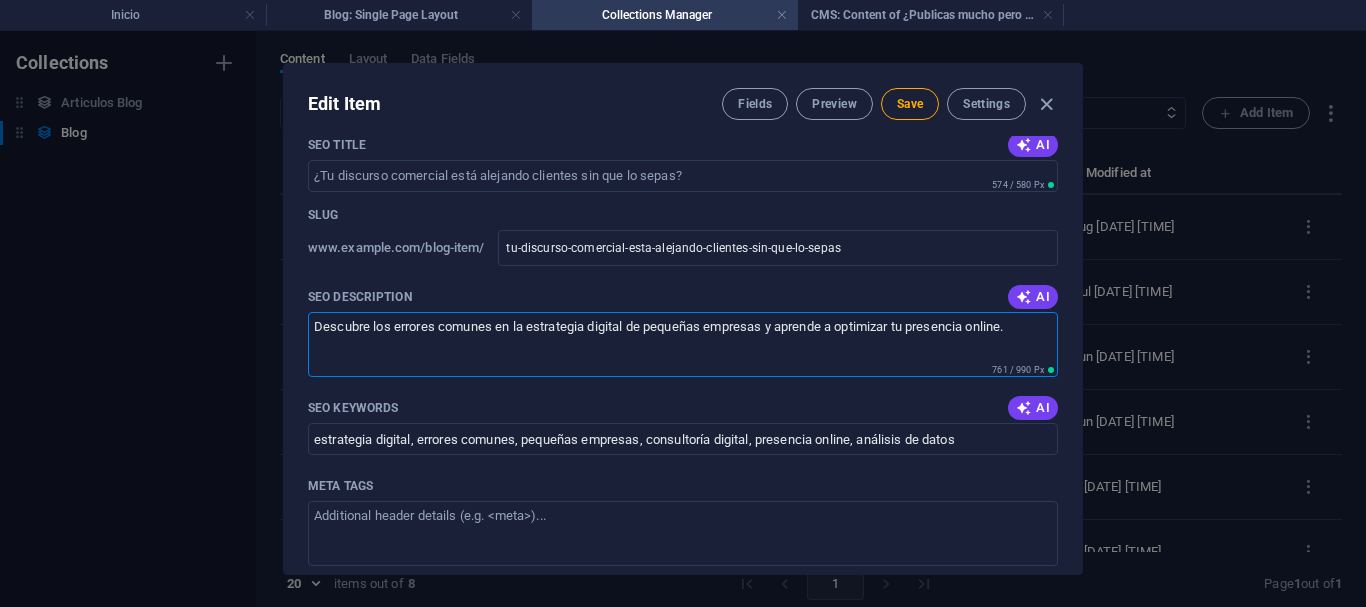 drag, startPoint x: 1024, startPoint y: 329, endPoint x: 305, endPoint y: 314, distance: 719.15643 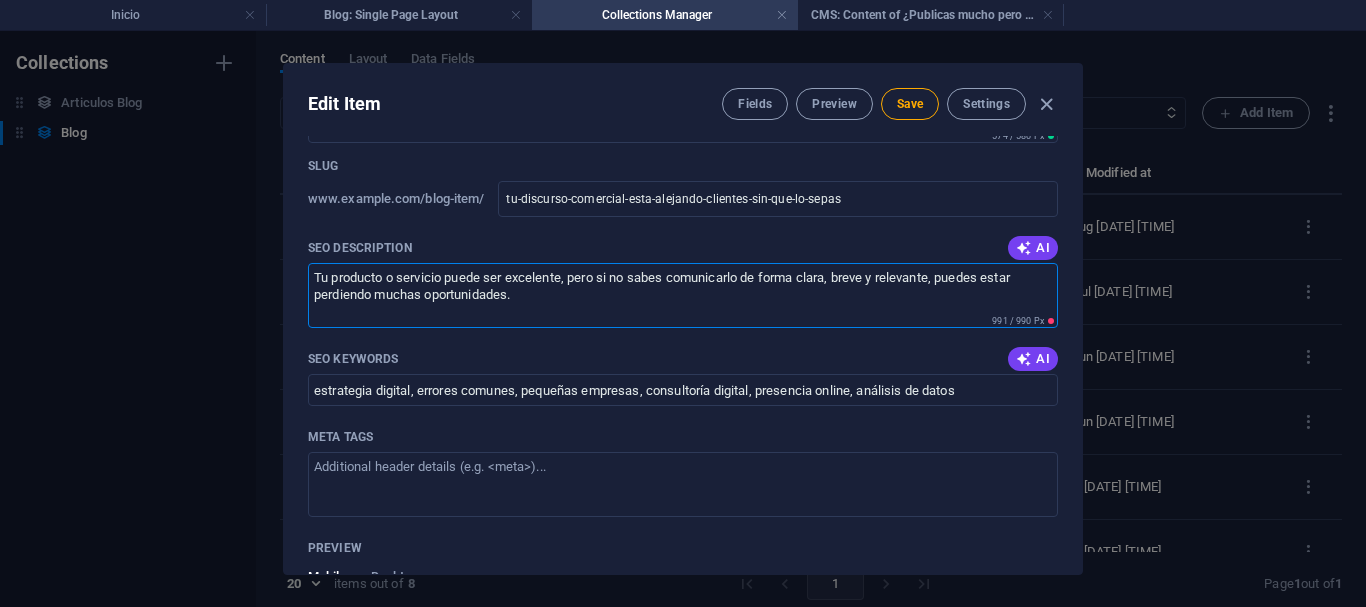 scroll, scrollTop: 1400, scrollLeft: 0, axis: vertical 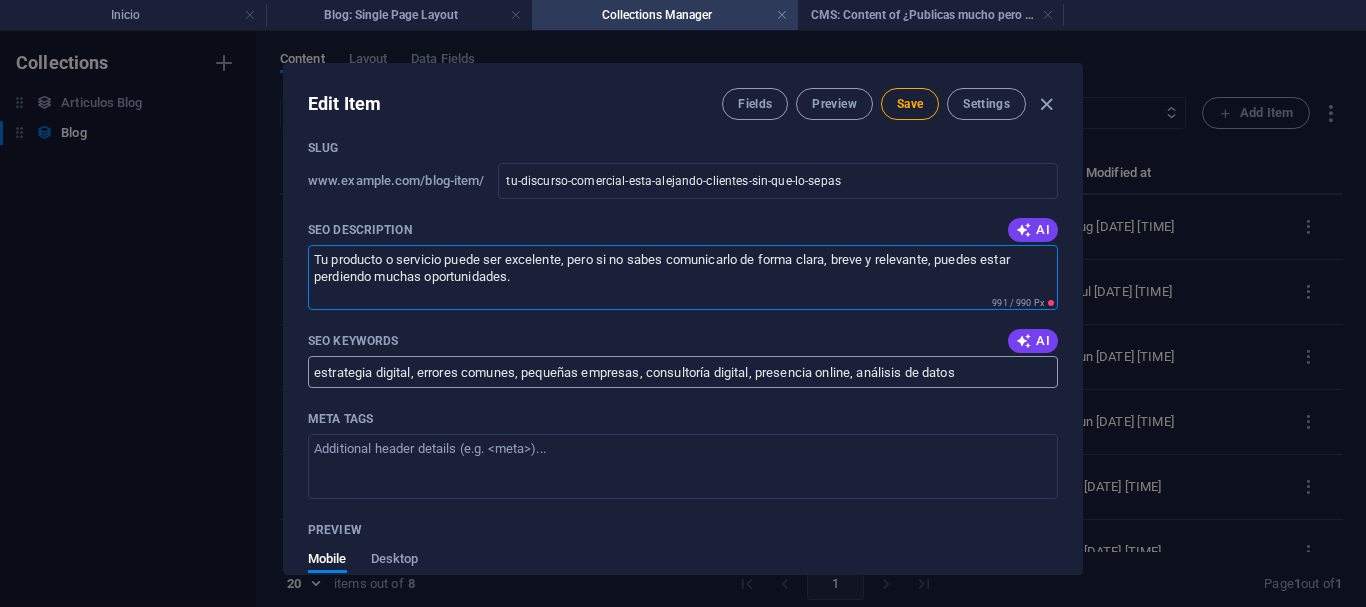 type on "Tu producto o servicio puede ser excelente, pero si no sabes comunicarlo de forma clara, breve y relevante, puedes estar perdiendo muchas oportunidades." 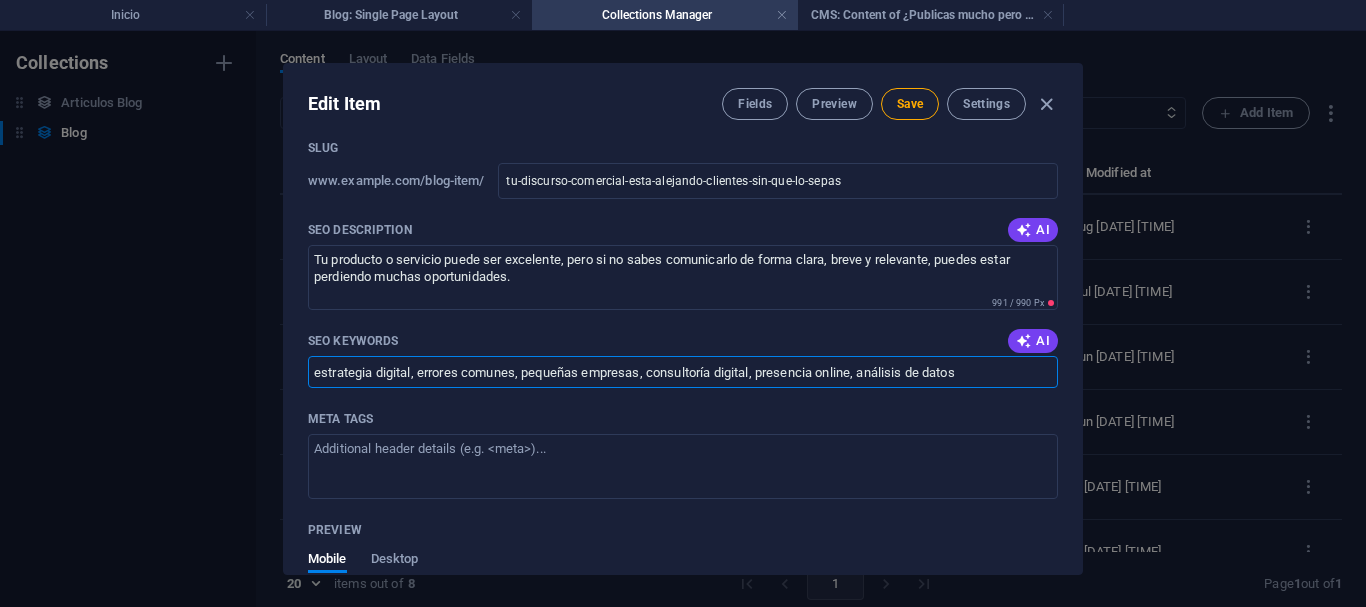 drag, startPoint x: 982, startPoint y: 371, endPoint x: 265, endPoint y: 365, distance: 717.0251 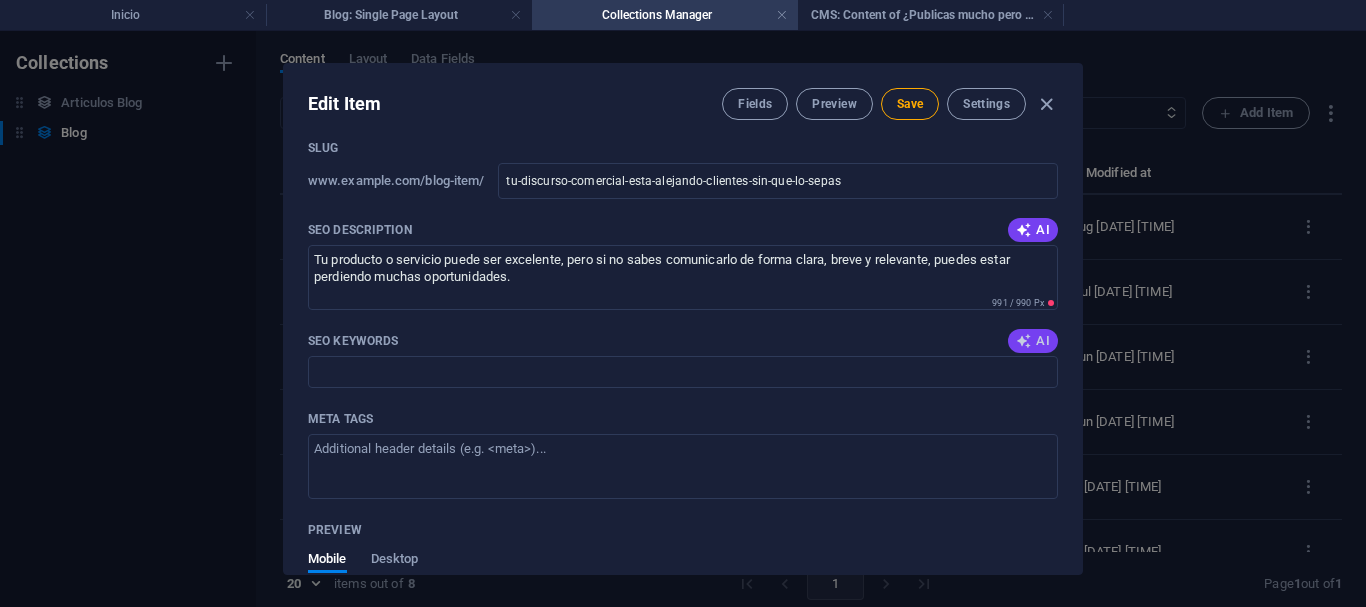 click on "AI" at bounding box center (1033, 341) 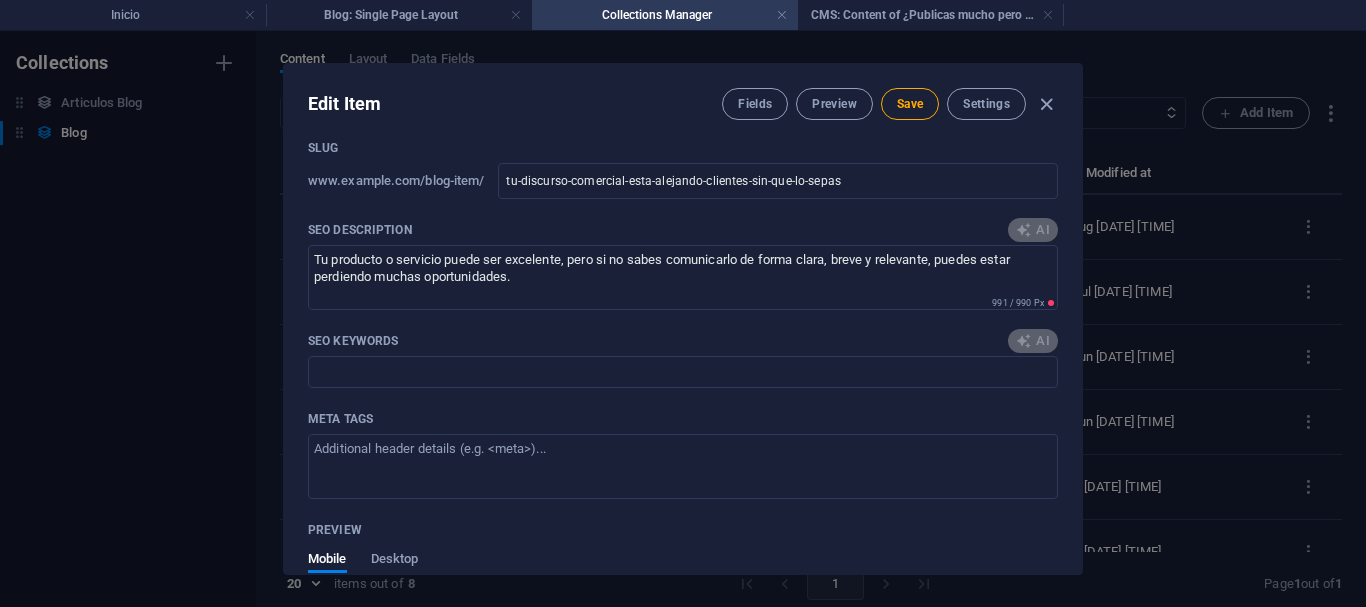type on "discurso comercial, estrategia de contenido, redes sociales, asesoría comercial, generación de leads, comunicación efectiva" 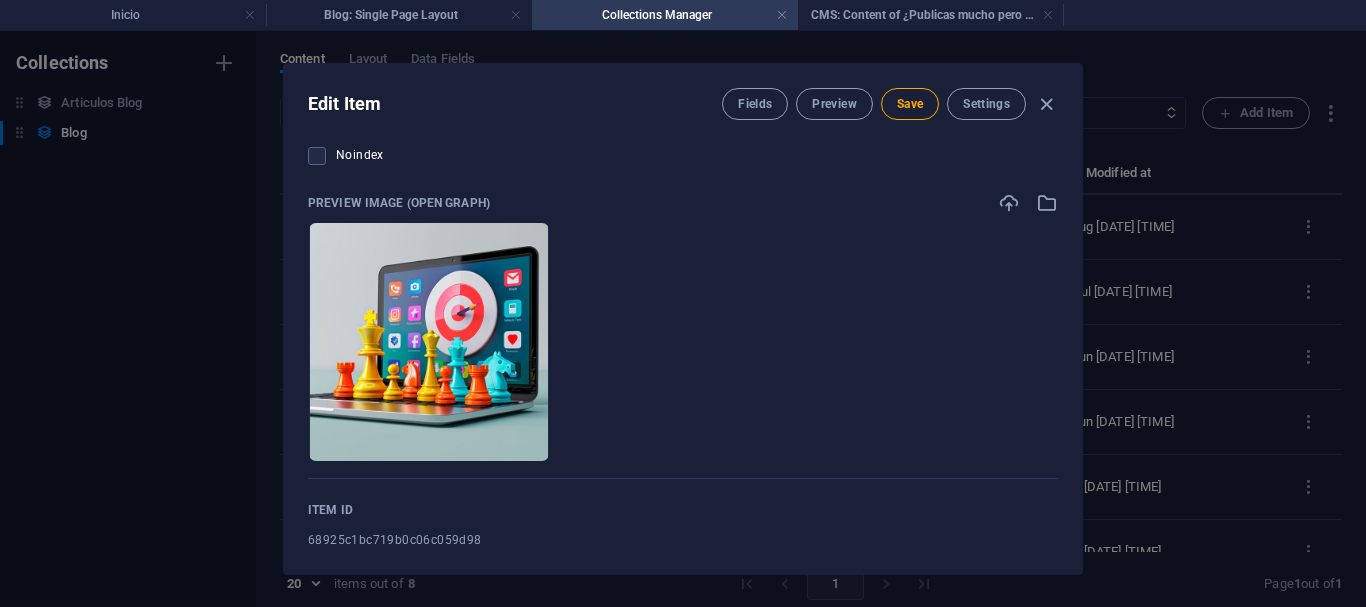 scroll, scrollTop: 2164, scrollLeft: 0, axis: vertical 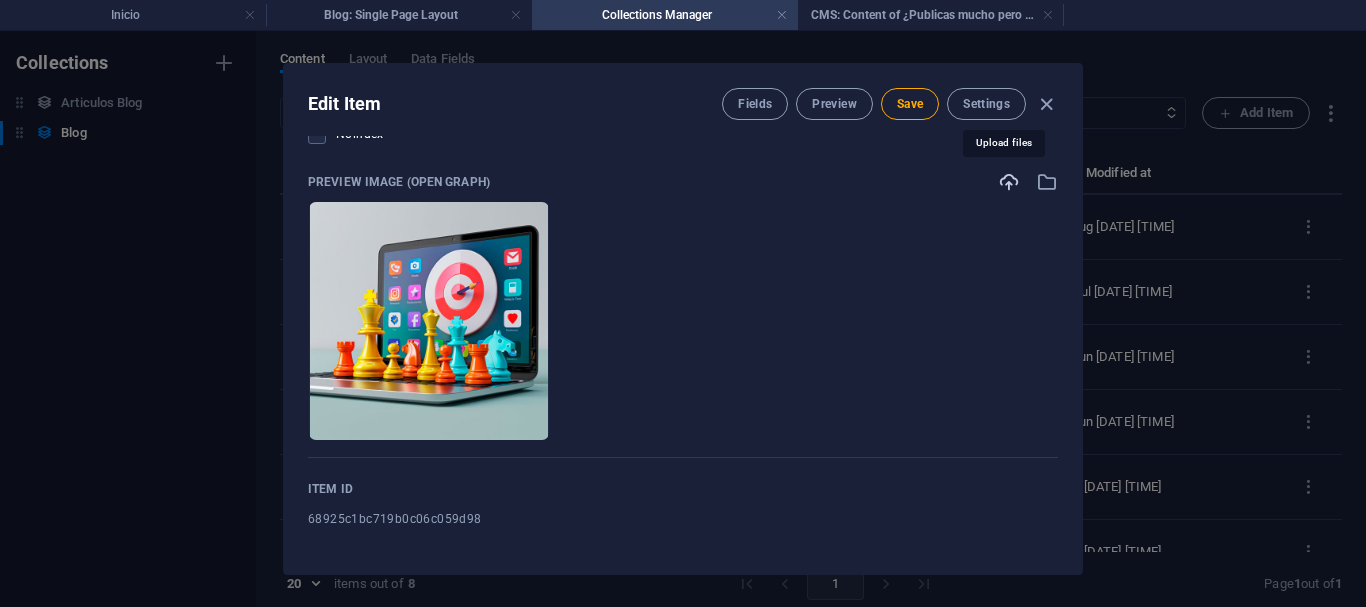 click at bounding box center [1009, 182] 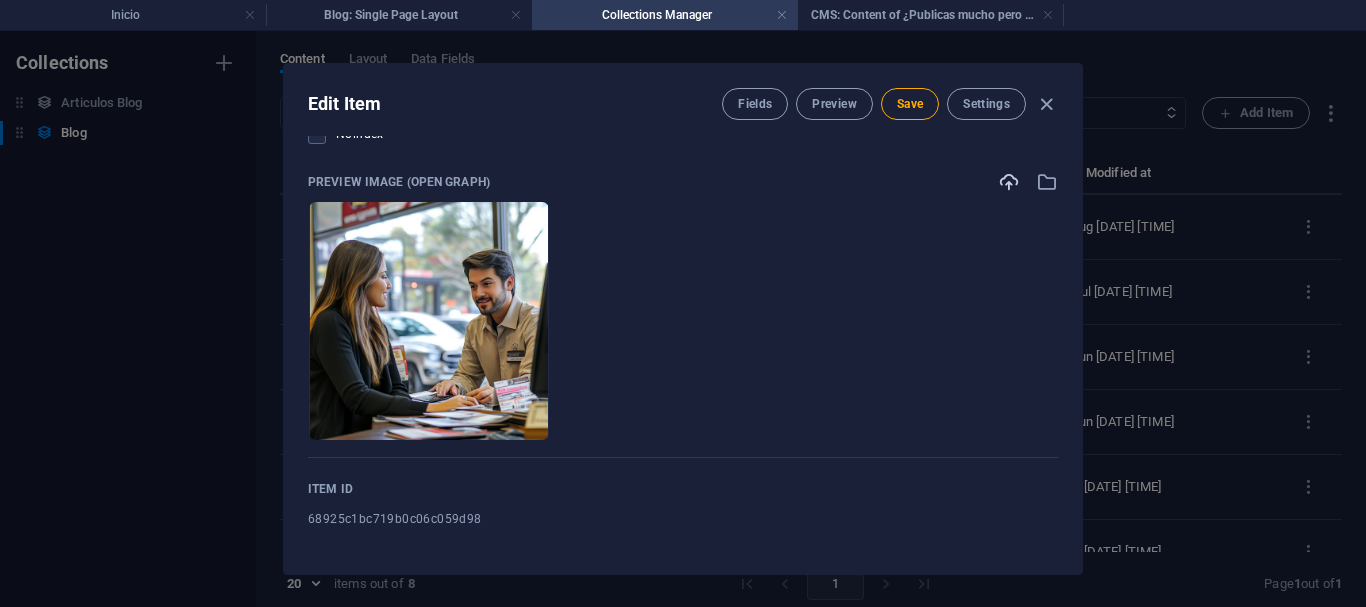 scroll, scrollTop: 9, scrollLeft: 0, axis: vertical 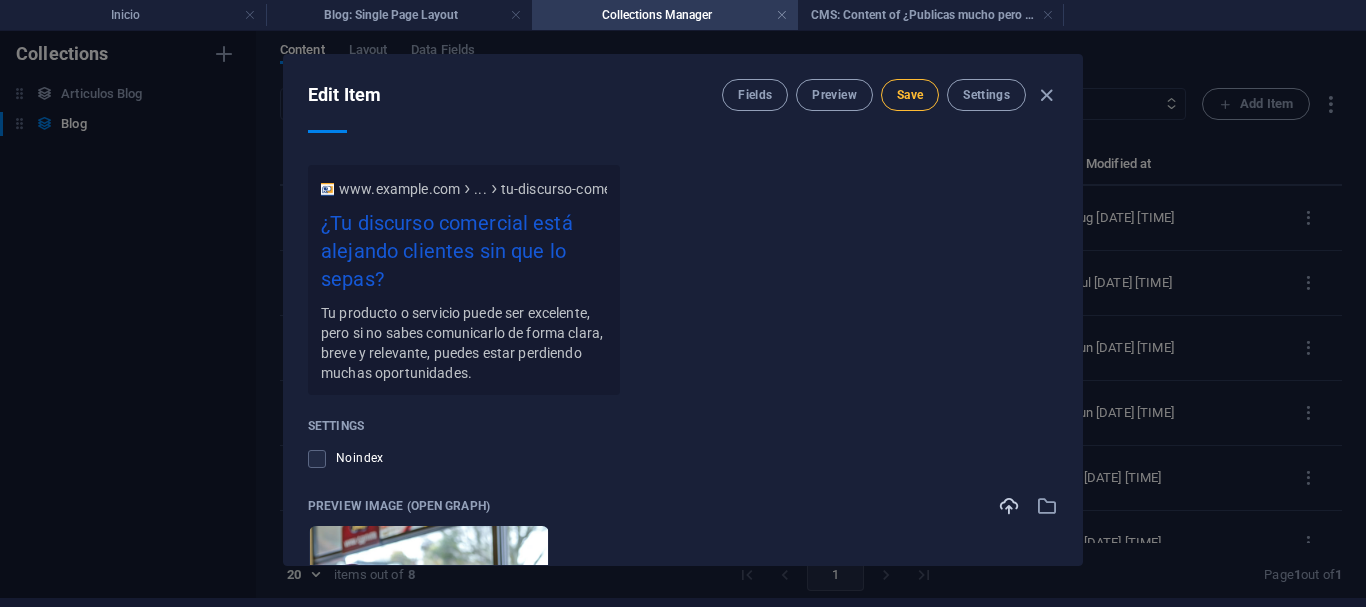click on "Save" at bounding box center (910, 95) 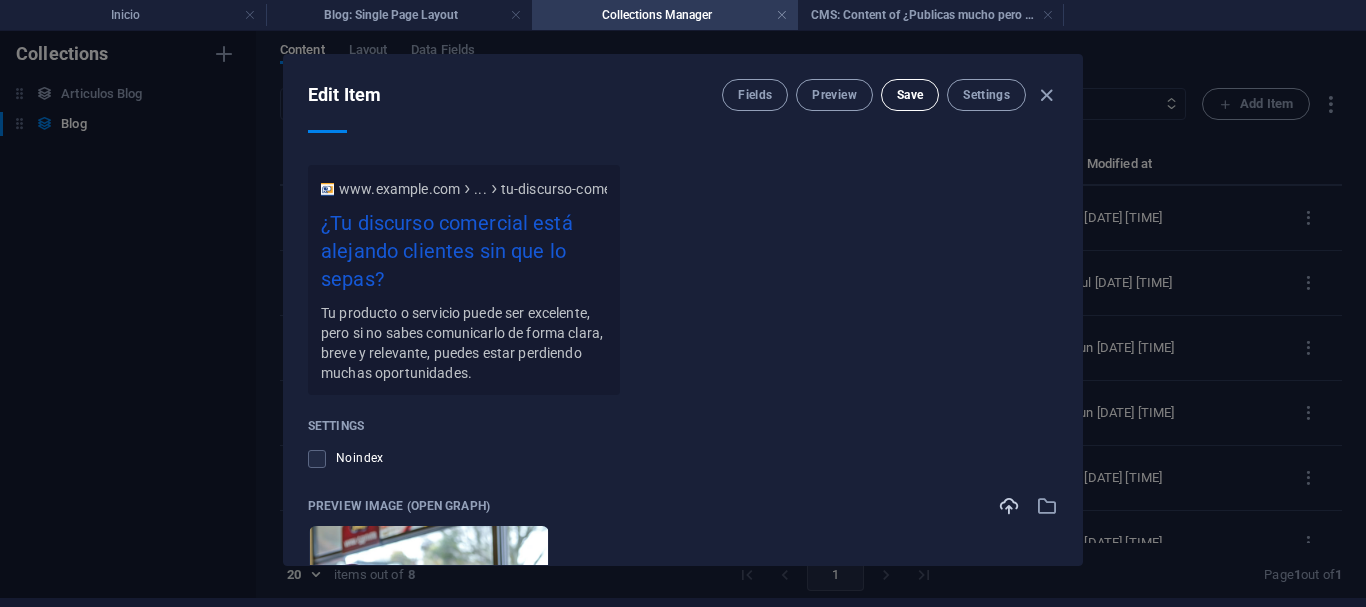 click on "Save" at bounding box center (910, 95) 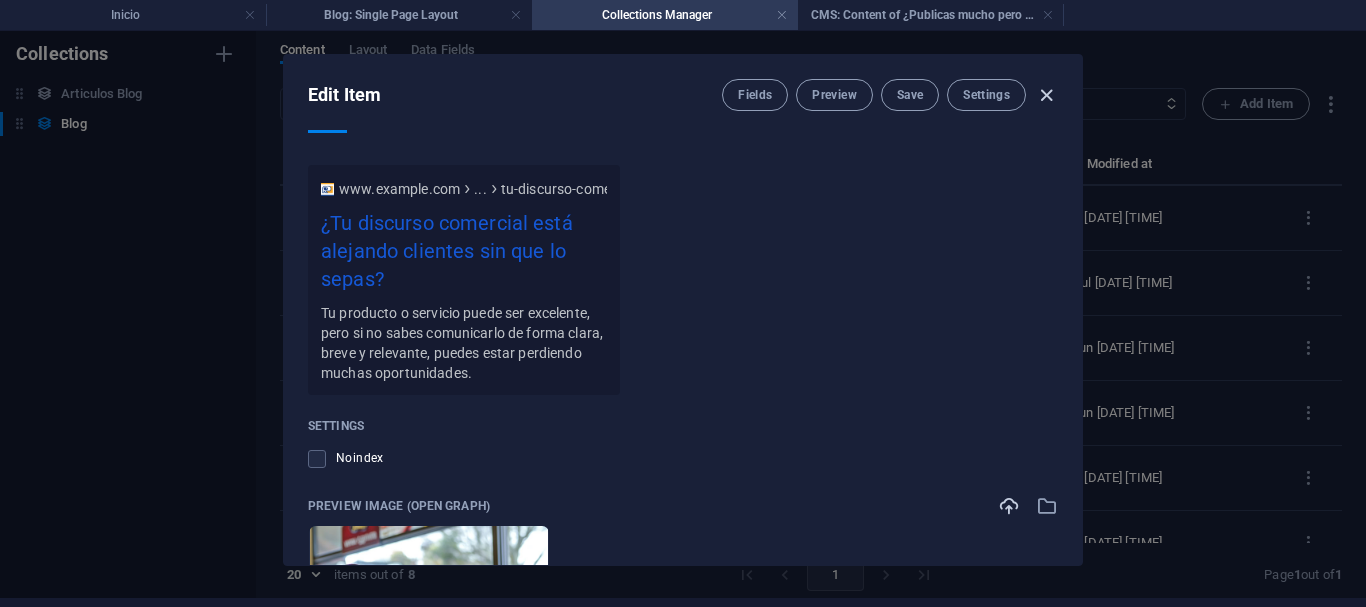 click at bounding box center (1046, 95) 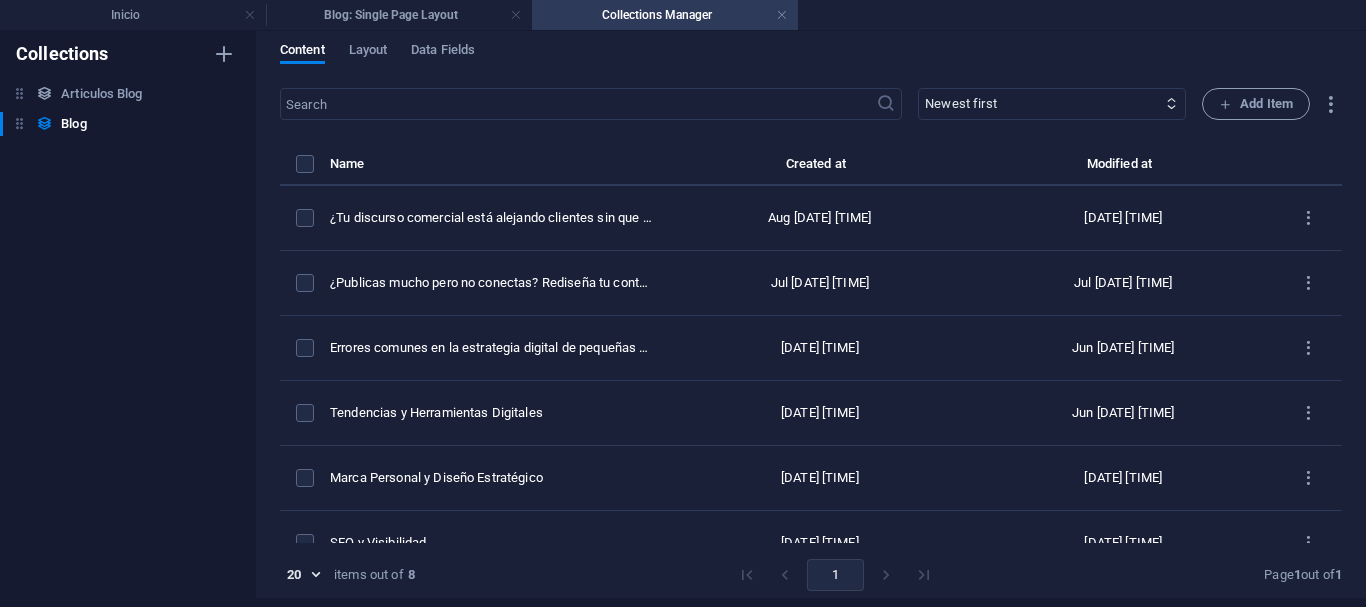 type on "tu-discurso-comercial-esta-alejando-clientes-sin-que-lo-sepas" 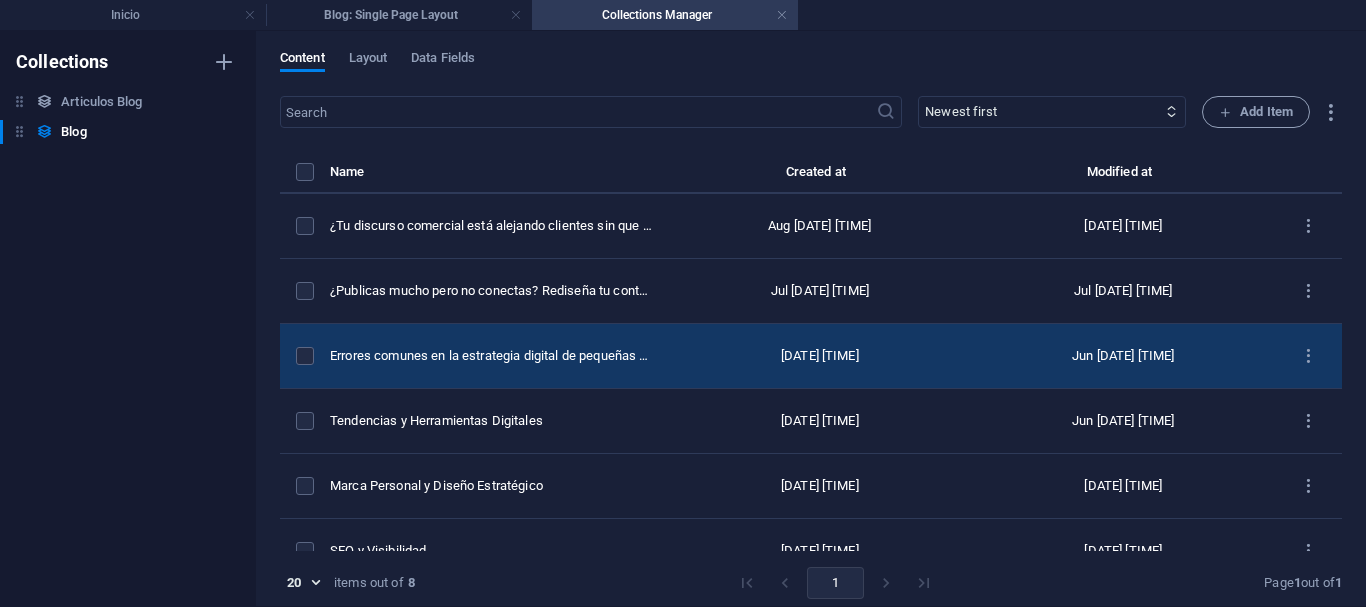 scroll, scrollTop: 0, scrollLeft: 0, axis: both 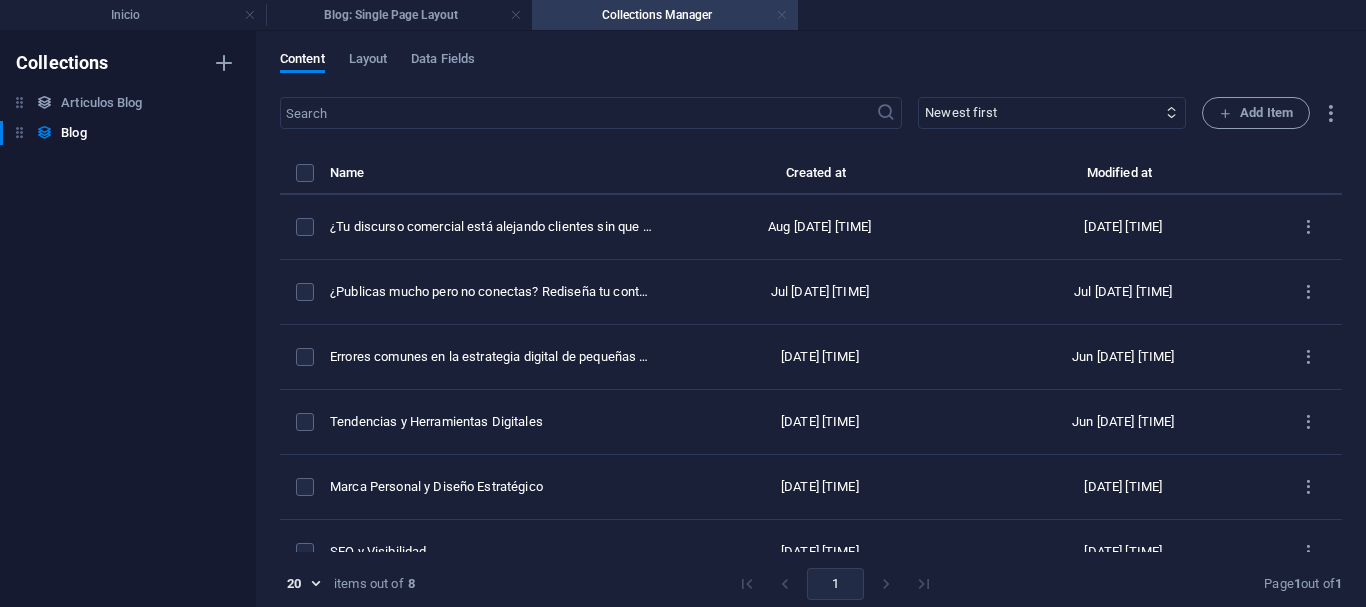 click at bounding box center (782, 15) 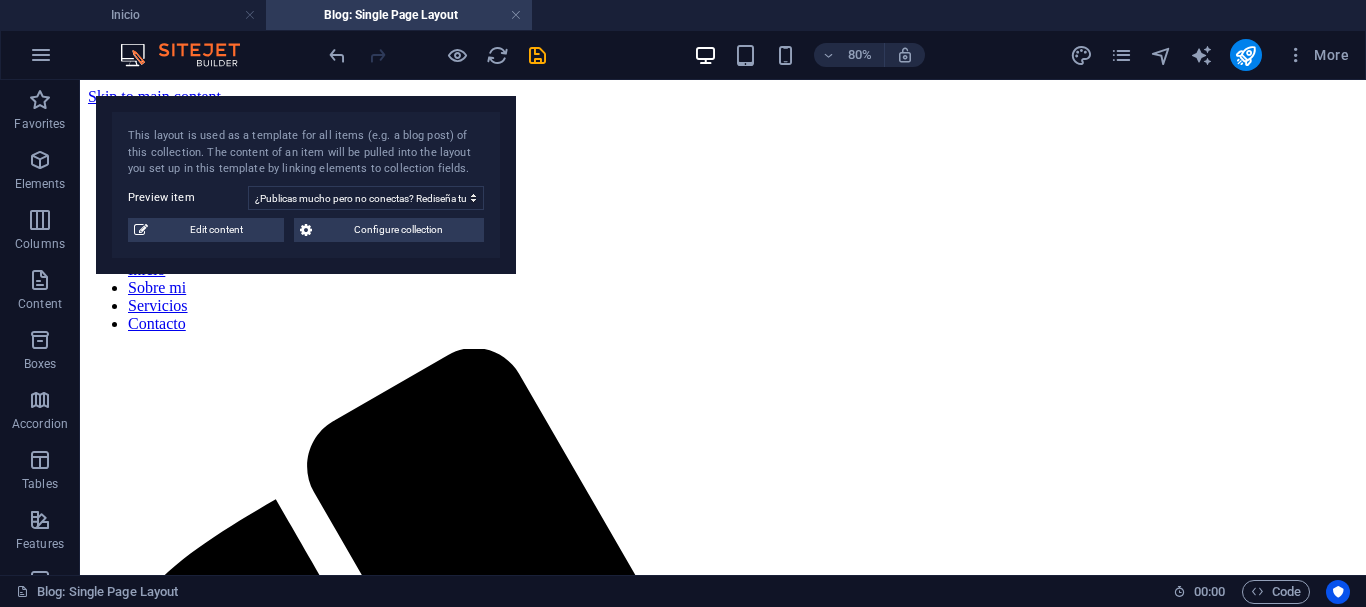 scroll, scrollTop: 200, scrollLeft: 0, axis: vertical 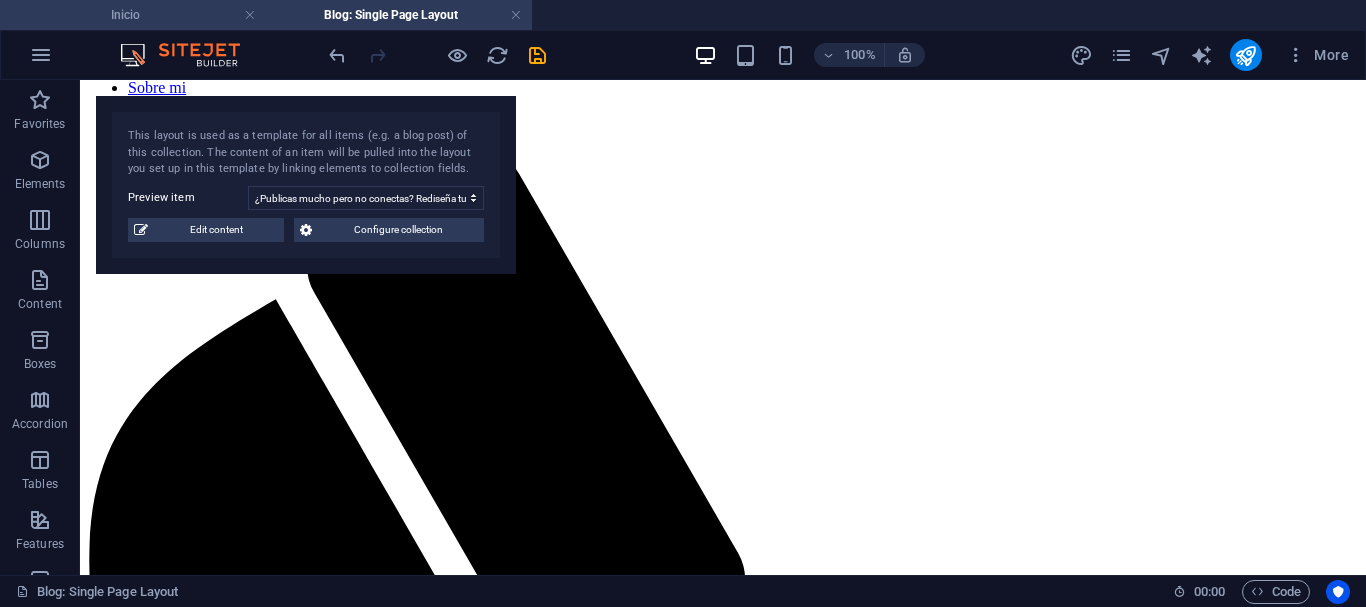 click on "Inicio" at bounding box center (133, 15) 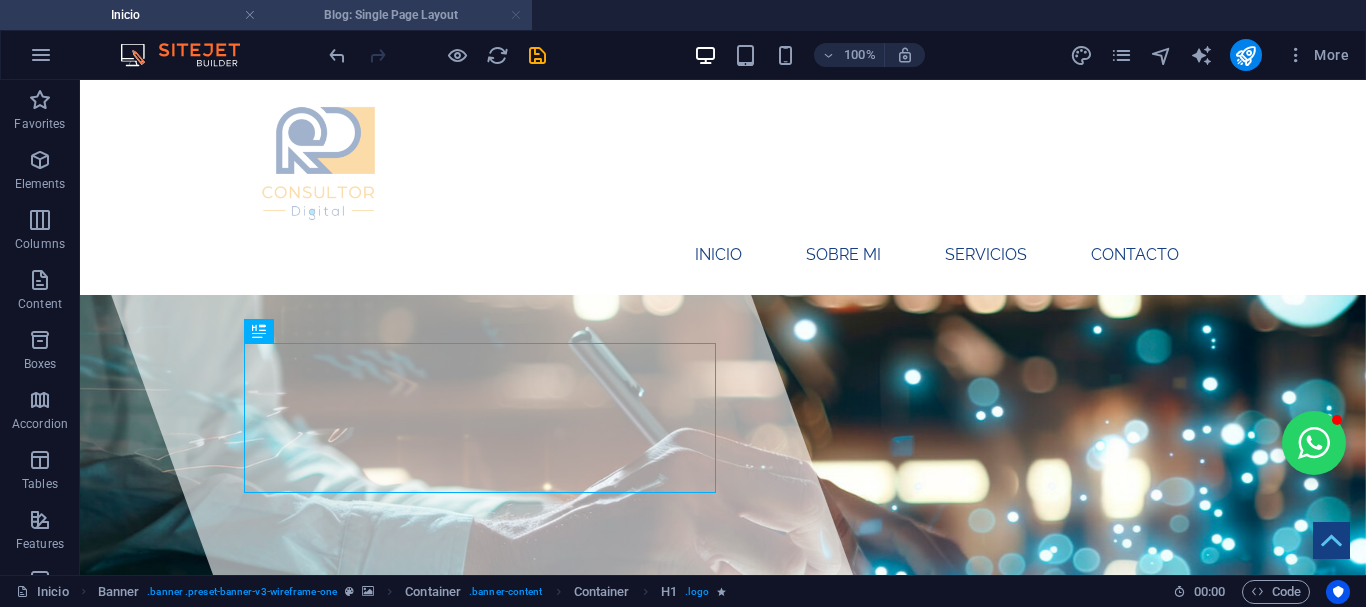 click at bounding box center [516, 15] 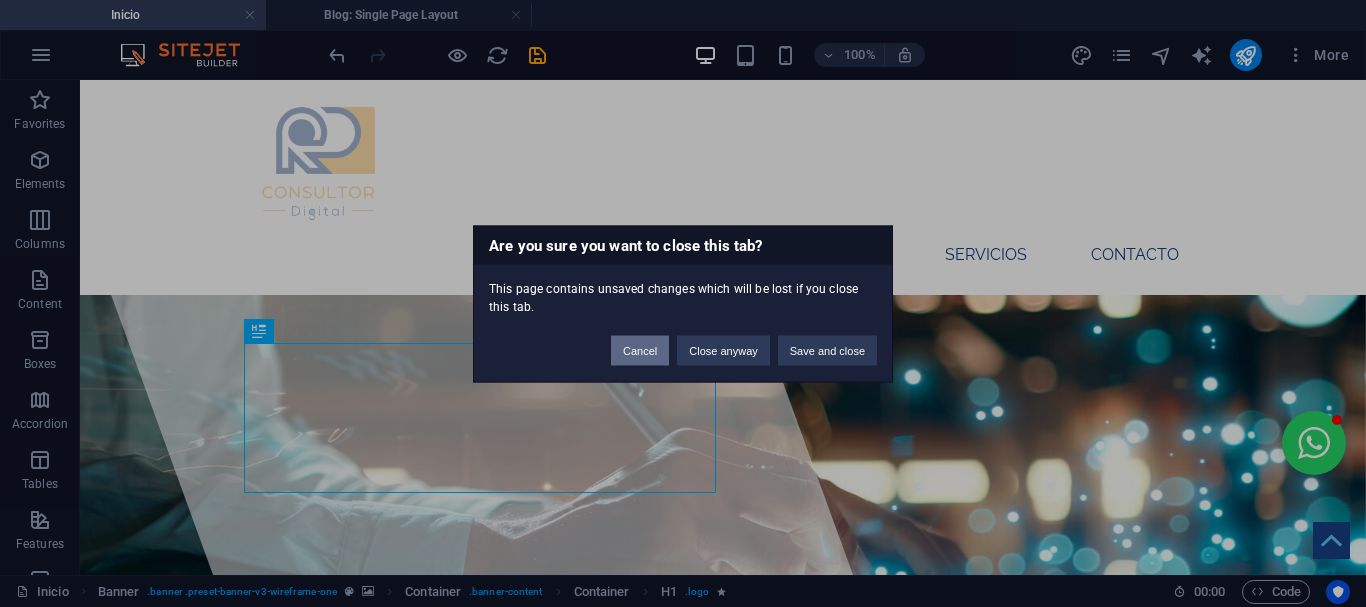 click on "Cancel" at bounding box center [640, 350] 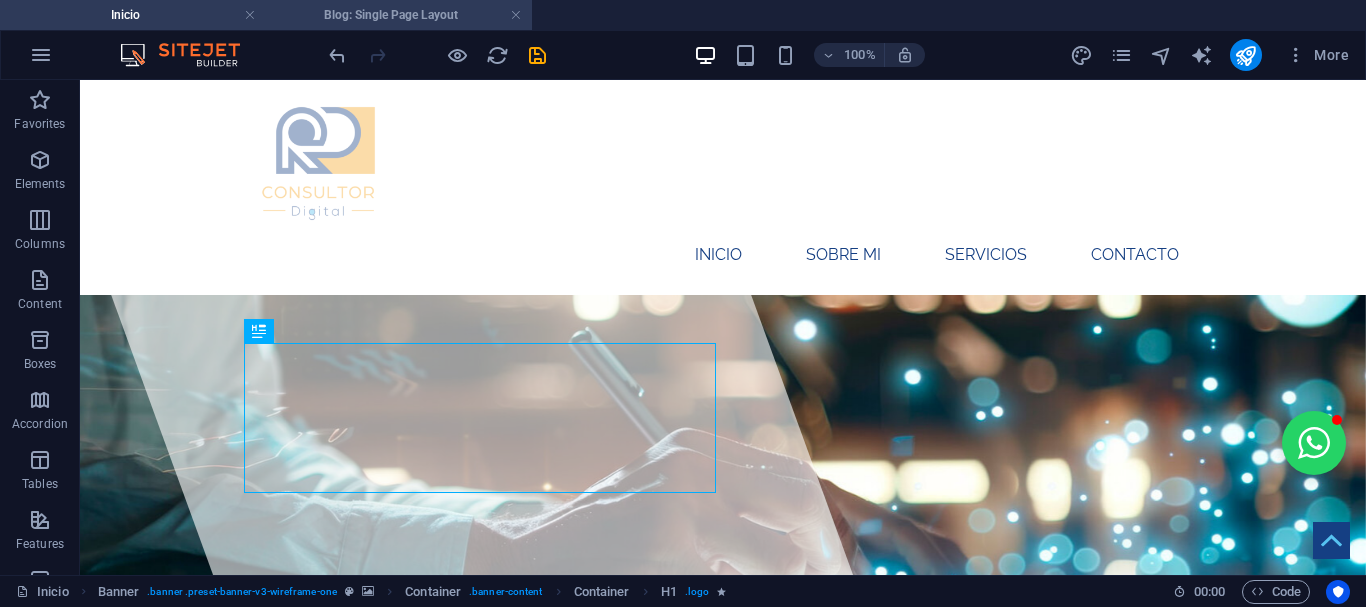 click on "Blog: Single Page Layout" at bounding box center [399, 15] 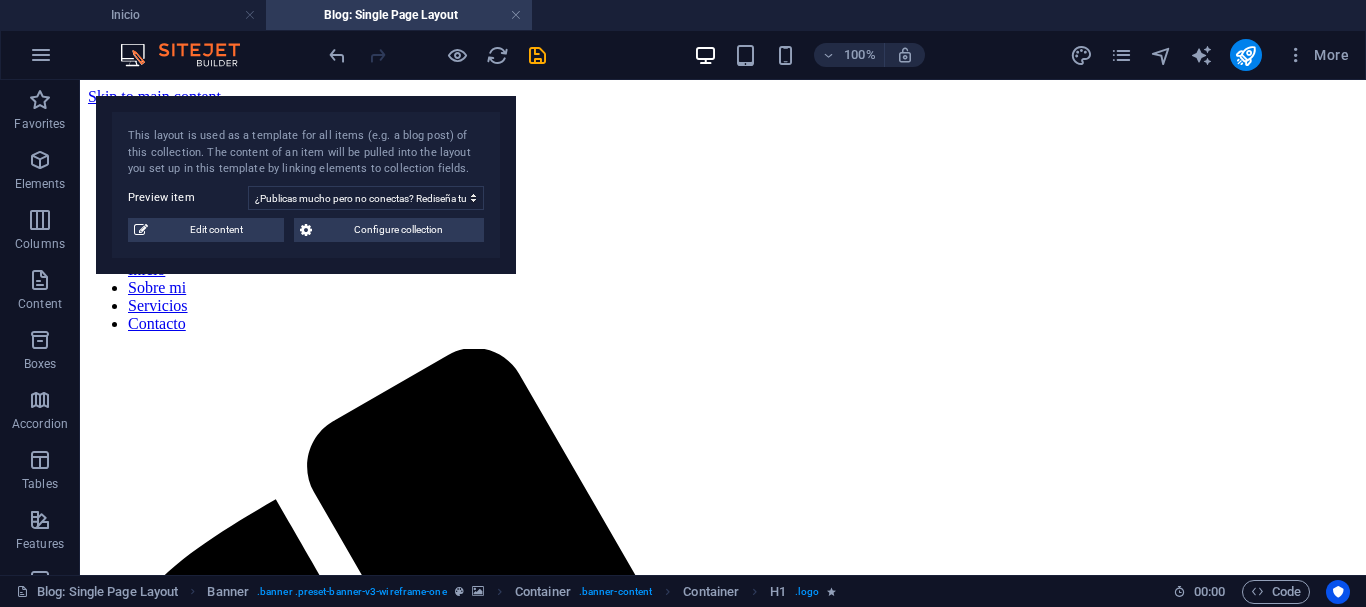 scroll, scrollTop: 200, scrollLeft: 0, axis: vertical 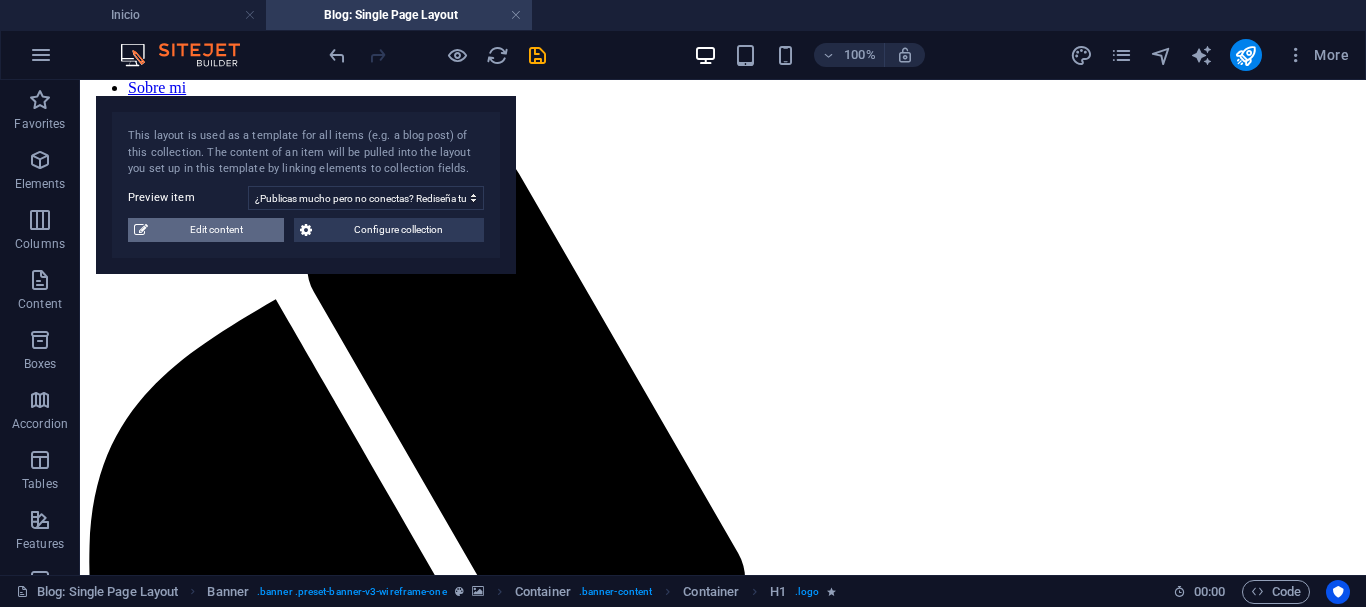 click on "Edit content" at bounding box center [216, 230] 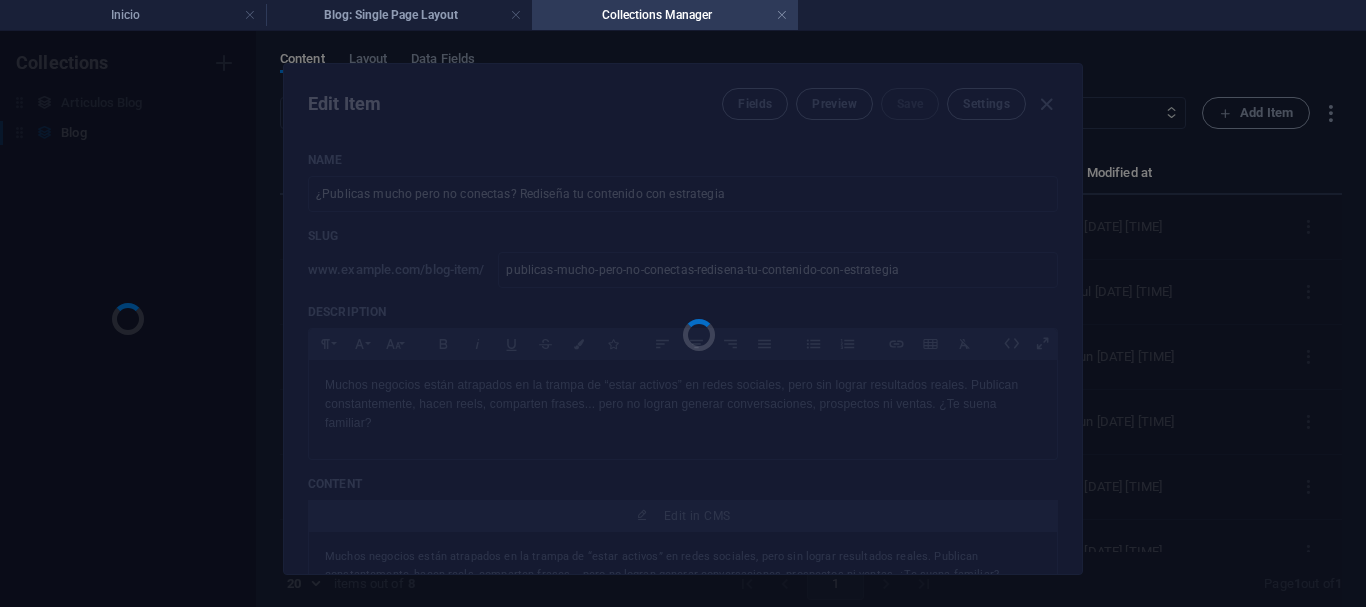 scroll, scrollTop: 0, scrollLeft: 0, axis: both 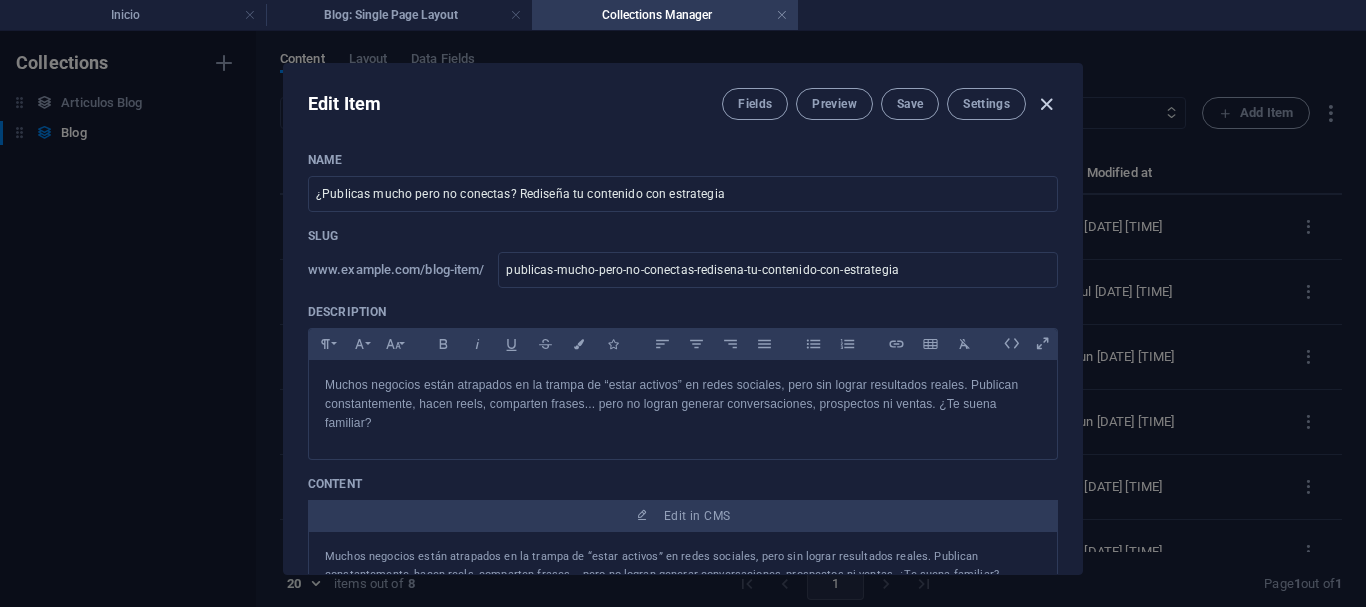 click at bounding box center [1046, 104] 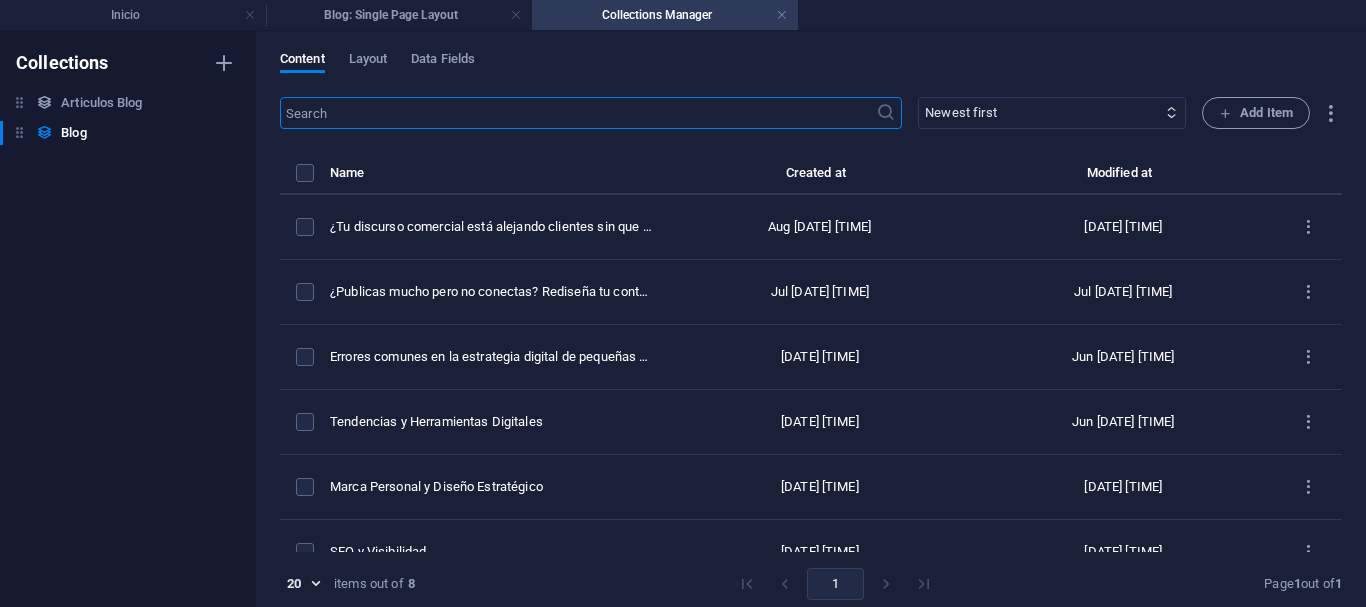 type on "2025-08-05" 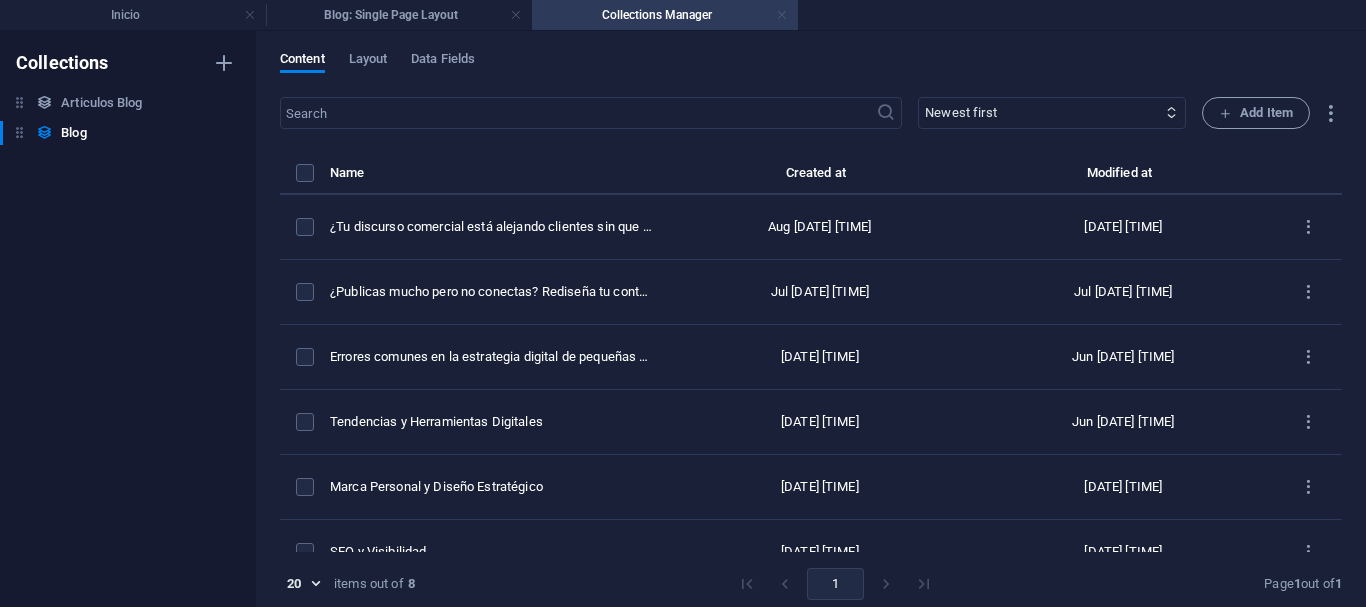 click at bounding box center [782, 15] 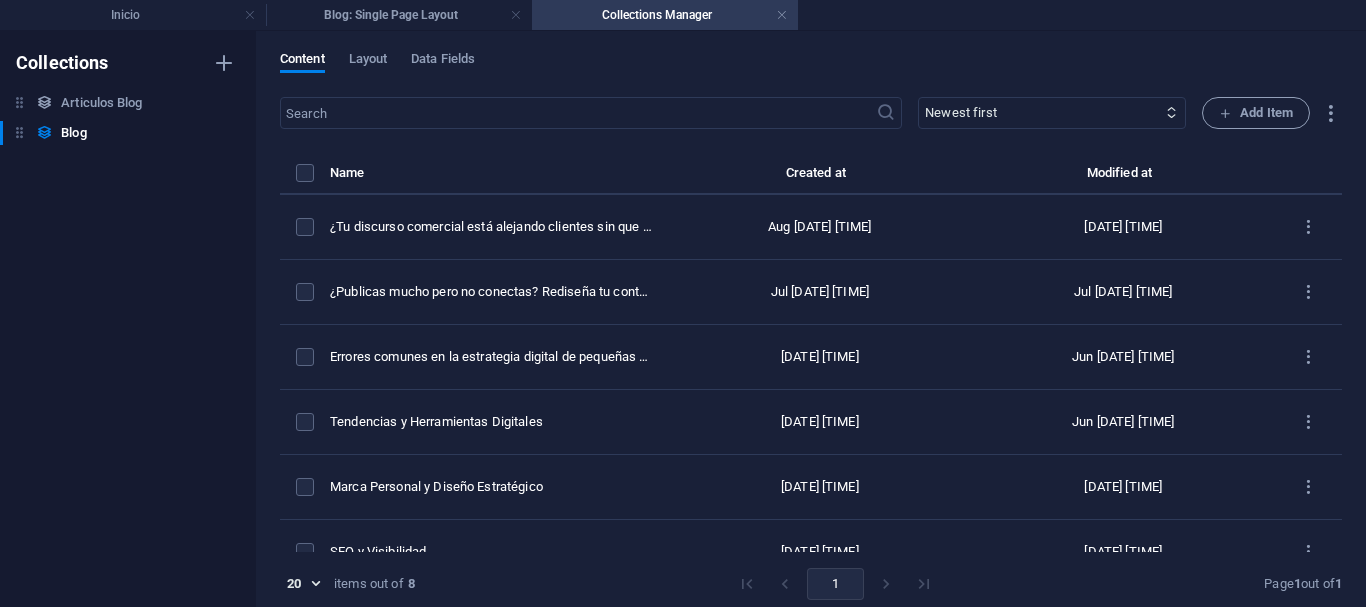 scroll, scrollTop: 200, scrollLeft: 0, axis: vertical 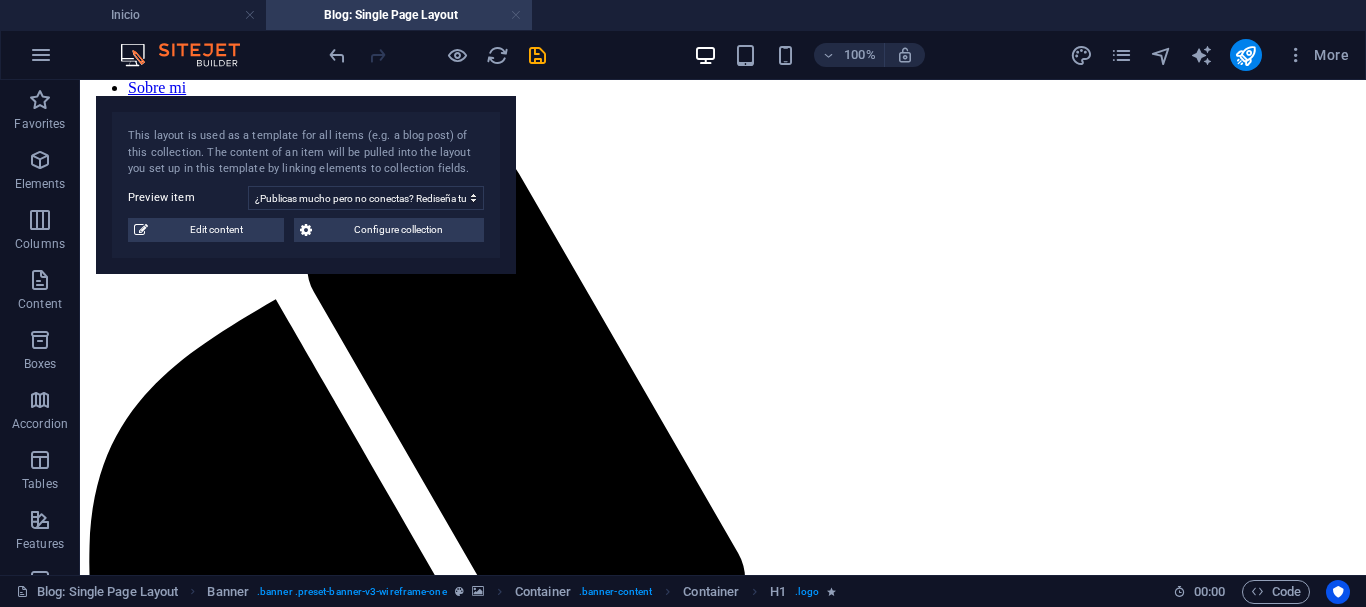 click at bounding box center (516, 15) 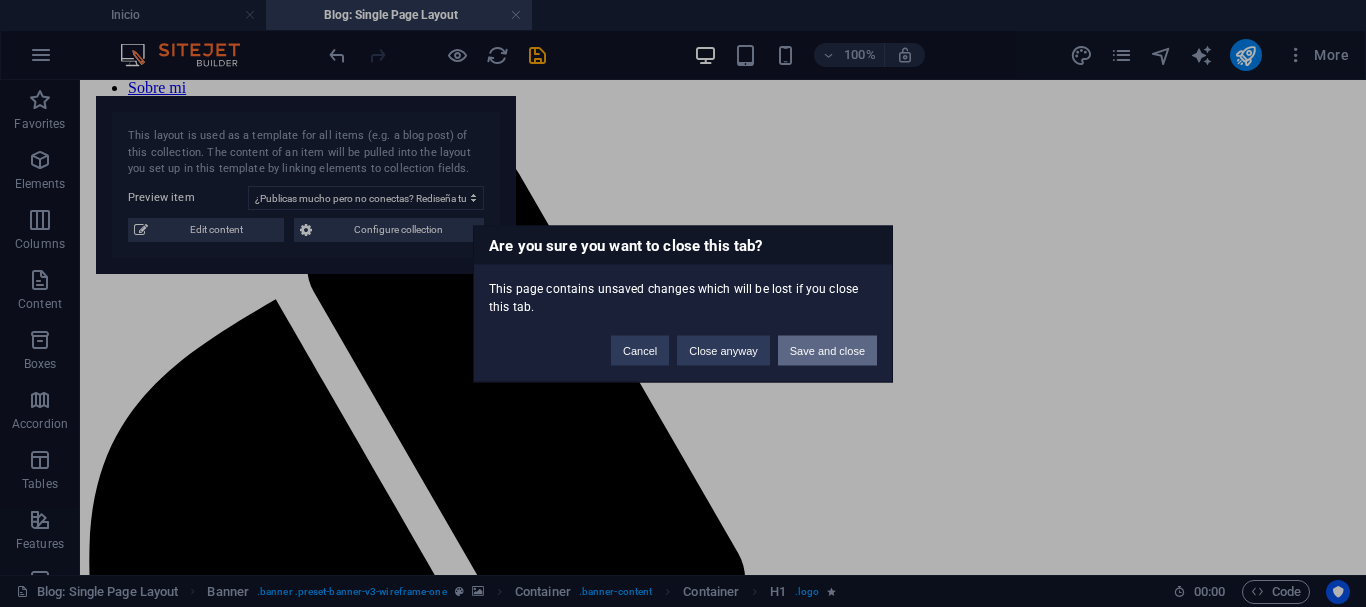 click on "Save and close" at bounding box center [827, 350] 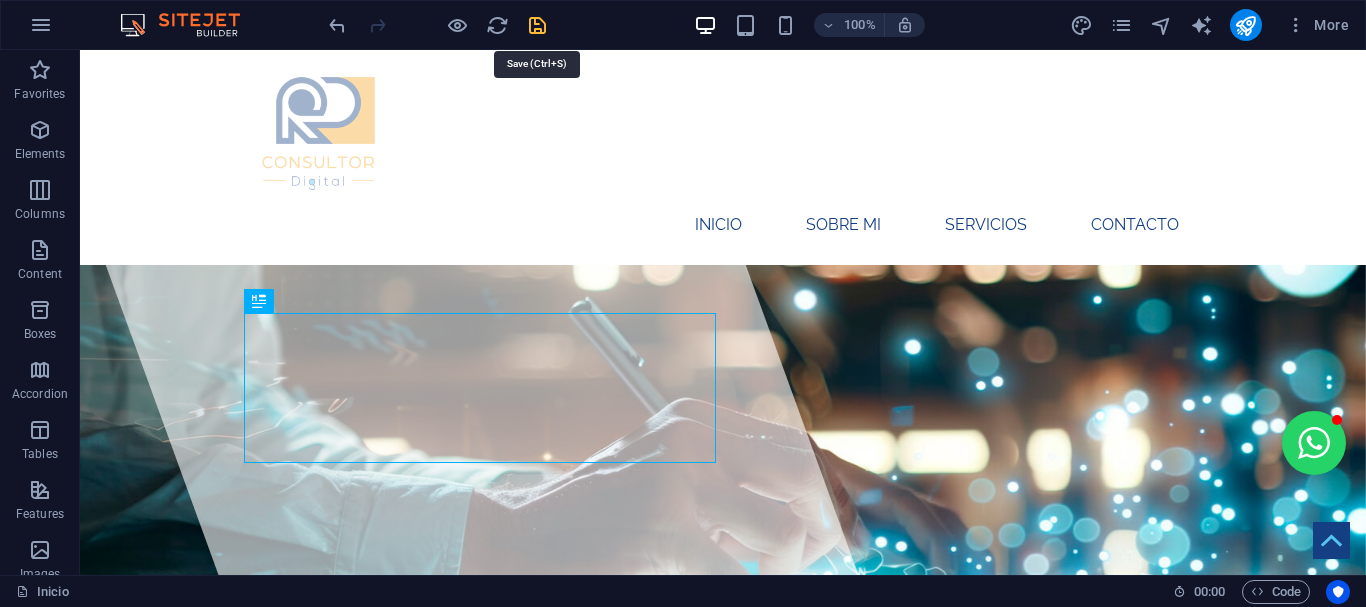 click at bounding box center (537, 25) 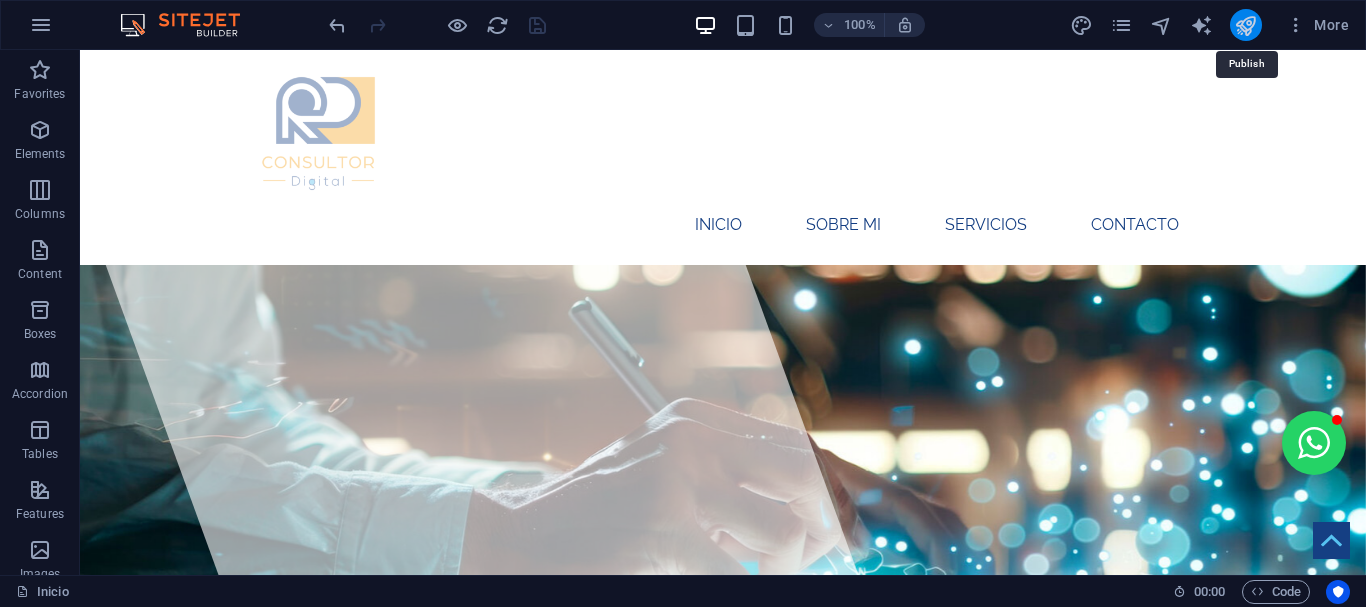 click at bounding box center [1245, 25] 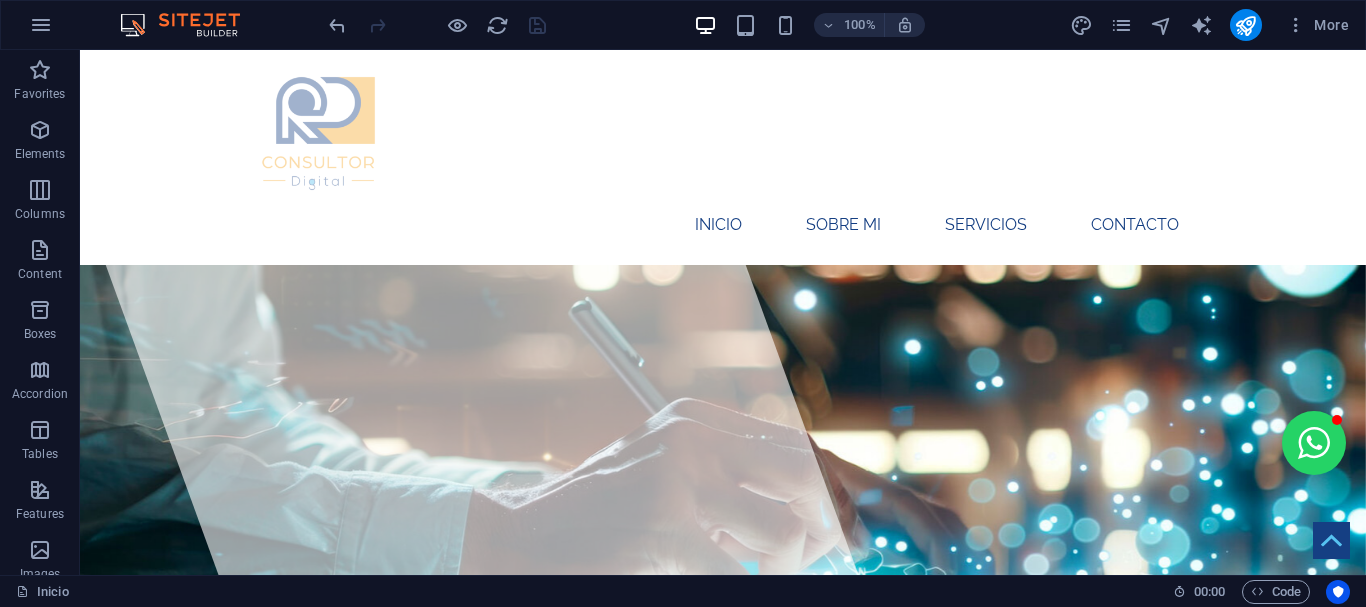 click at bounding box center (437, 25) 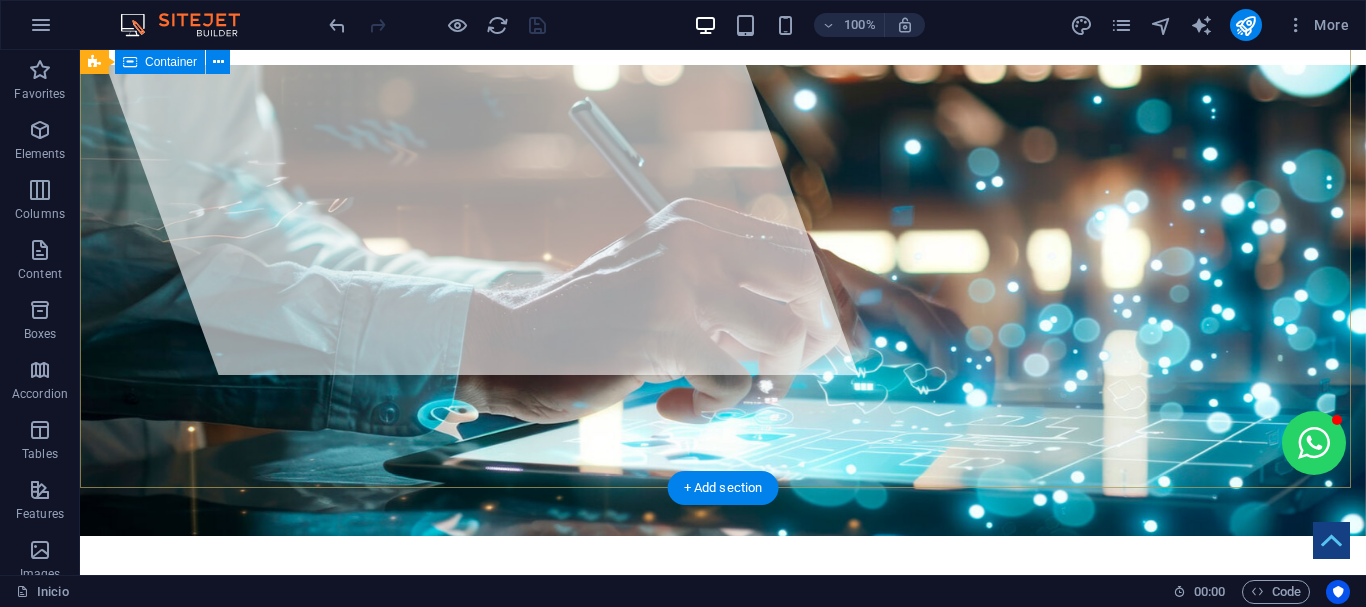 scroll, scrollTop: 0, scrollLeft: 0, axis: both 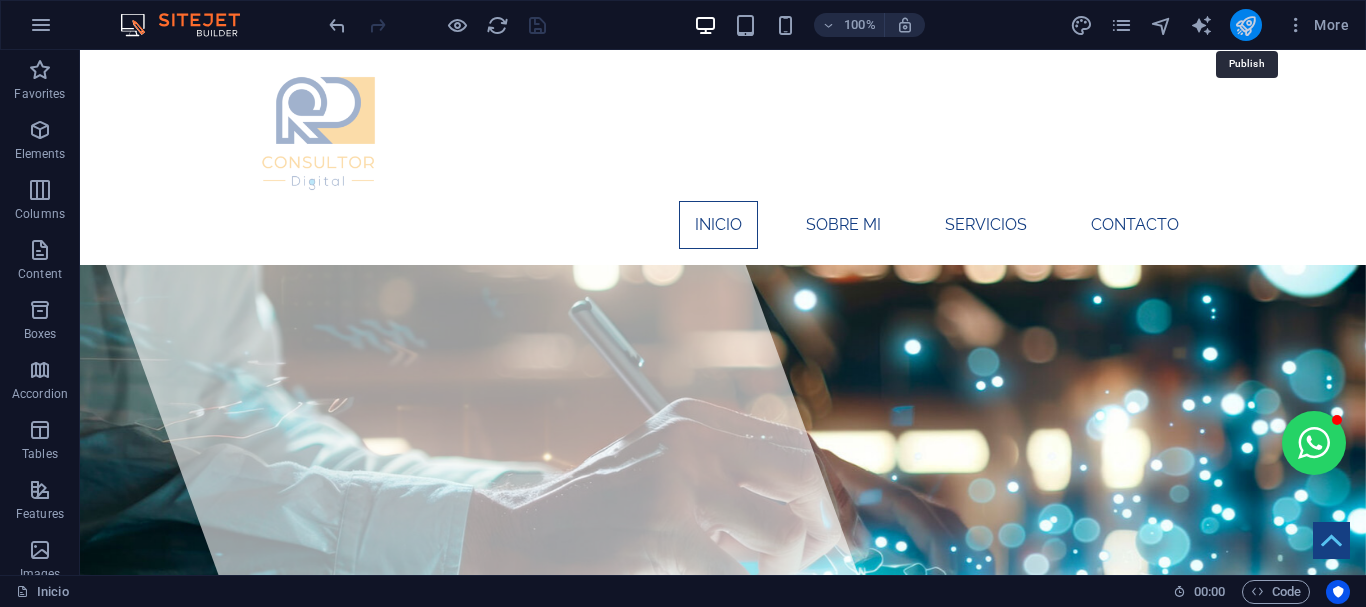click at bounding box center (1245, 25) 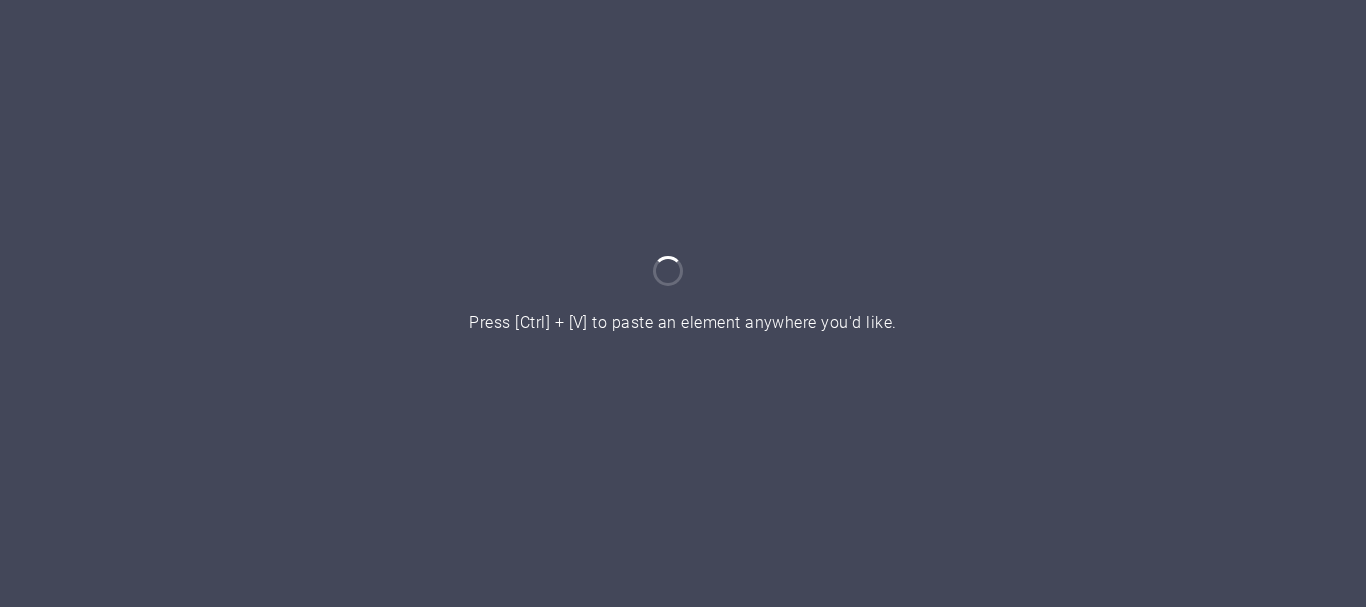 scroll, scrollTop: 0, scrollLeft: 0, axis: both 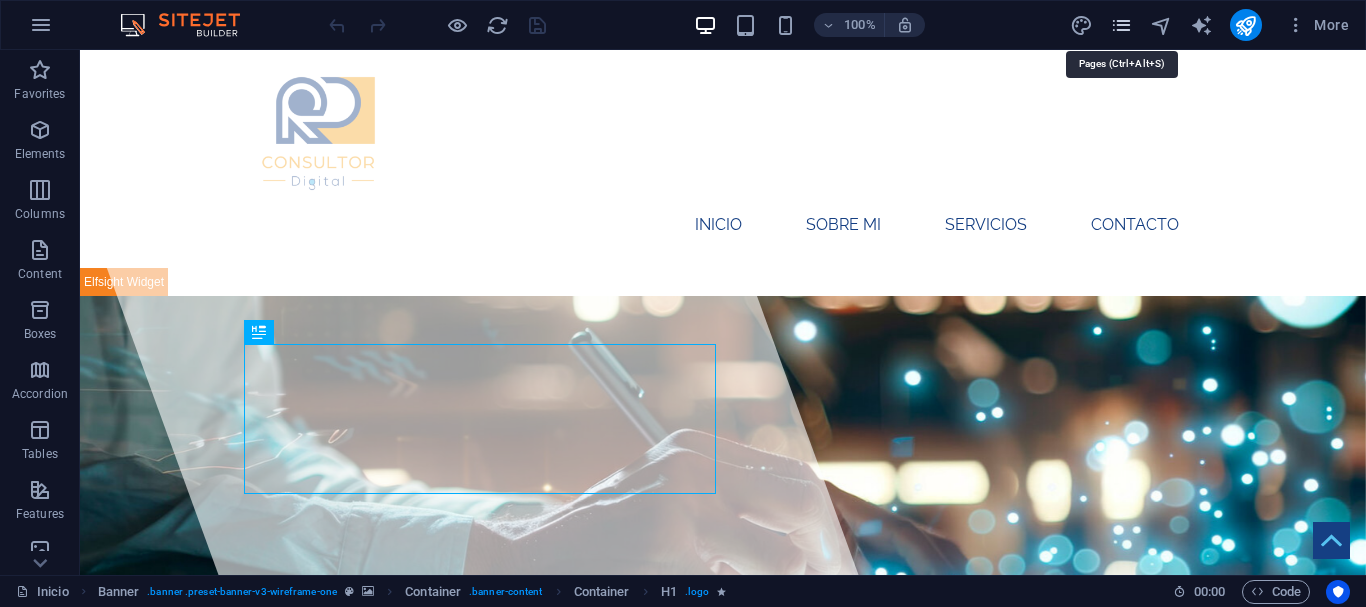 click at bounding box center [1121, 25] 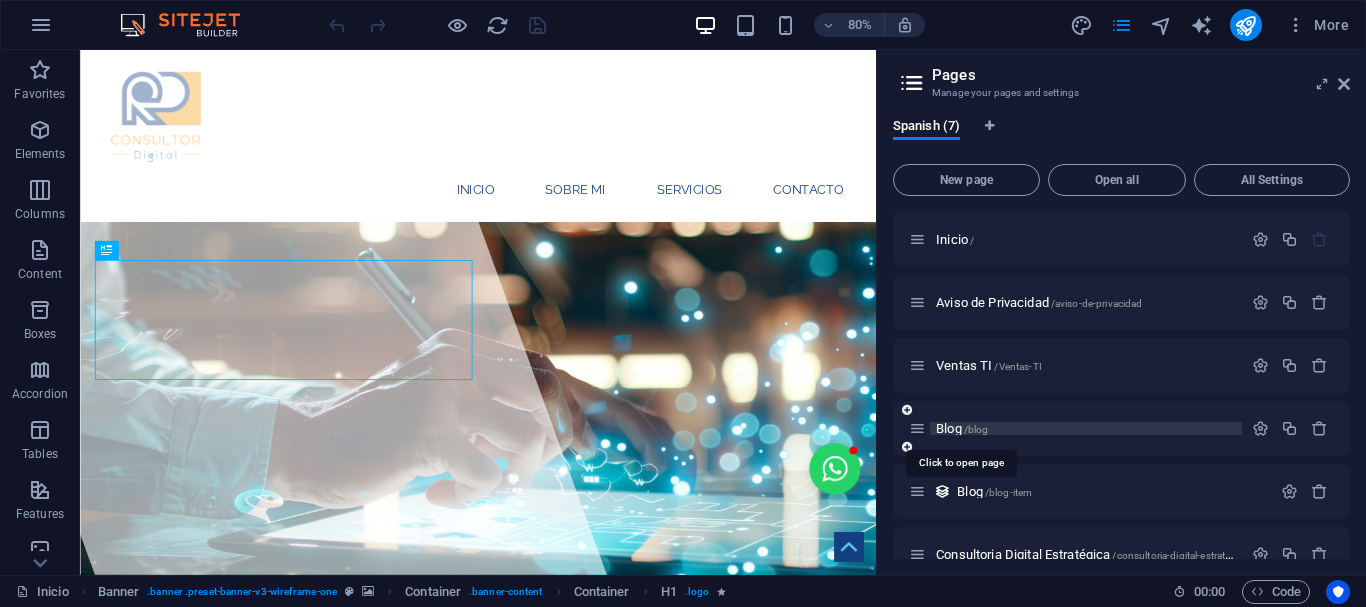click on "/blog" at bounding box center [976, 429] 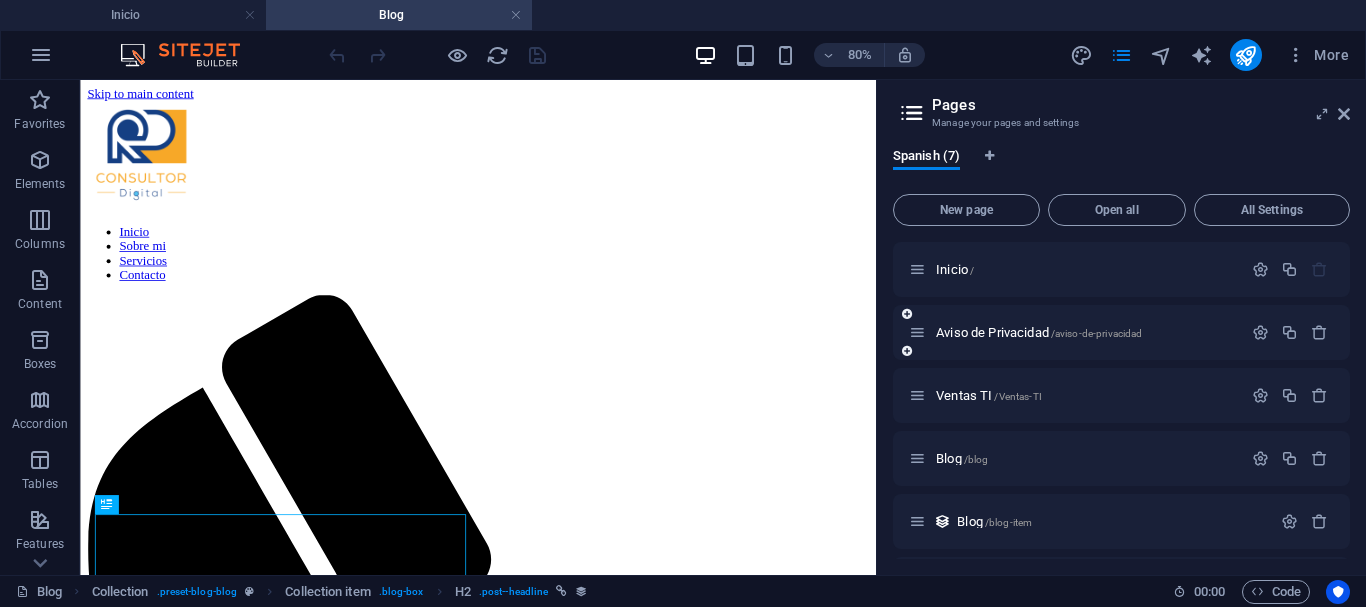 scroll, scrollTop: 0, scrollLeft: 0, axis: both 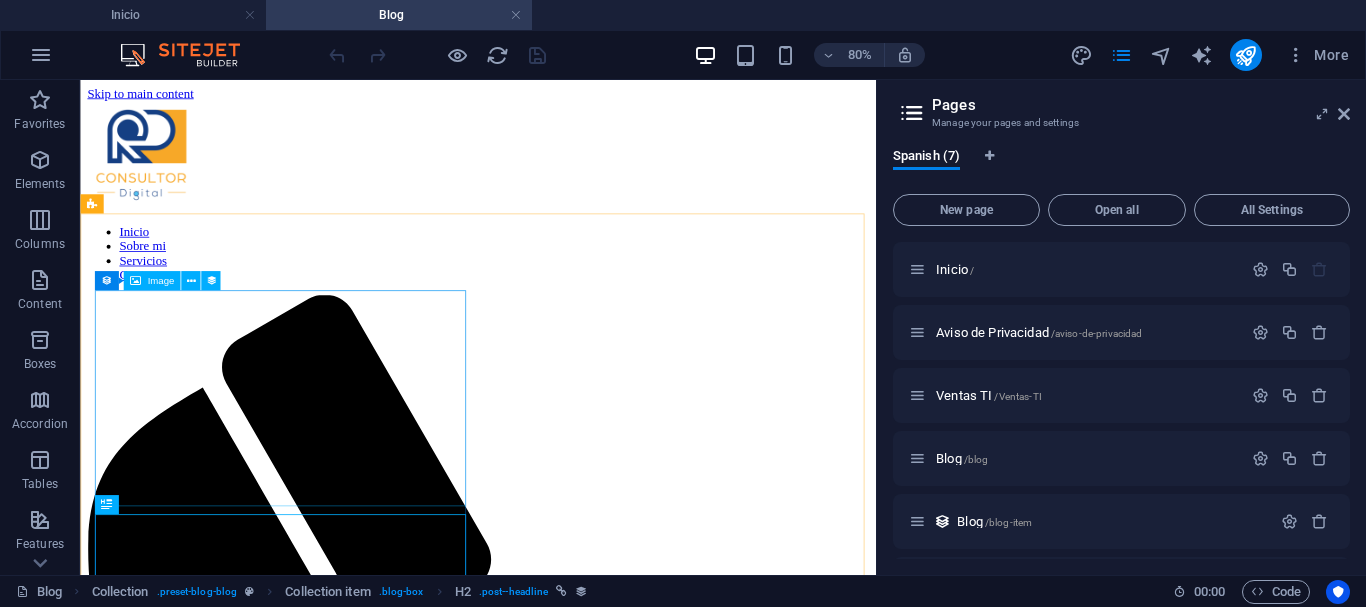 click on "Image" at bounding box center [160, 281] 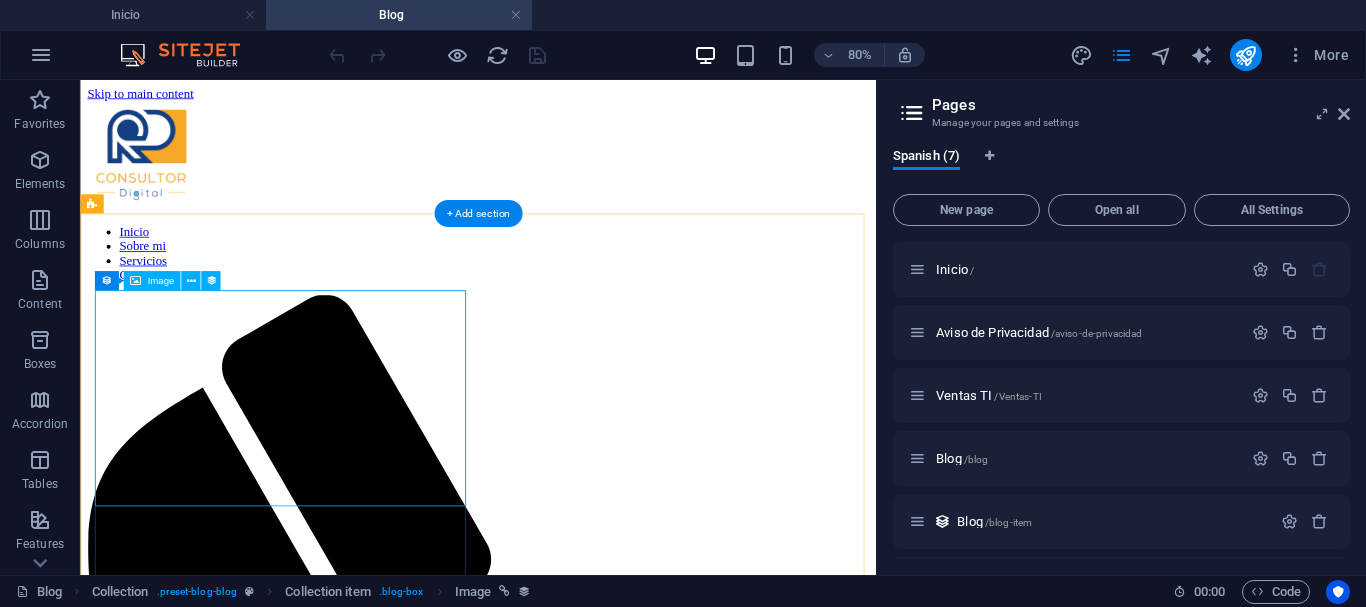 click at bounding box center [577, 1769] 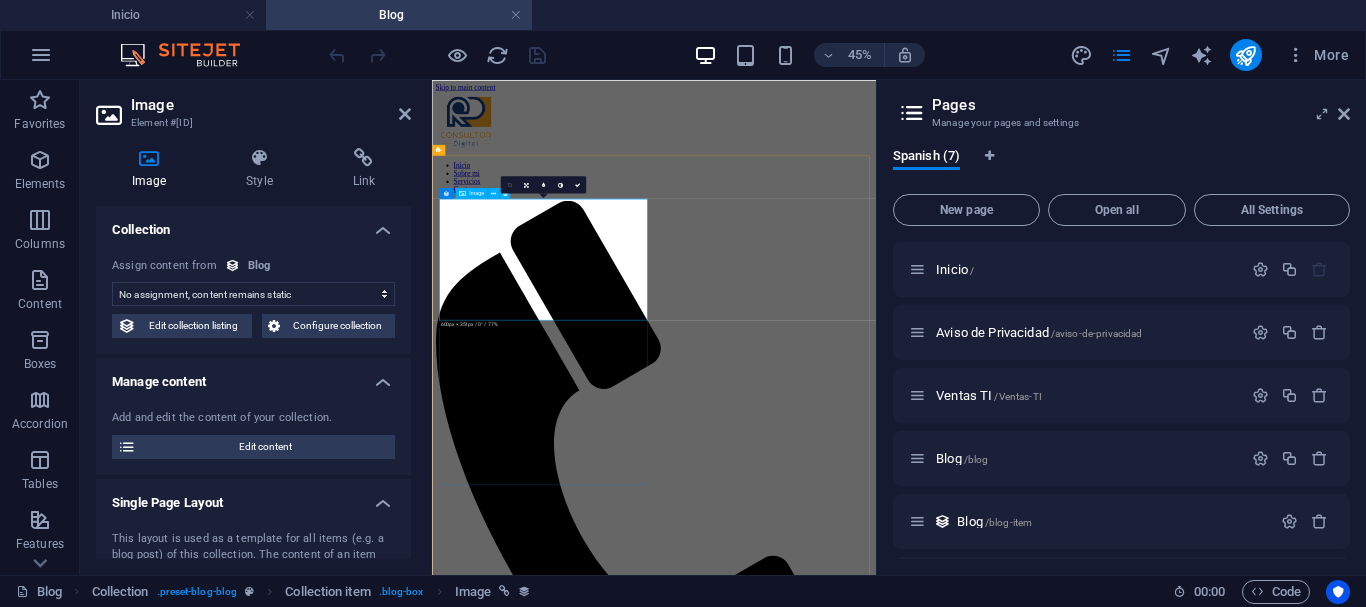 select on "image" 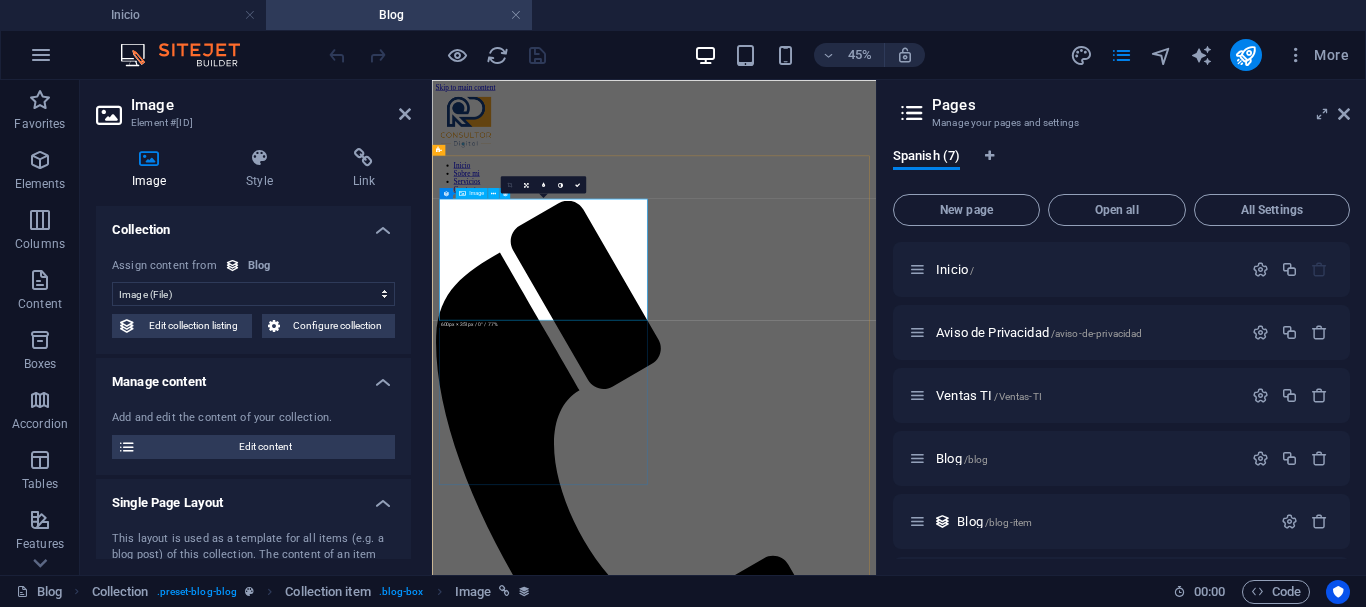 click at bounding box center (925, 1758) 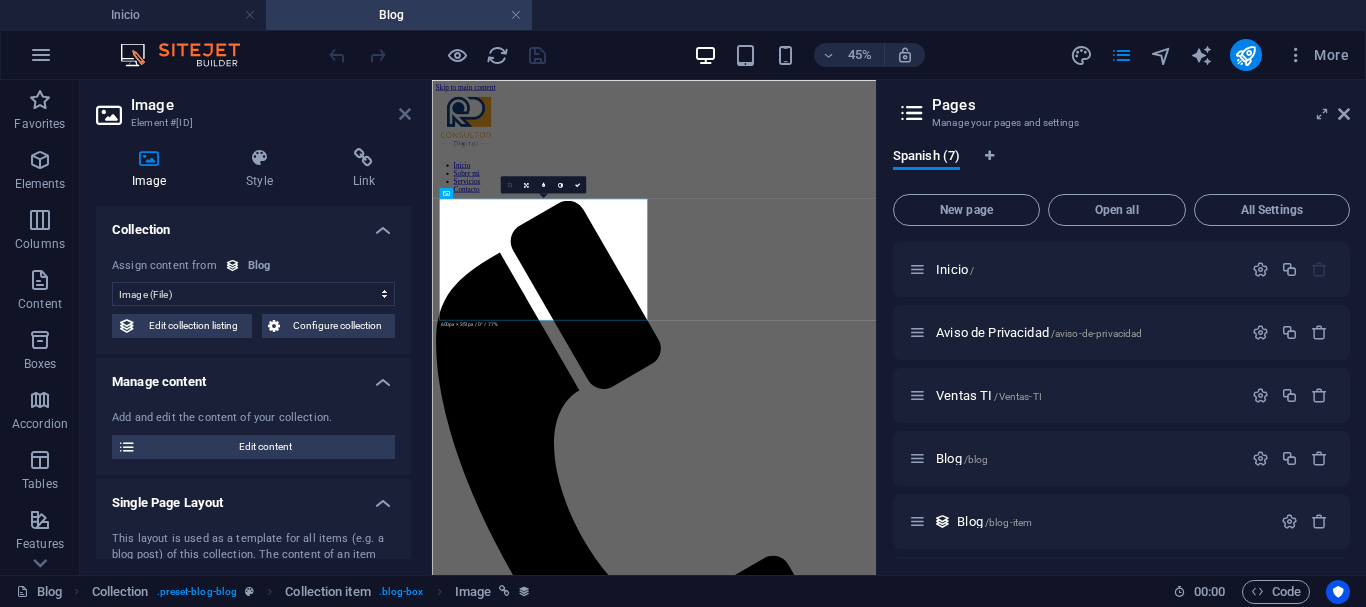 click at bounding box center [405, 114] 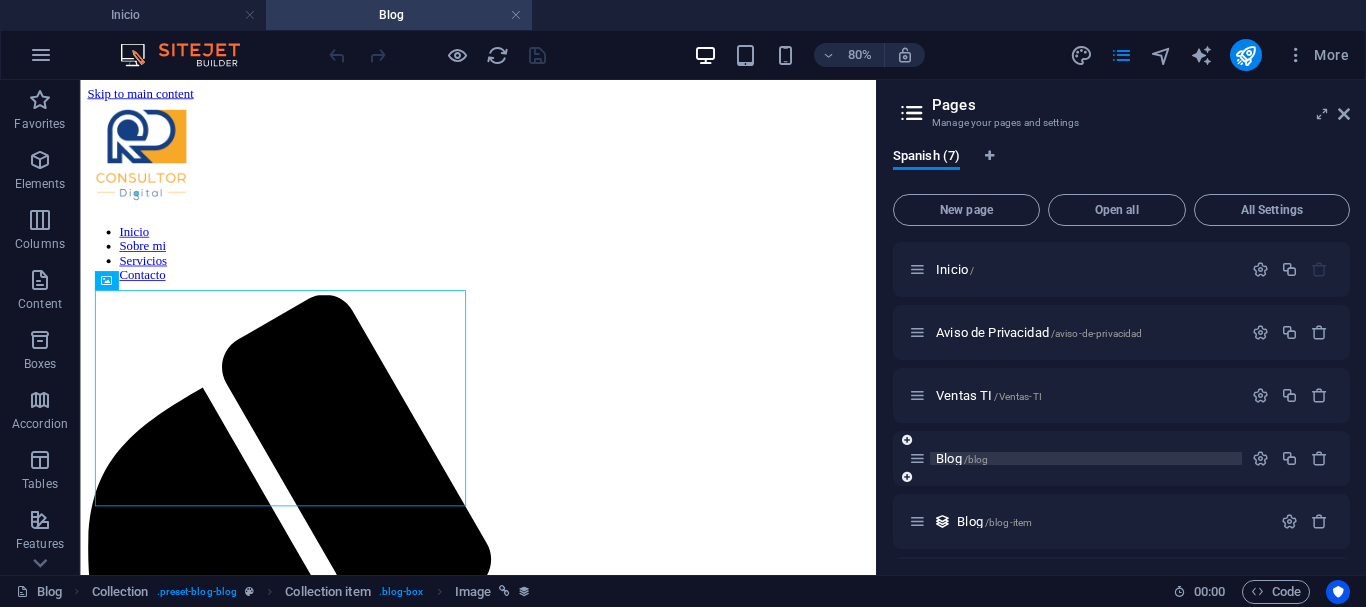 click on "Blog /blog" at bounding box center (962, 458) 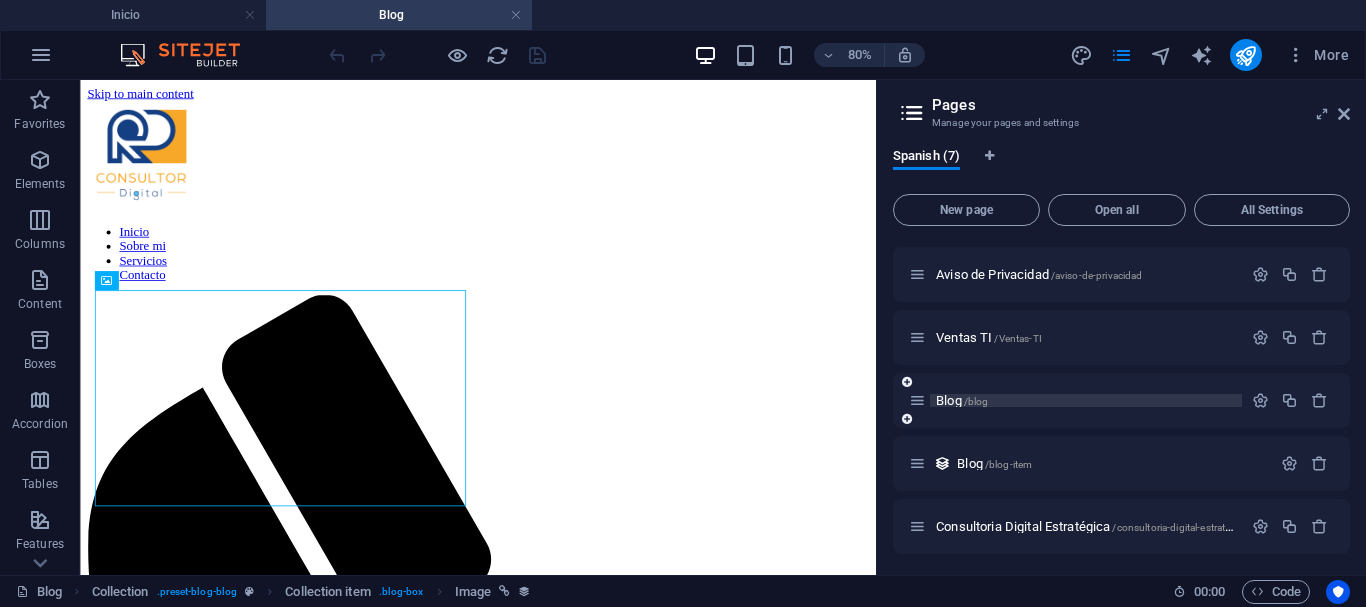 scroll, scrollTop: 124, scrollLeft: 0, axis: vertical 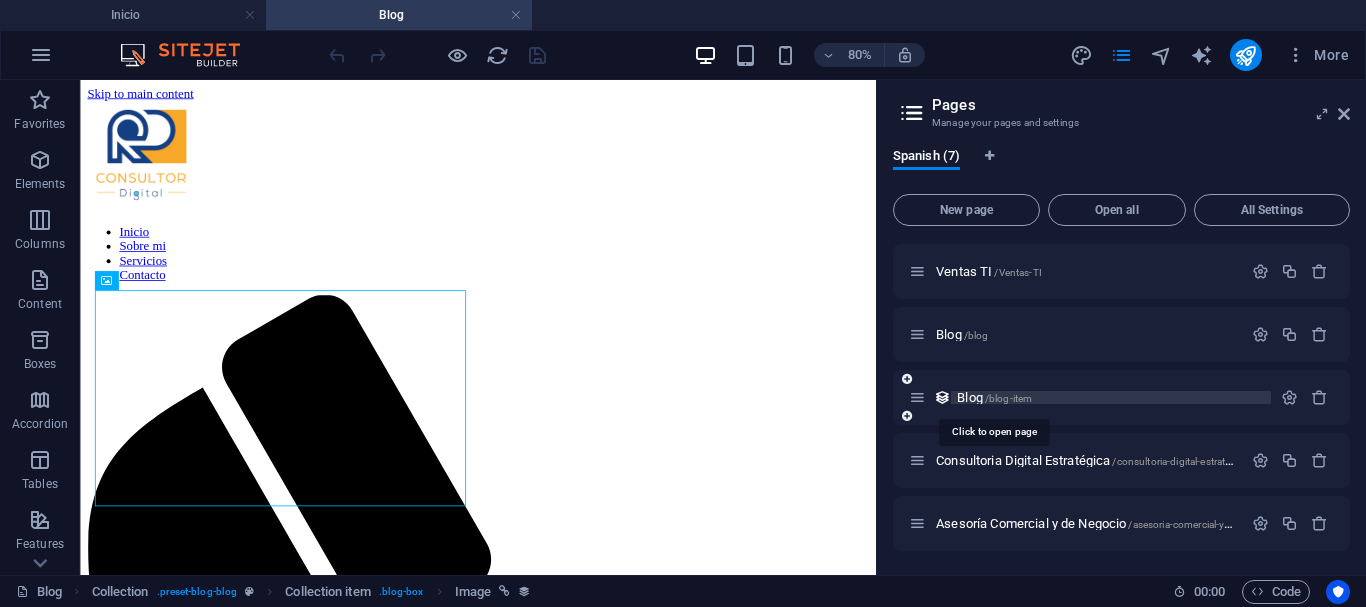 click on "Blog /blog-item" at bounding box center (994, 397) 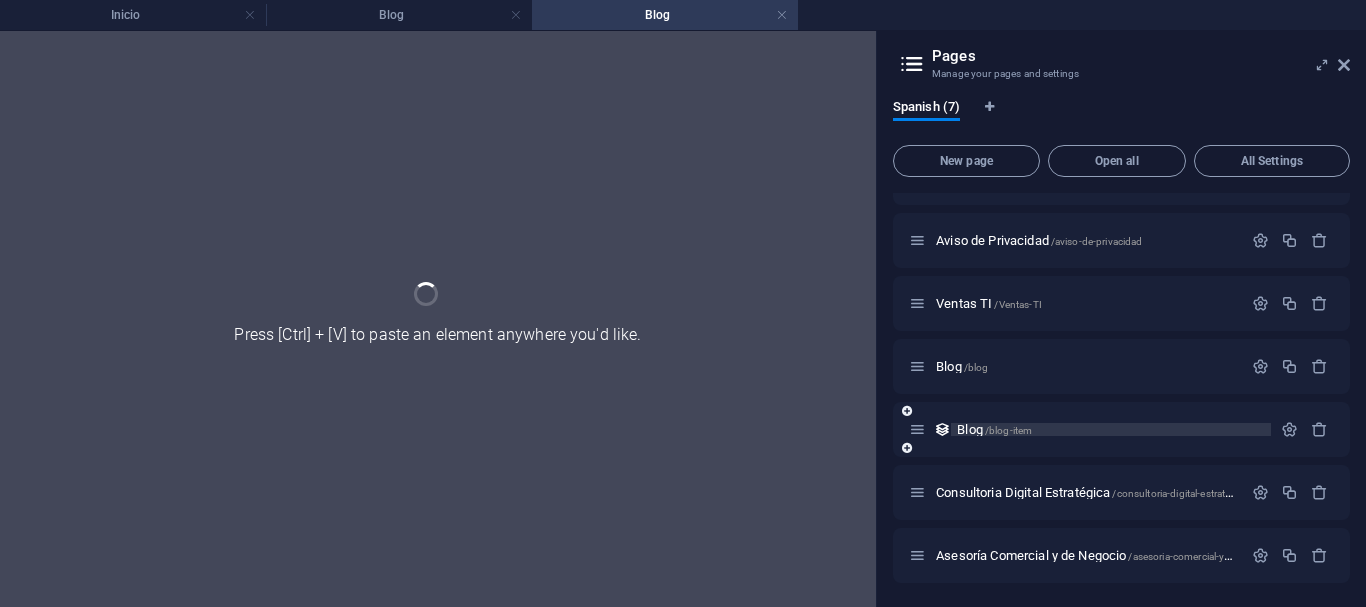 scroll, scrollTop: 43, scrollLeft: 0, axis: vertical 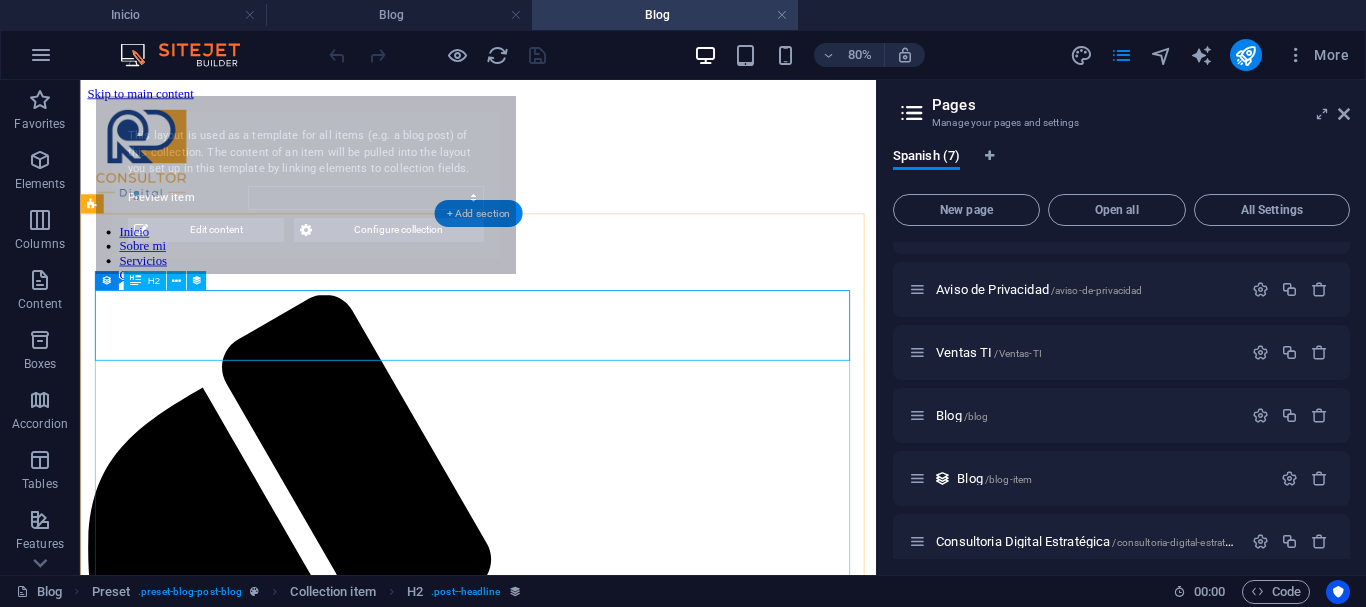 select on "68925c1bc719b0c06c059d98" 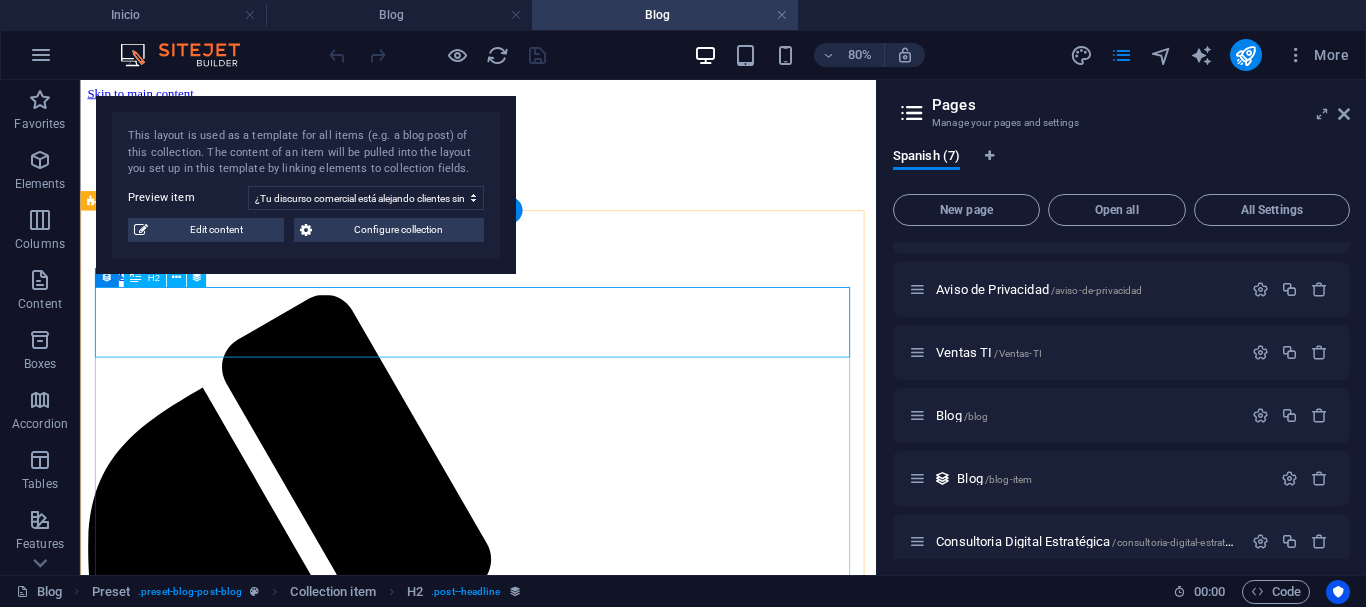 scroll, scrollTop: 200, scrollLeft: 0, axis: vertical 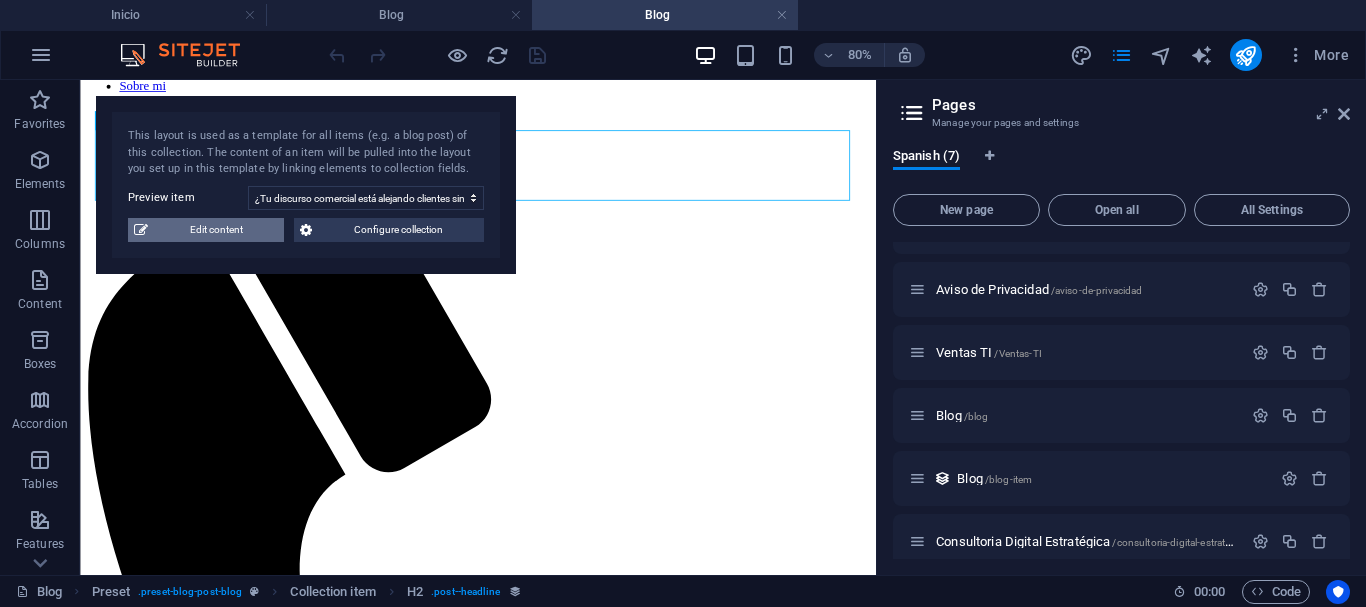 click on "Edit content" at bounding box center (216, 230) 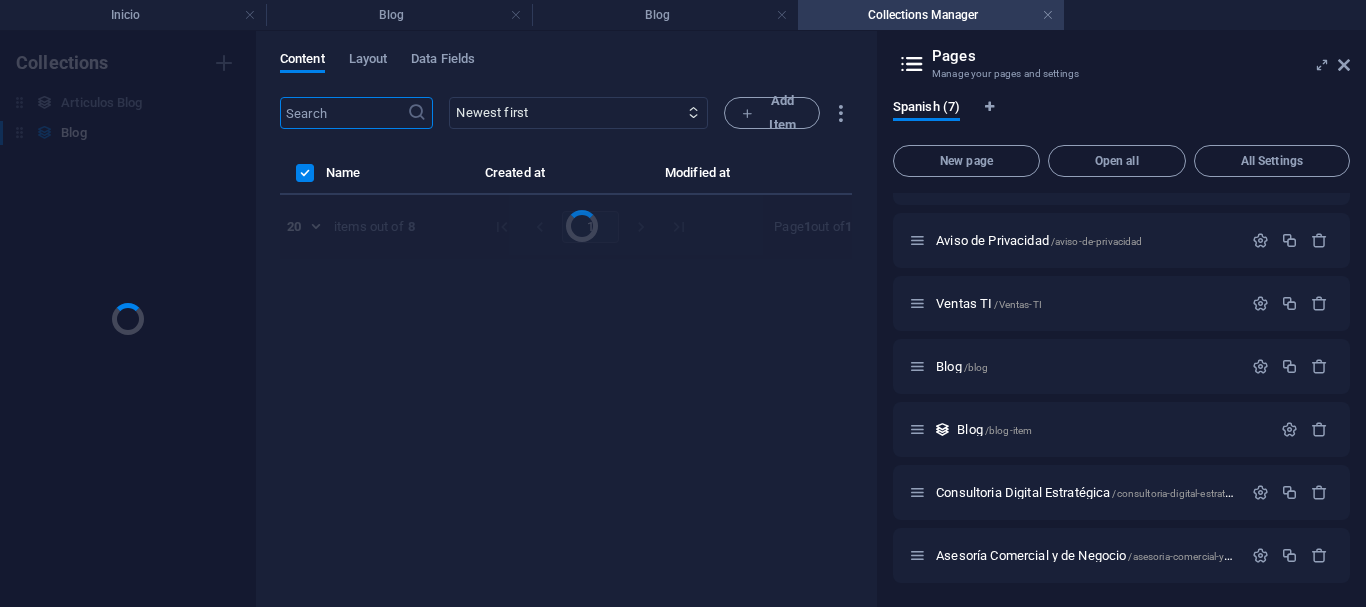 scroll, scrollTop: 0, scrollLeft: 0, axis: both 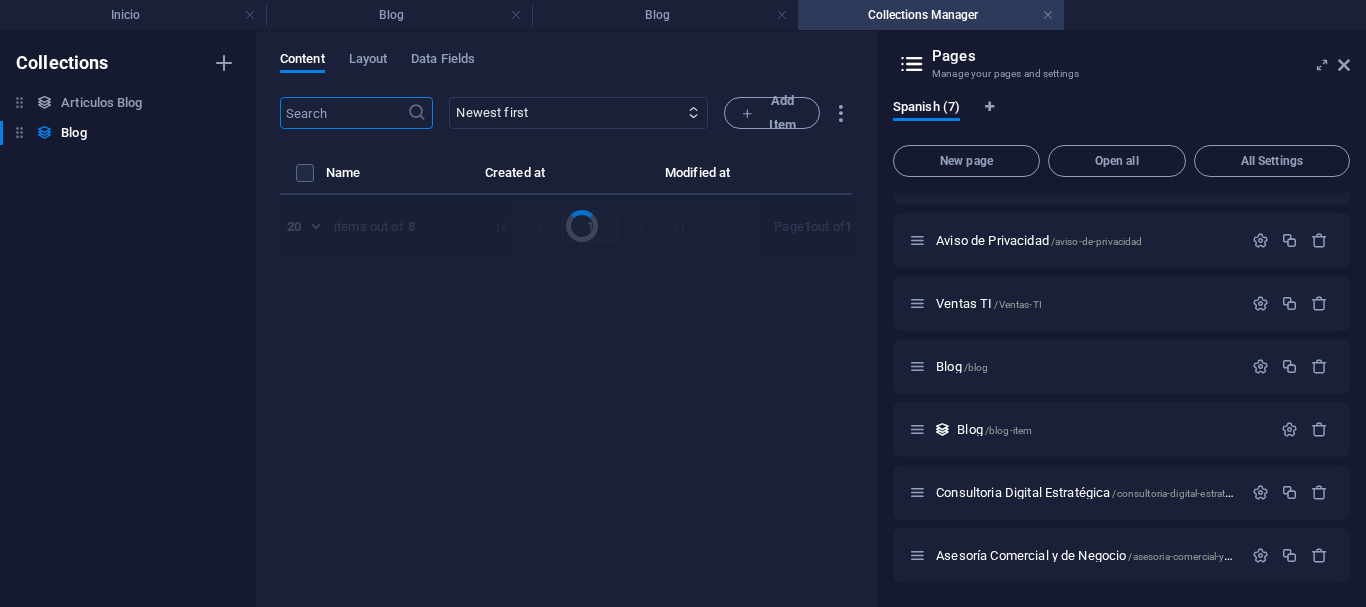 select on "Asesoria comercial" 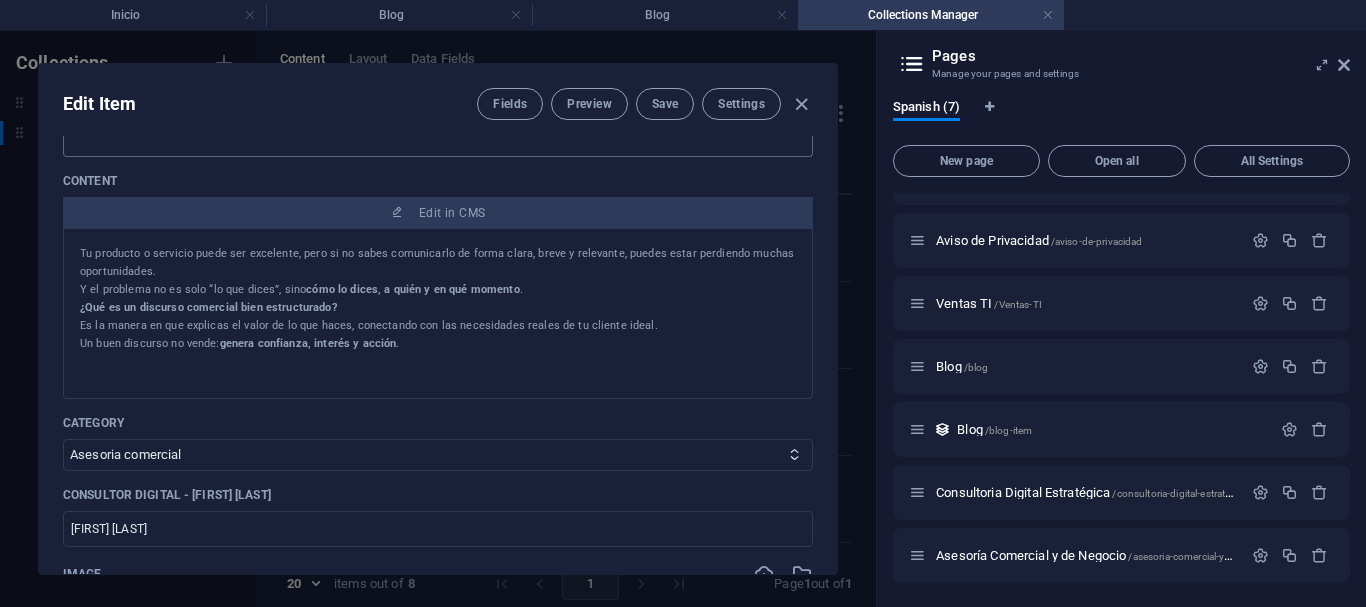 scroll, scrollTop: 333, scrollLeft: 0, axis: vertical 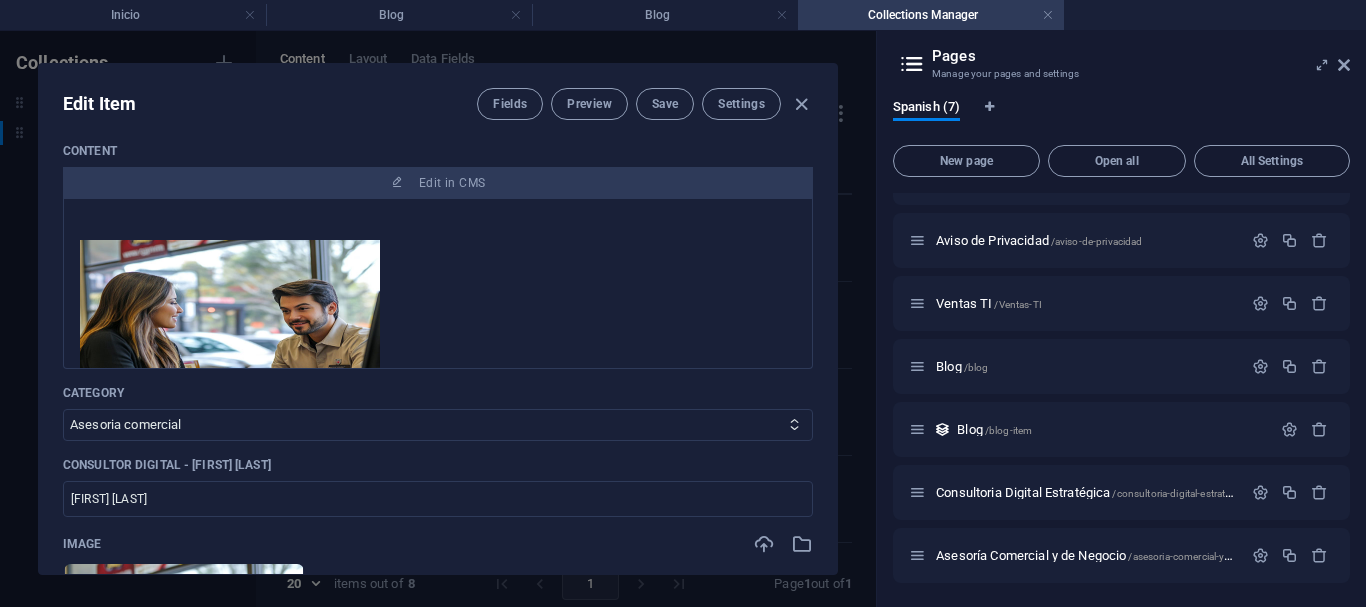 click at bounding box center [230, 340] 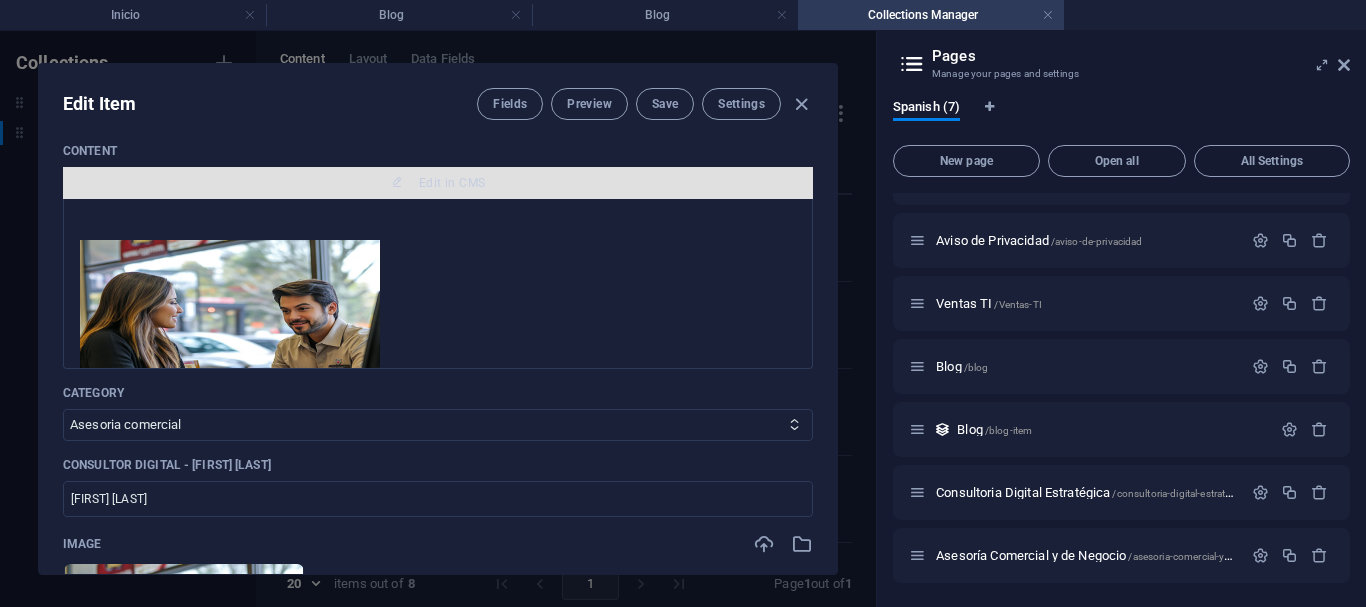 click on "Edit in CMS" at bounding box center (452, 183) 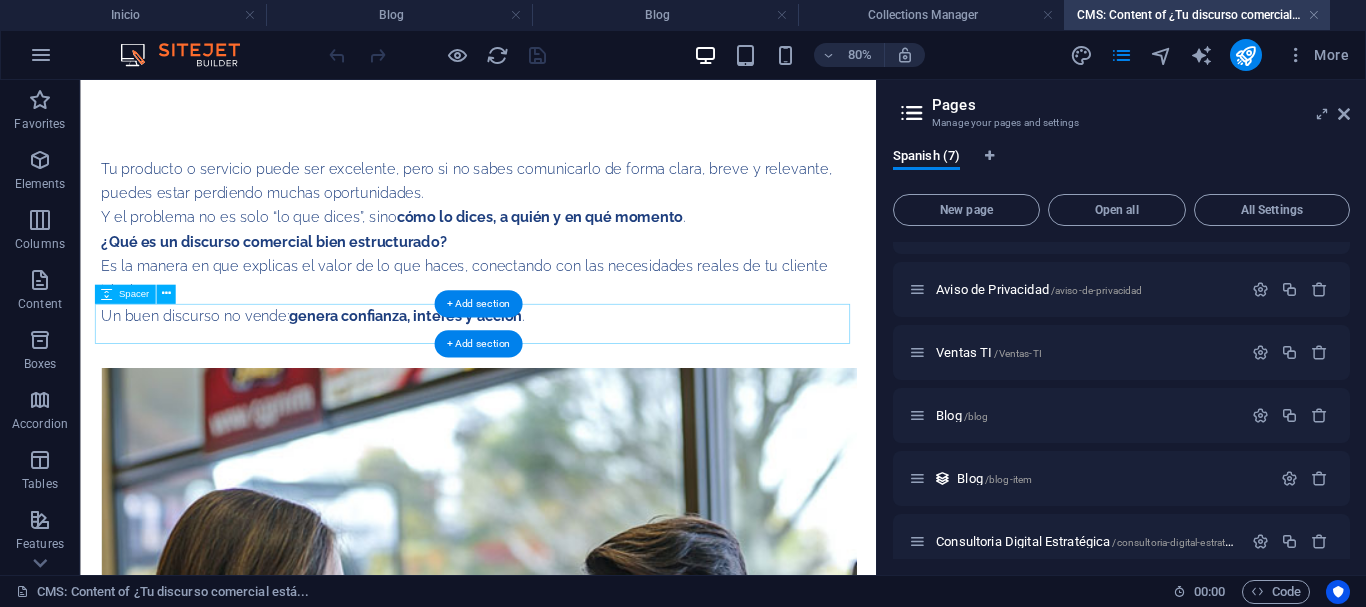 scroll, scrollTop: 0, scrollLeft: 0, axis: both 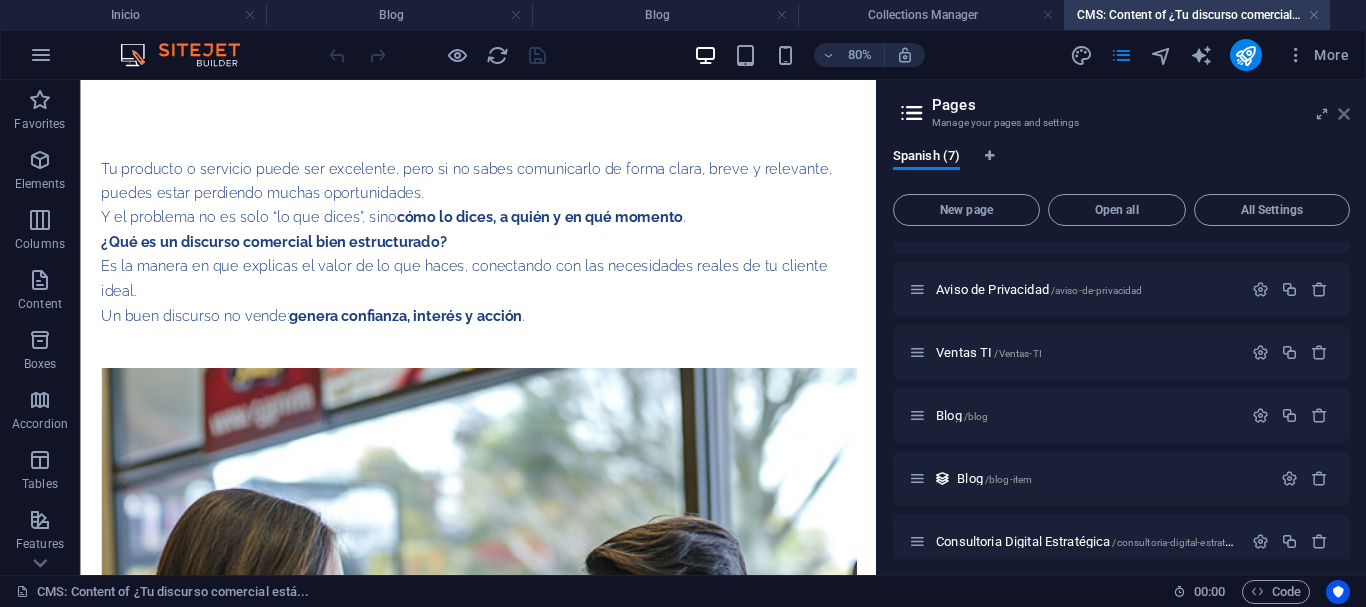 drag, startPoint x: 1346, startPoint y: 115, endPoint x: 772, endPoint y: 174, distance: 577.0243 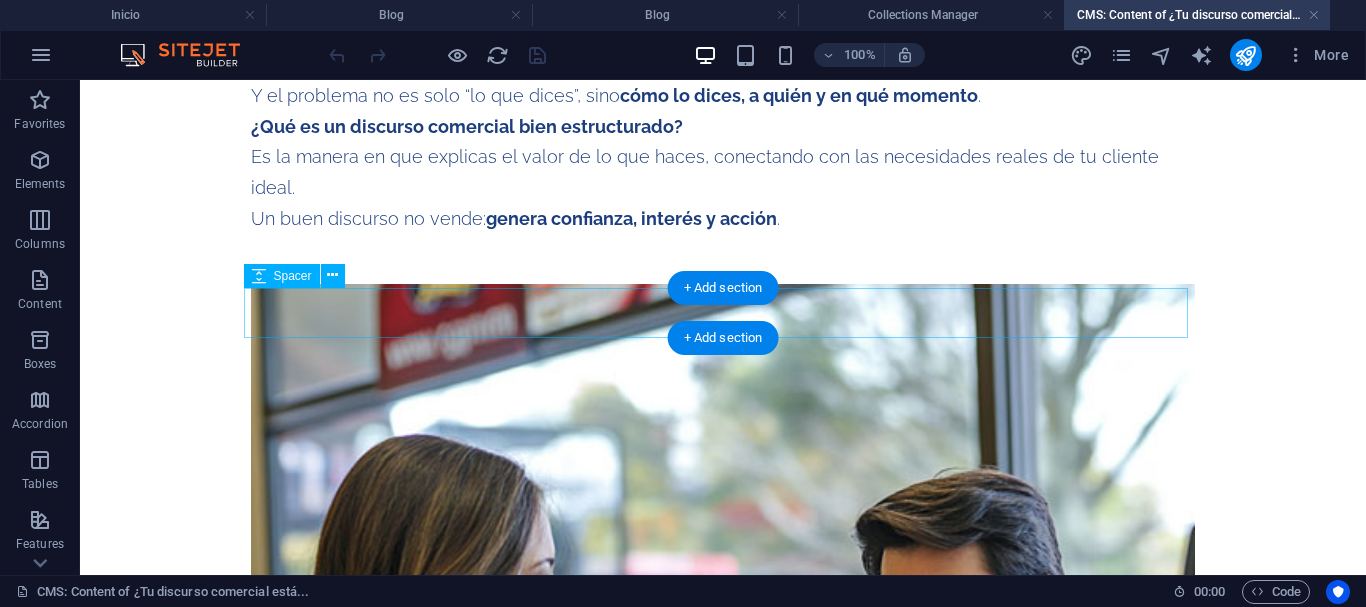 scroll, scrollTop: 200, scrollLeft: 0, axis: vertical 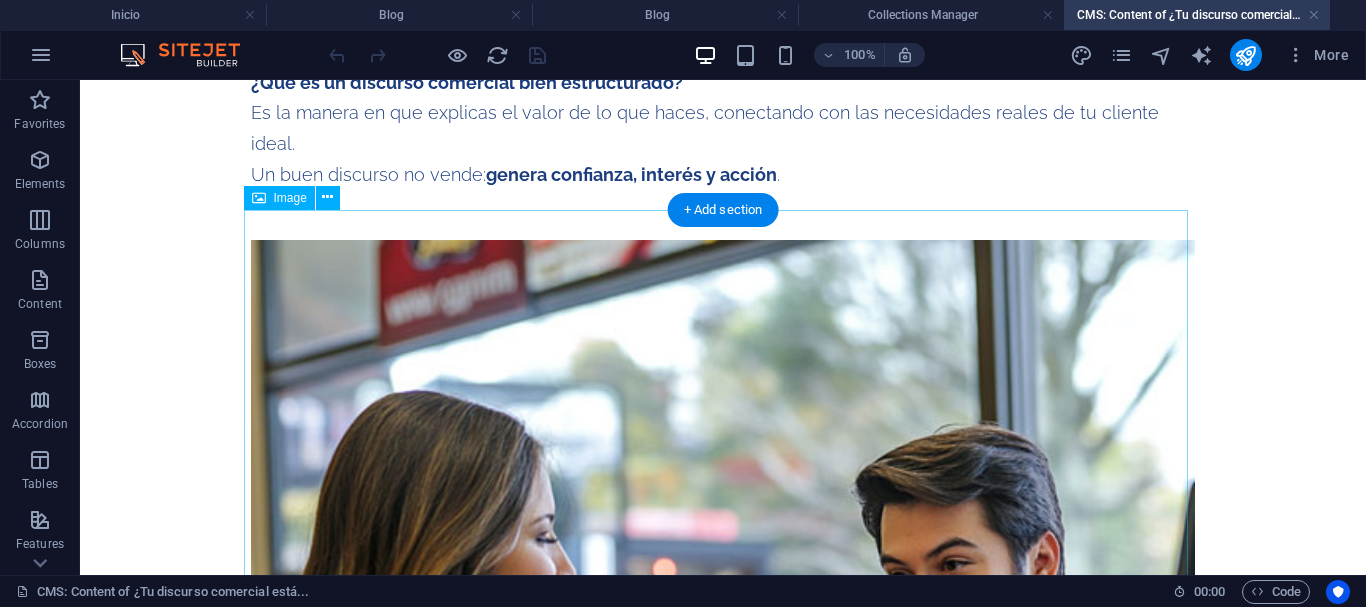 click at bounding box center (723, 712) 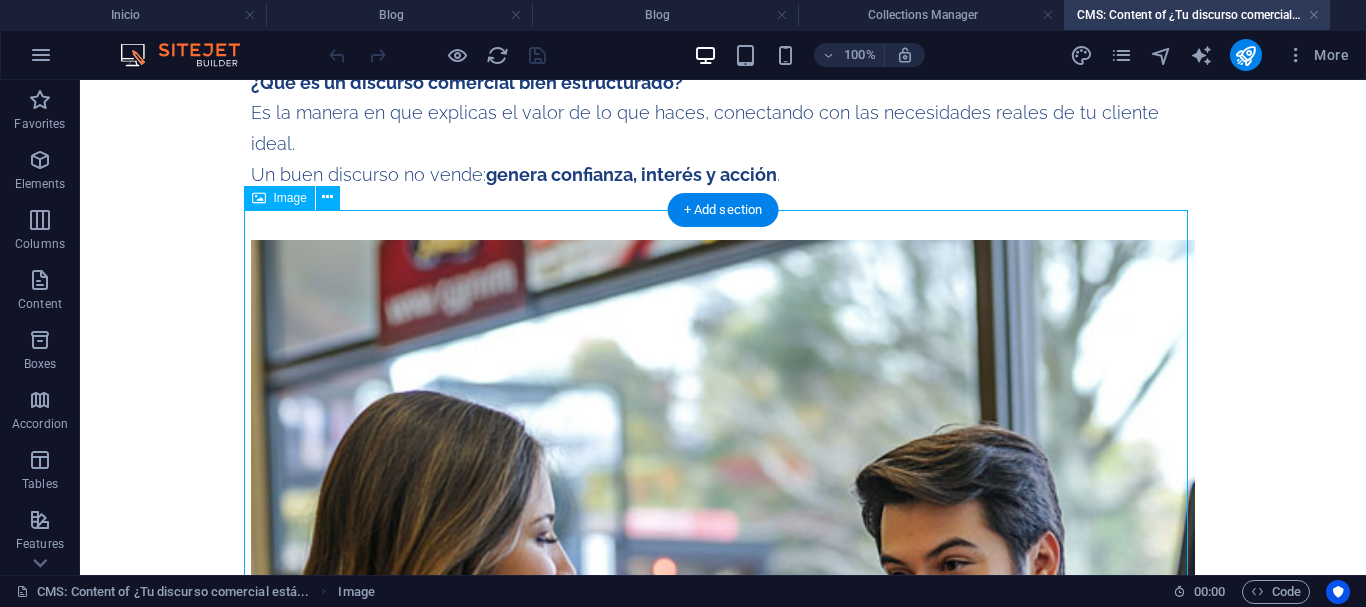 click at bounding box center [723, 712] 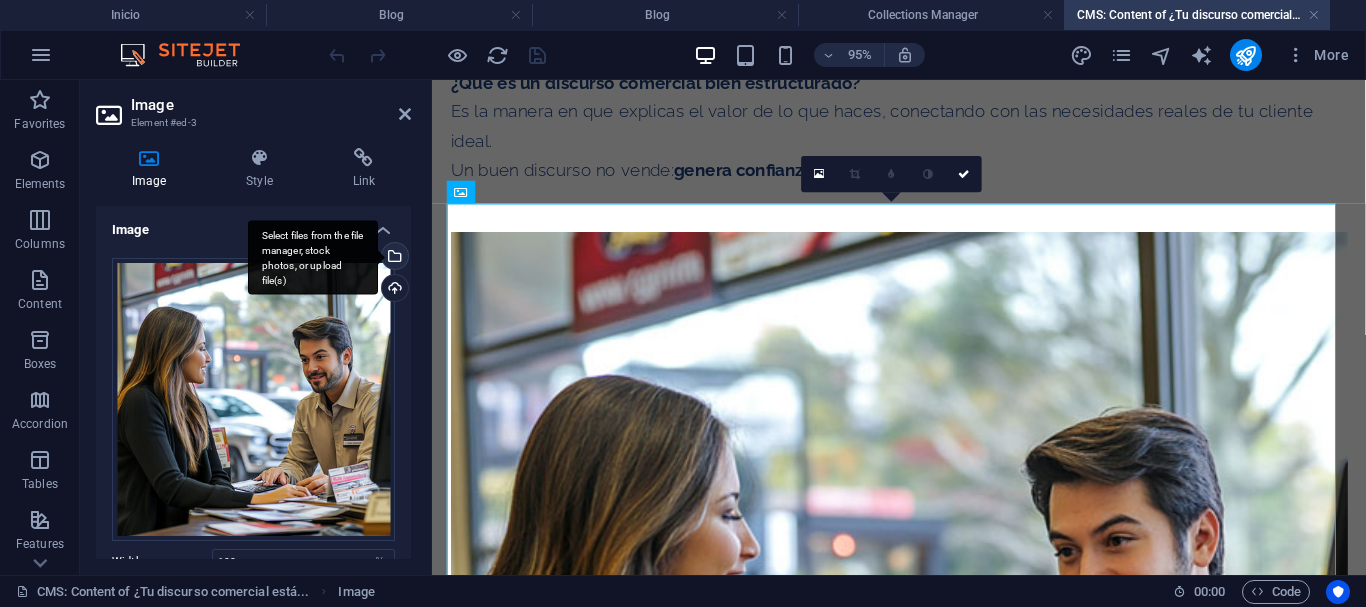 click on "Select files from the file manager, stock photos, or upload file(s)" at bounding box center (393, 258) 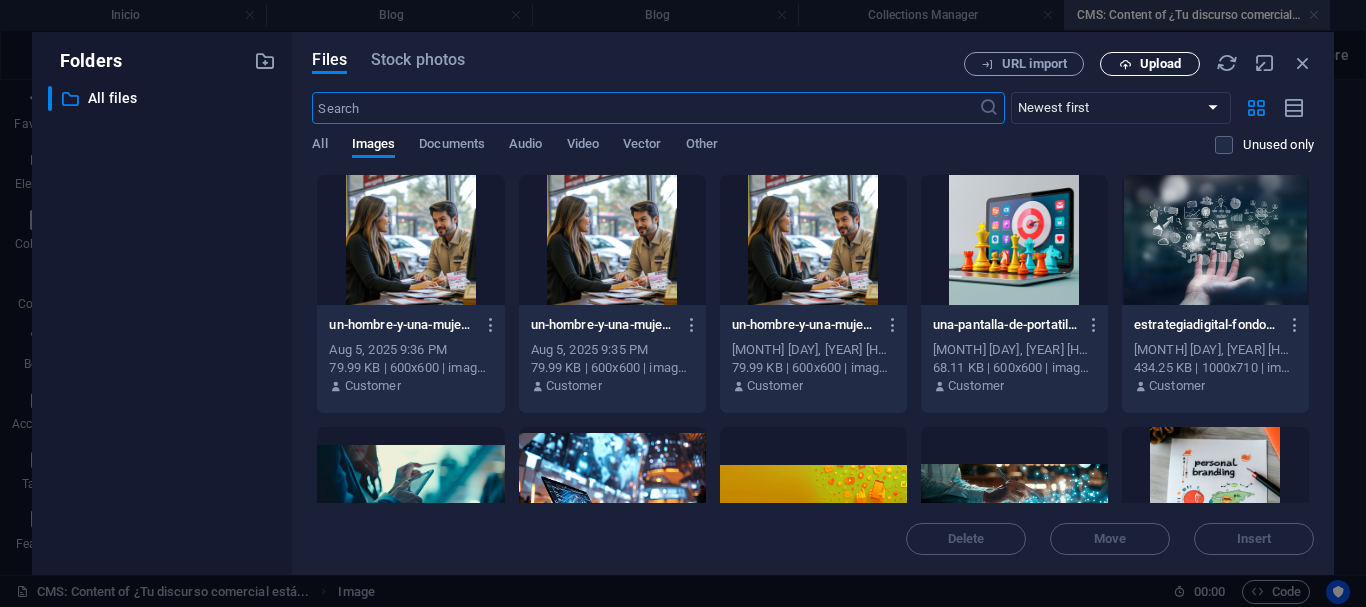 click on "Upload" at bounding box center (1160, 64) 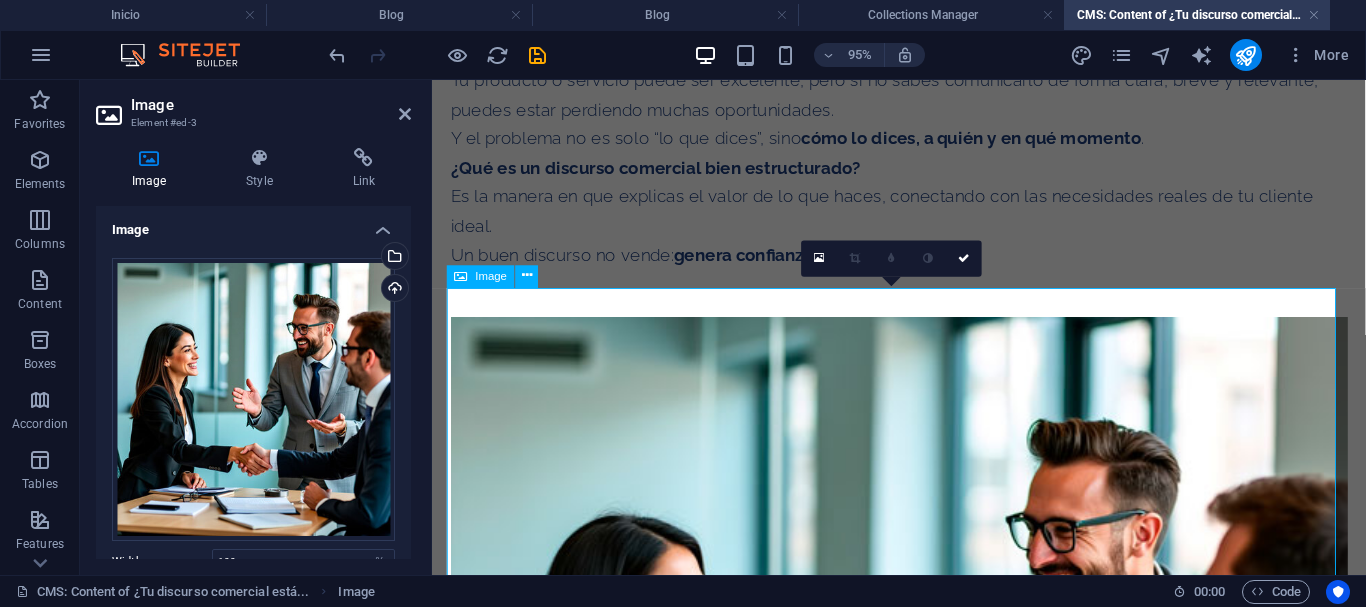 scroll, scrollTop: 0, scrollLeft: 0, axis: both 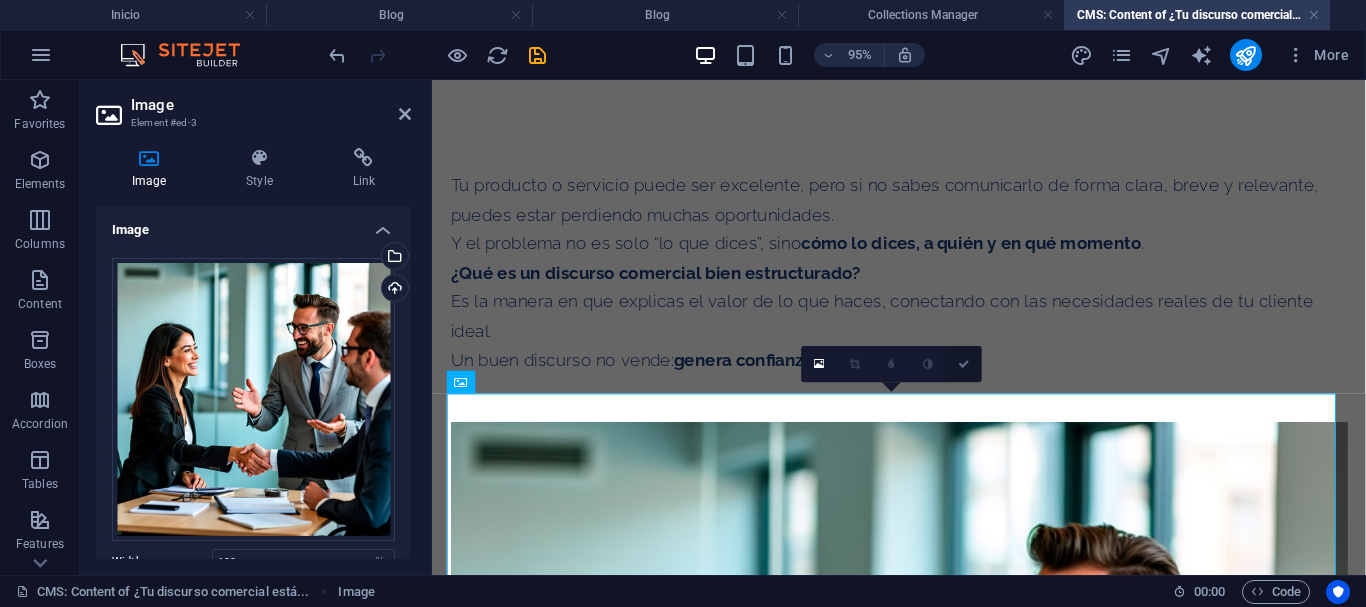 drag, startPoint x: 962, startPoint y: 365, endPoint x: 882, endPoint y: 285, distance: 113.137085 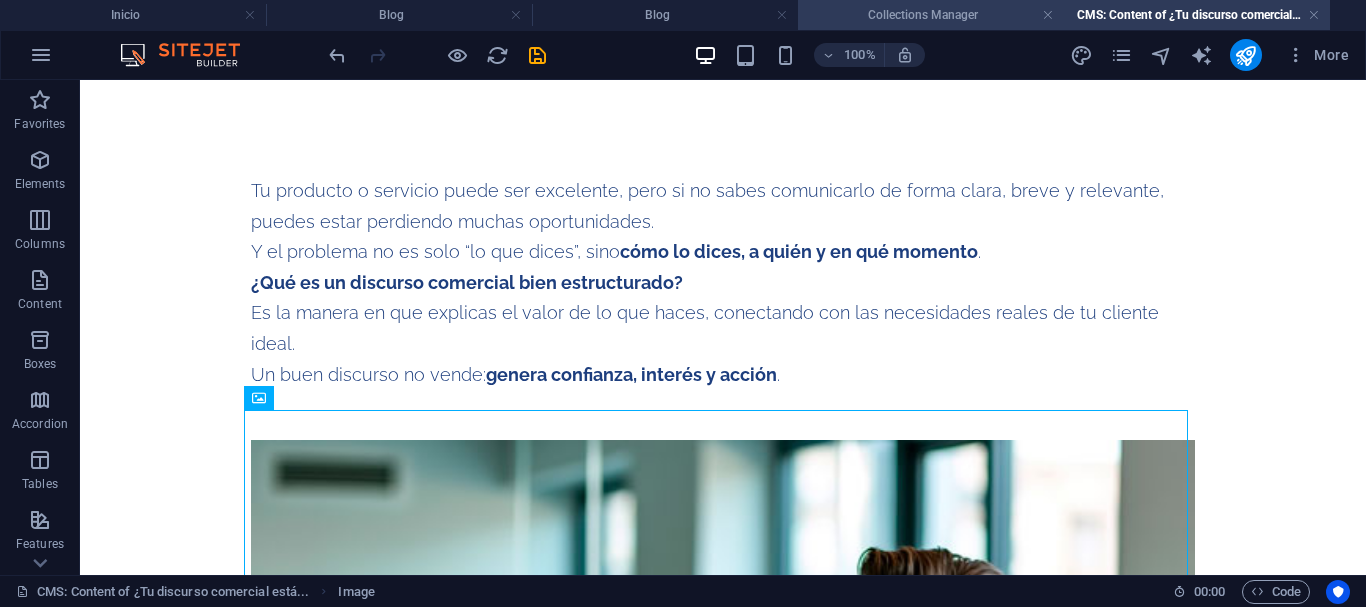 click on "Collections Manager" at bounding box center [931, 15] 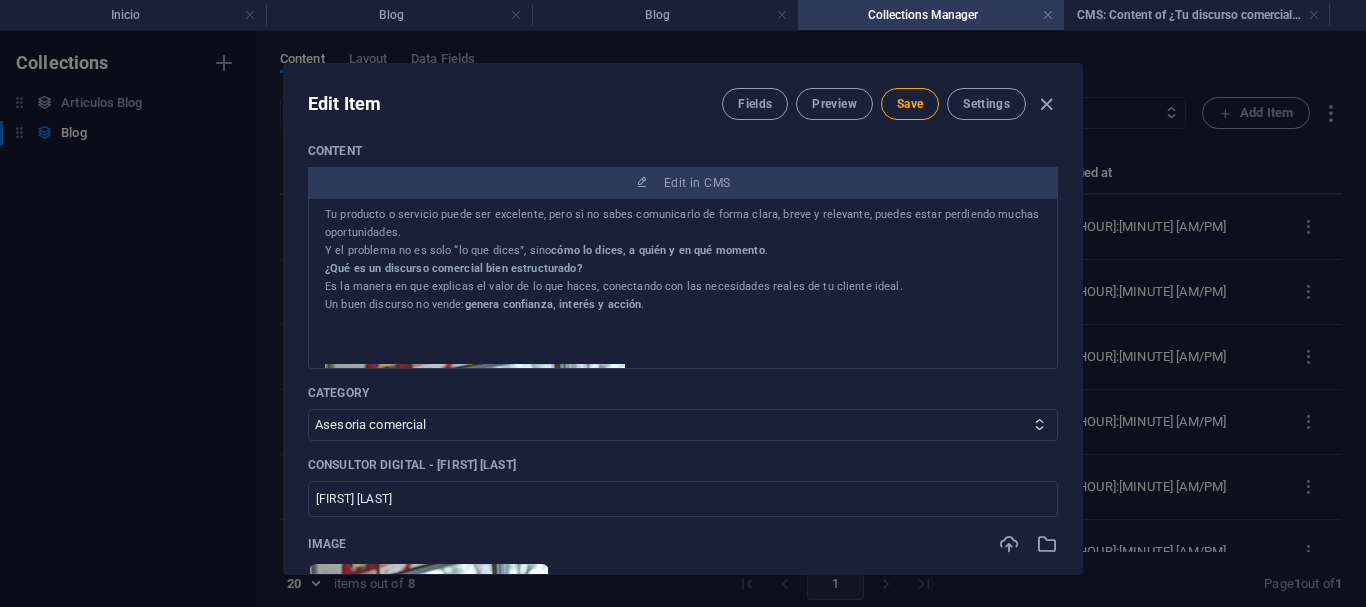scroll, scrollTop: 0, scrollLeft: 0, axis: both 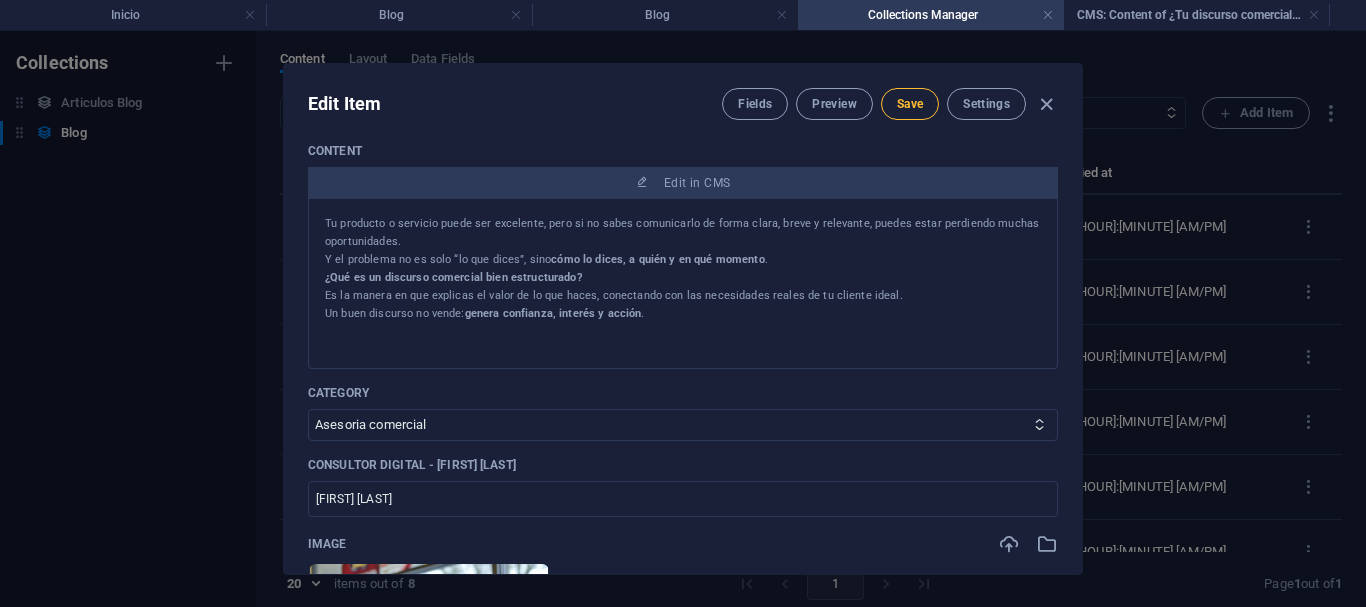 click on "Save" at bounding box center [910, 104] 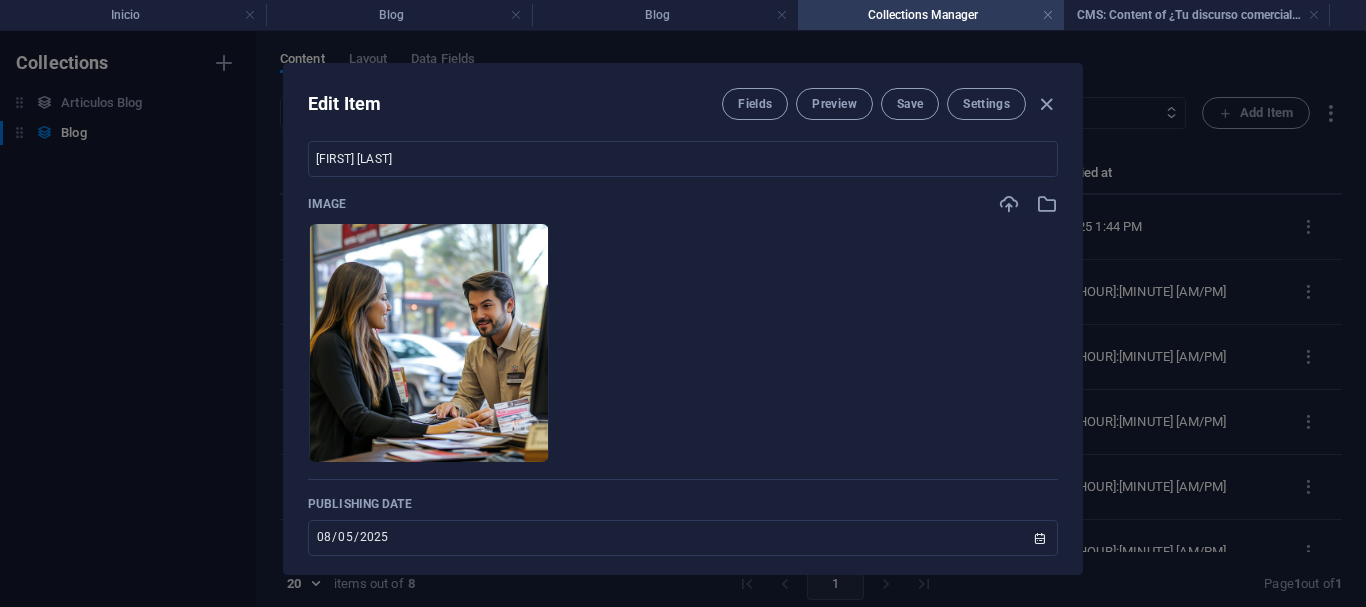 scroll, scrollTop: 733, scrollLeft: 0, axis: vertical 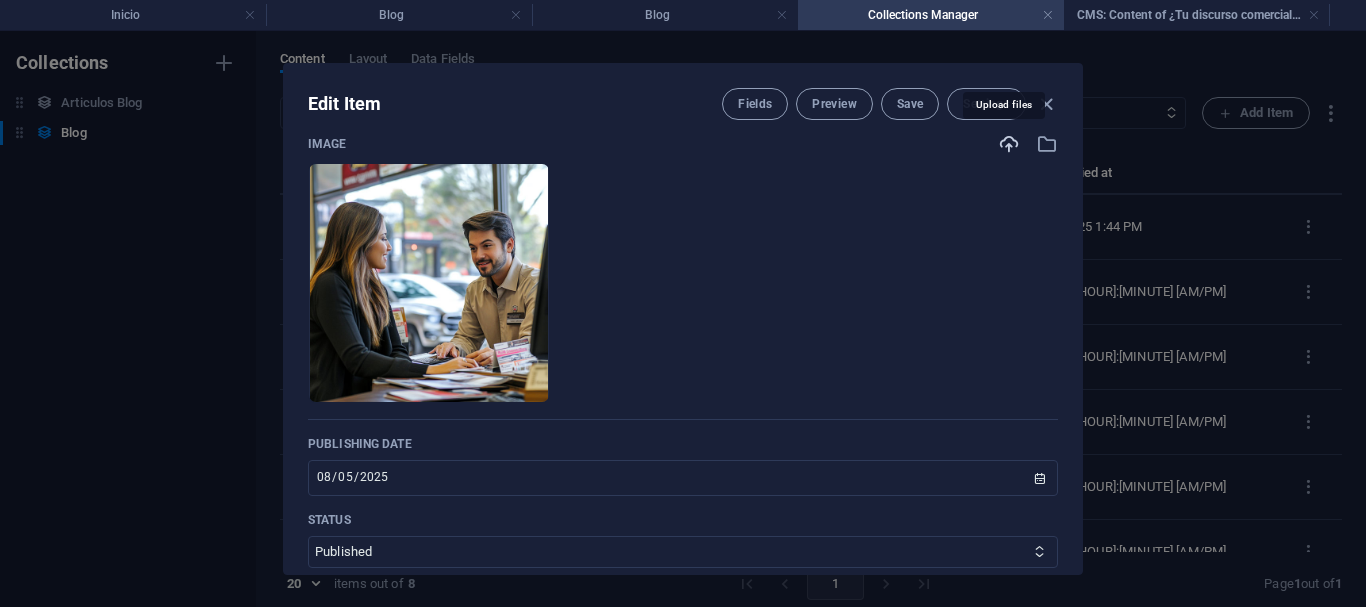 click at bounding box center (1009, 144) 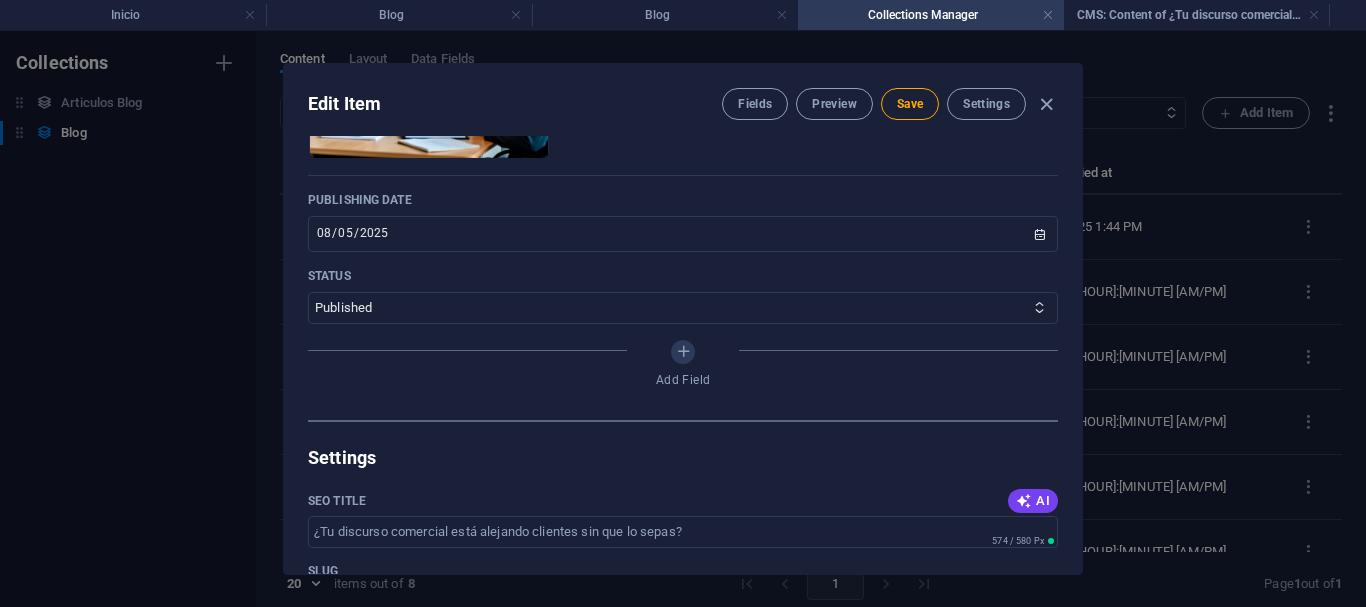 scroll, scrollTop: 933, scrollLeft: 0, axis: vertical 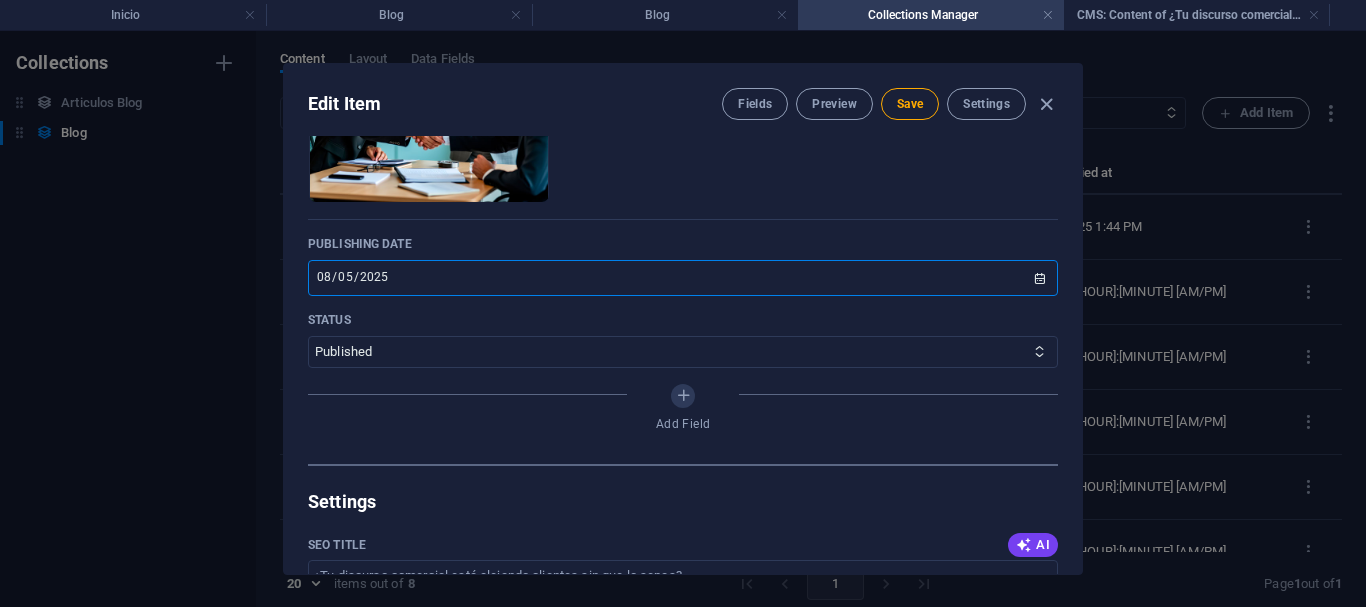 click on "2025-08-05" at bounding box center [683, 278] 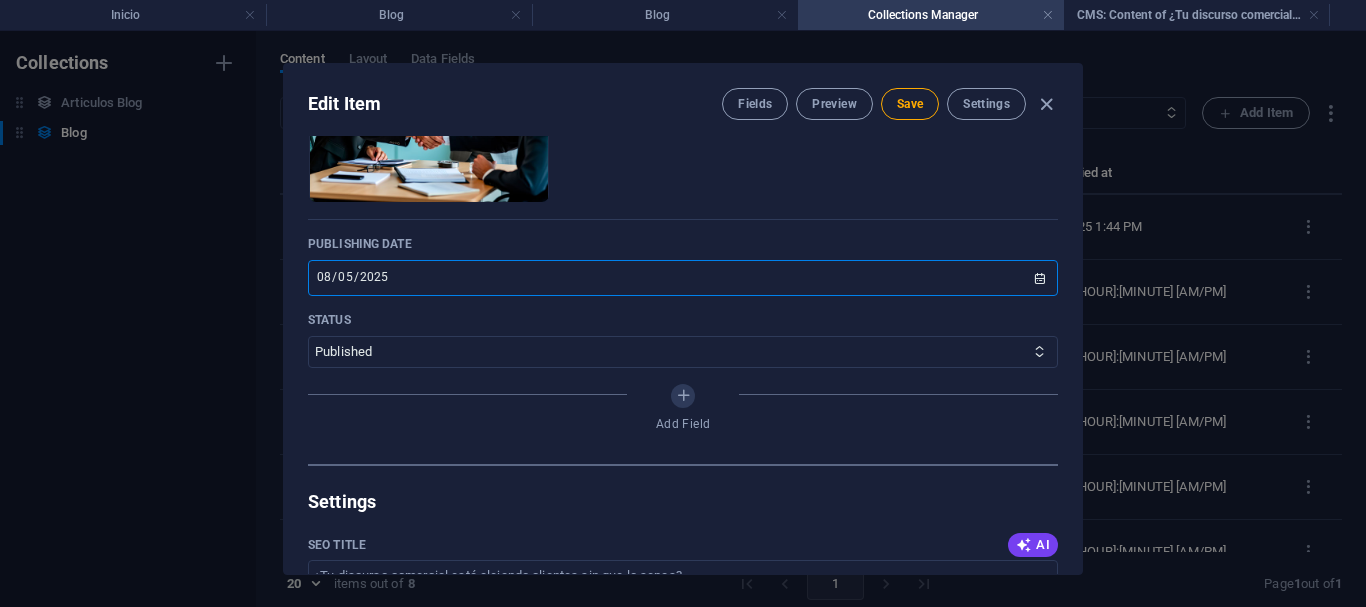 click on "Publishing Date" at bounding box center [683, 244] 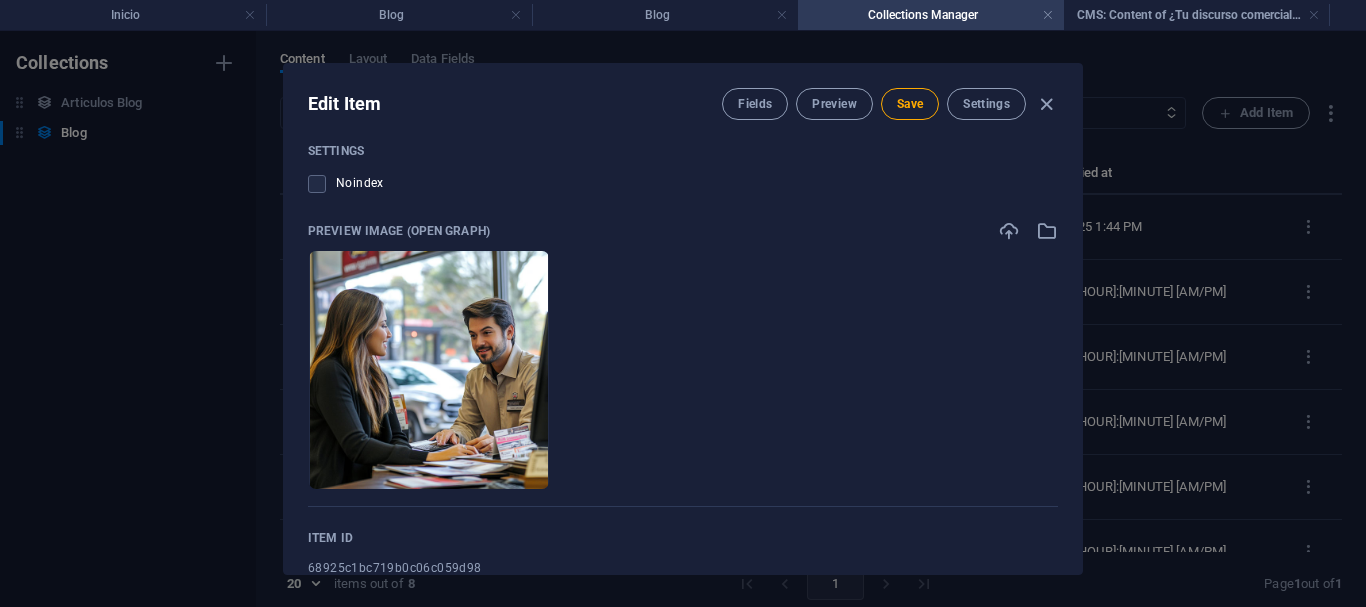 scroll, scrollTop: 2133, scrollLeft: 0, axis: vertical 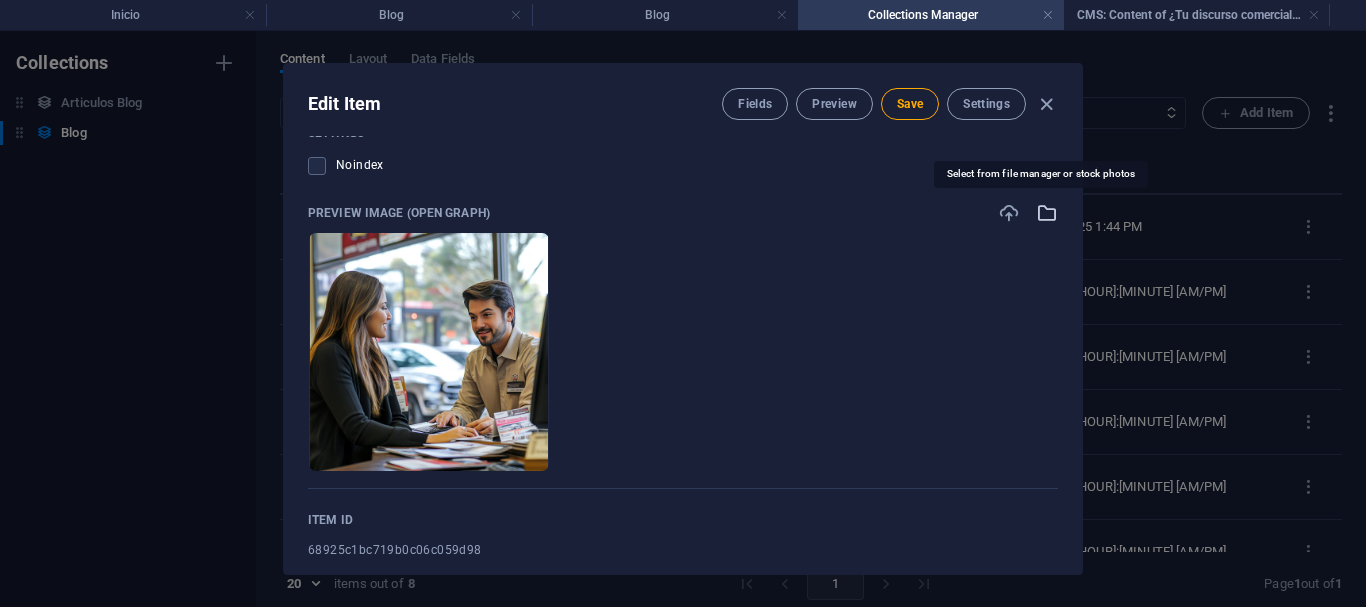 click at bounding box center (1047, 213) 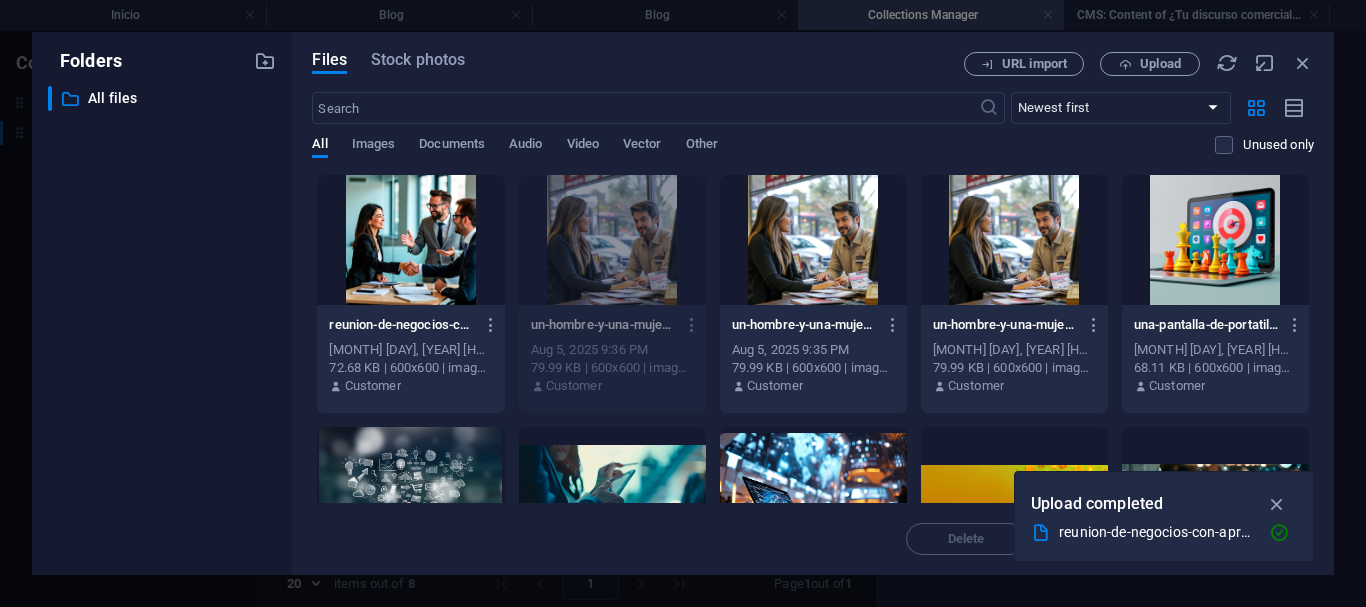 click at bounding box center [410, 240] 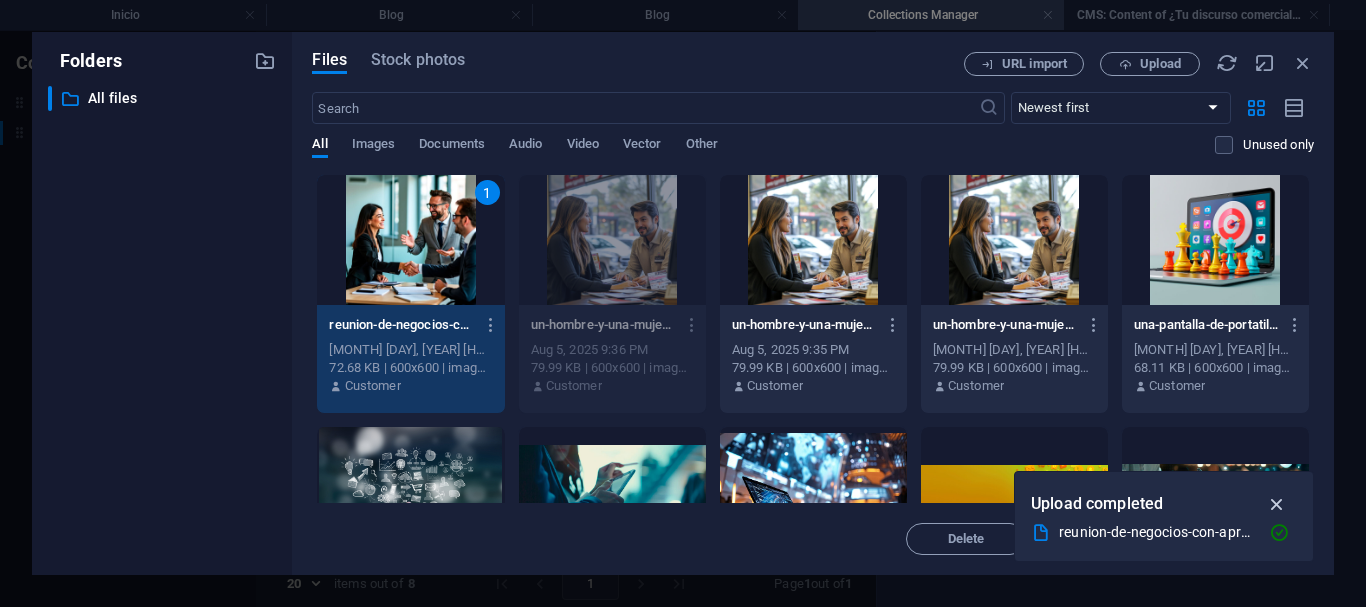 click at bounding box center [1277, 504] 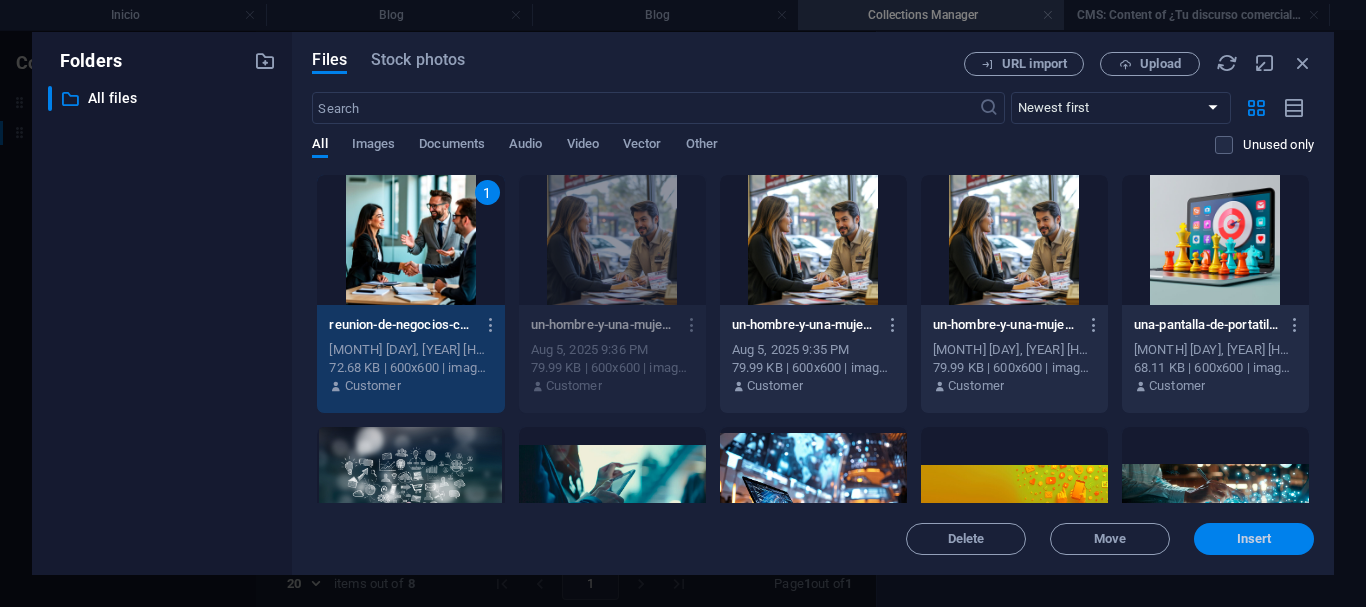 click on "Insert" at bounding box center (1254, 539) 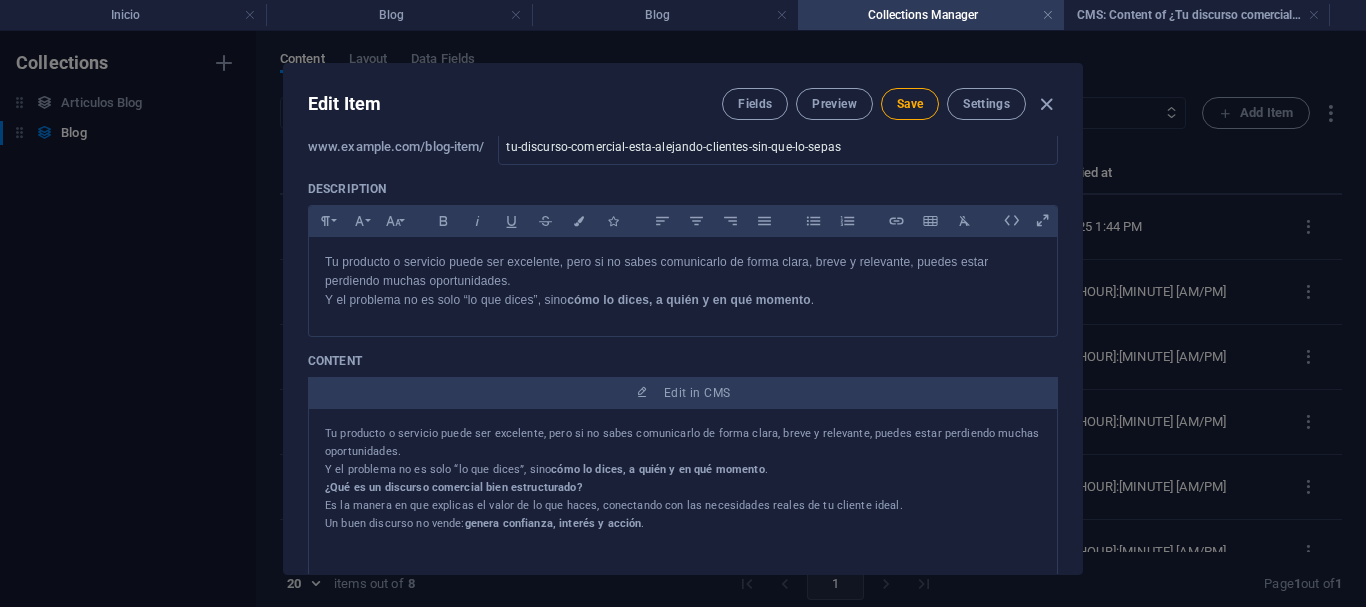 scroll, scrollTop: 0, scrollLeft: 0, axis: both 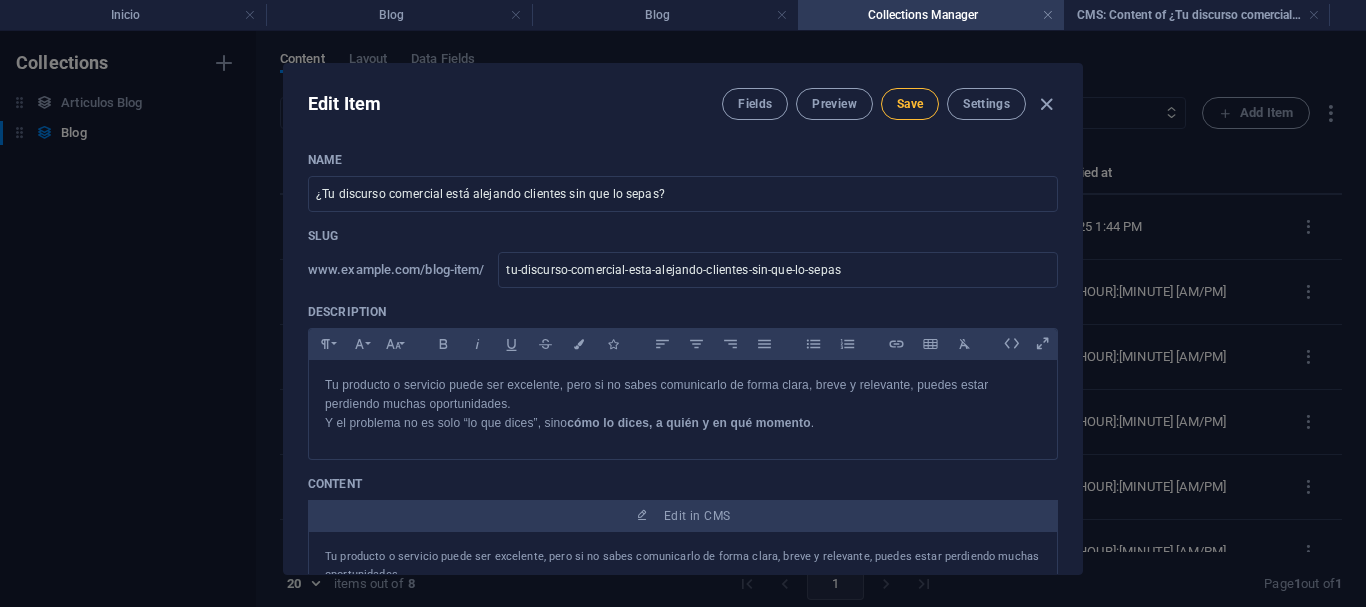 click on "Save" at bounding box center [910, 104] 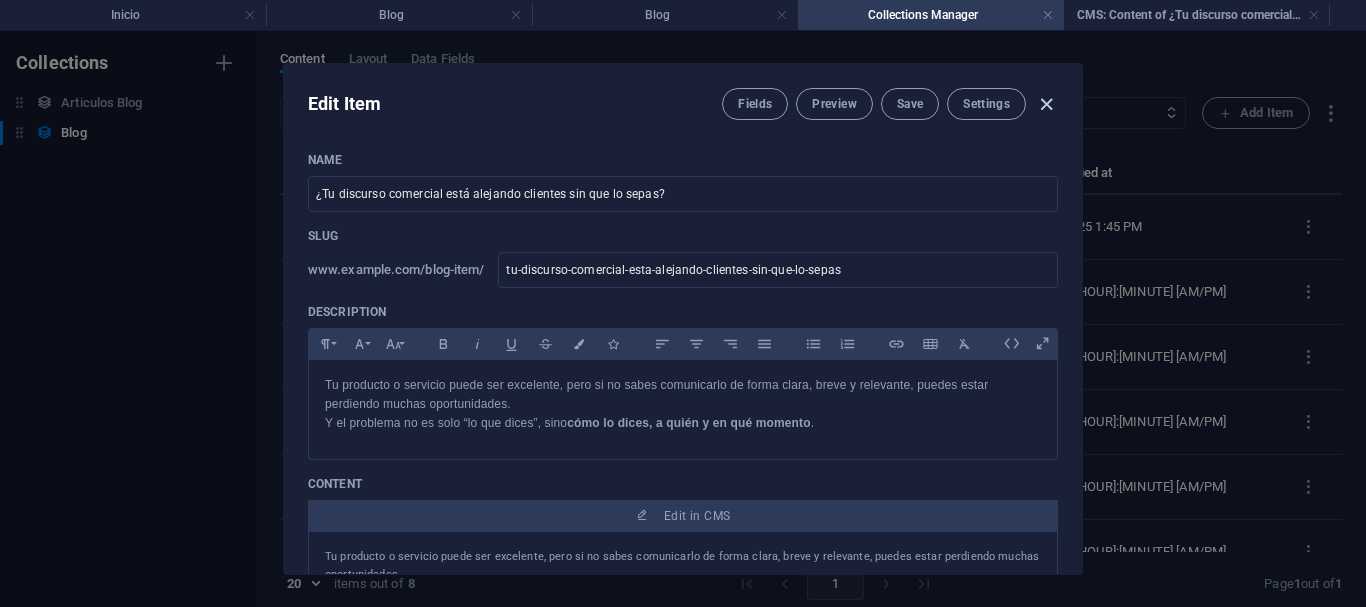 click at bounding box center (1046, 104) 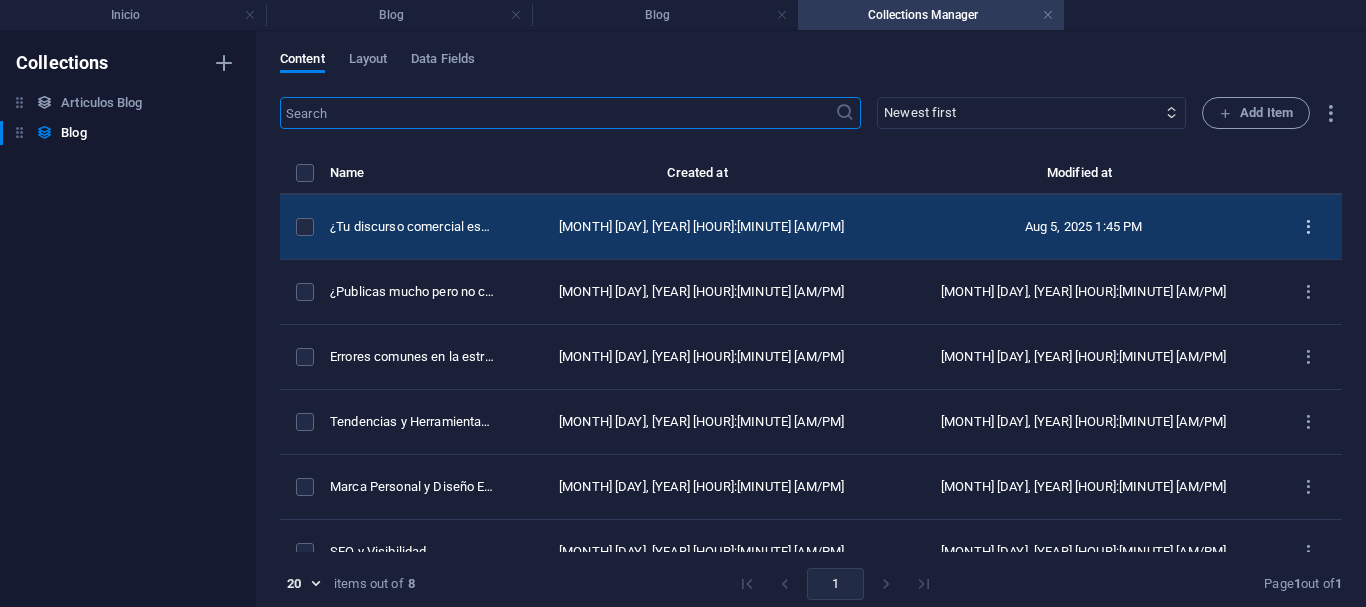 click at bounding box center [1308, 227] 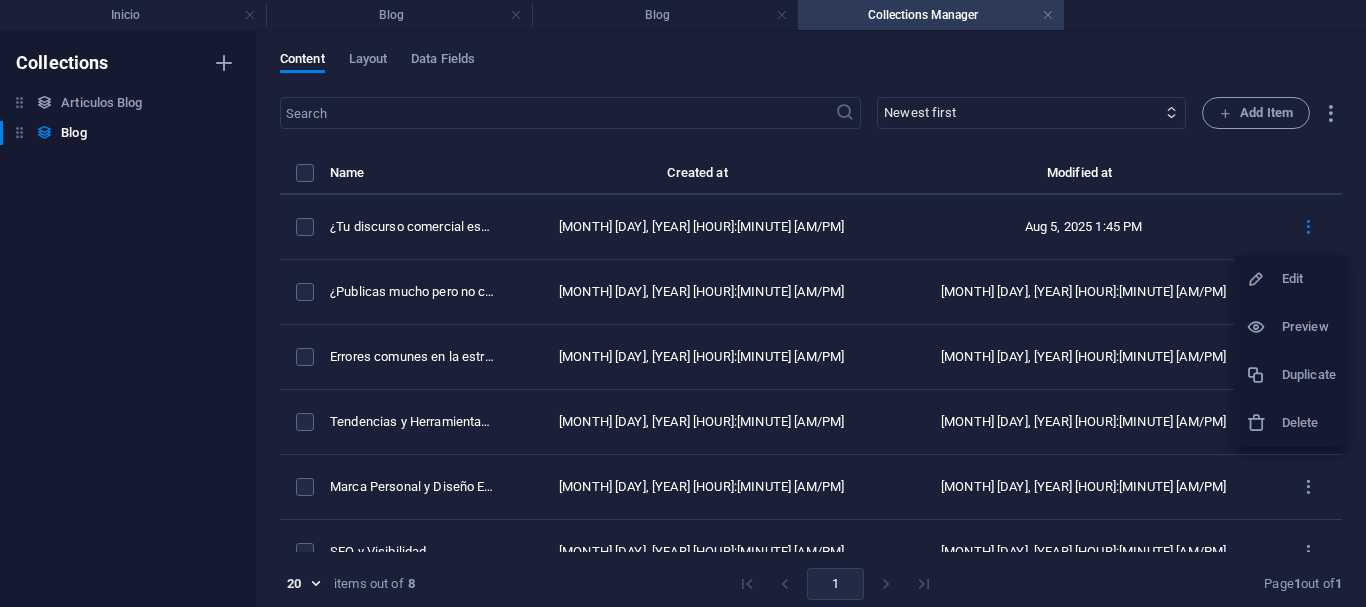click on "Edit" at bounding box center (1309, 279) 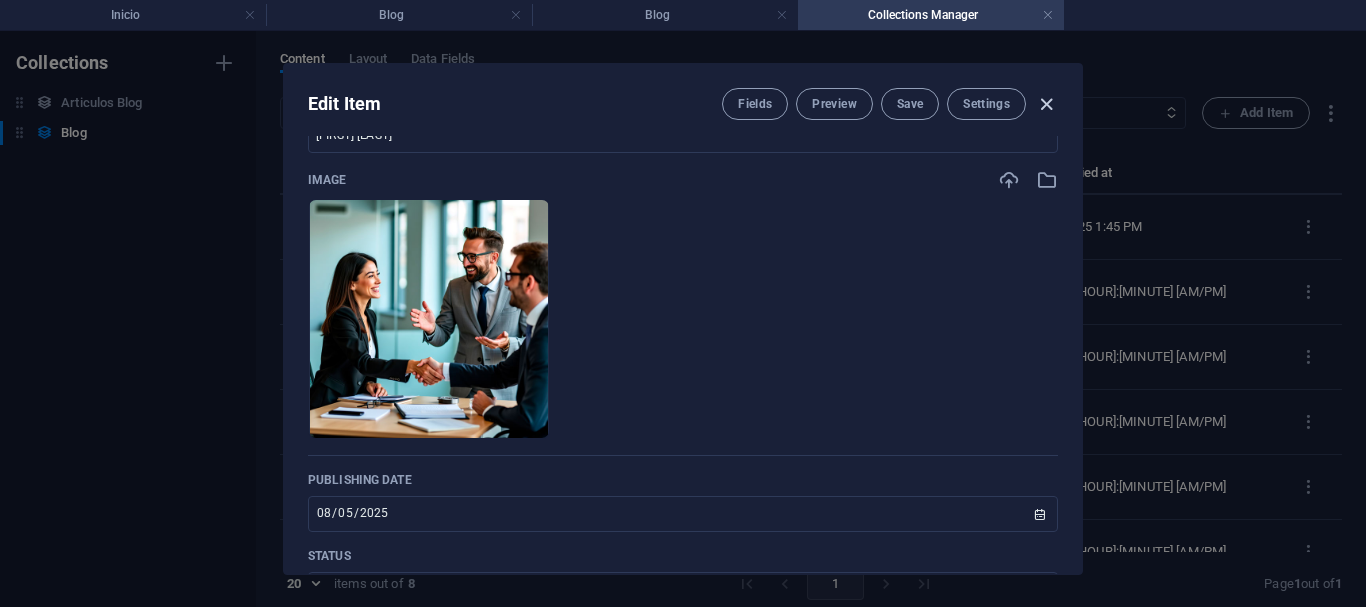 click at bounding box center (1046, 104) 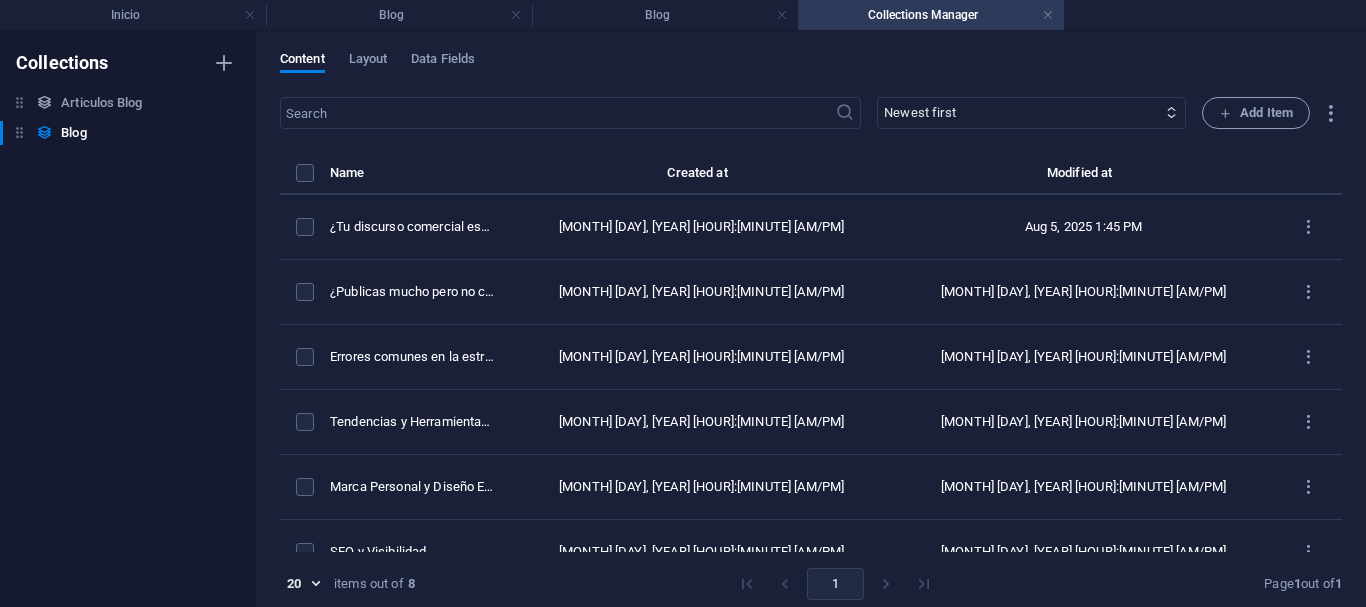 type on "tu-discurso-comercial-esta-alejando-clientes-sin-que-lo-sepas" 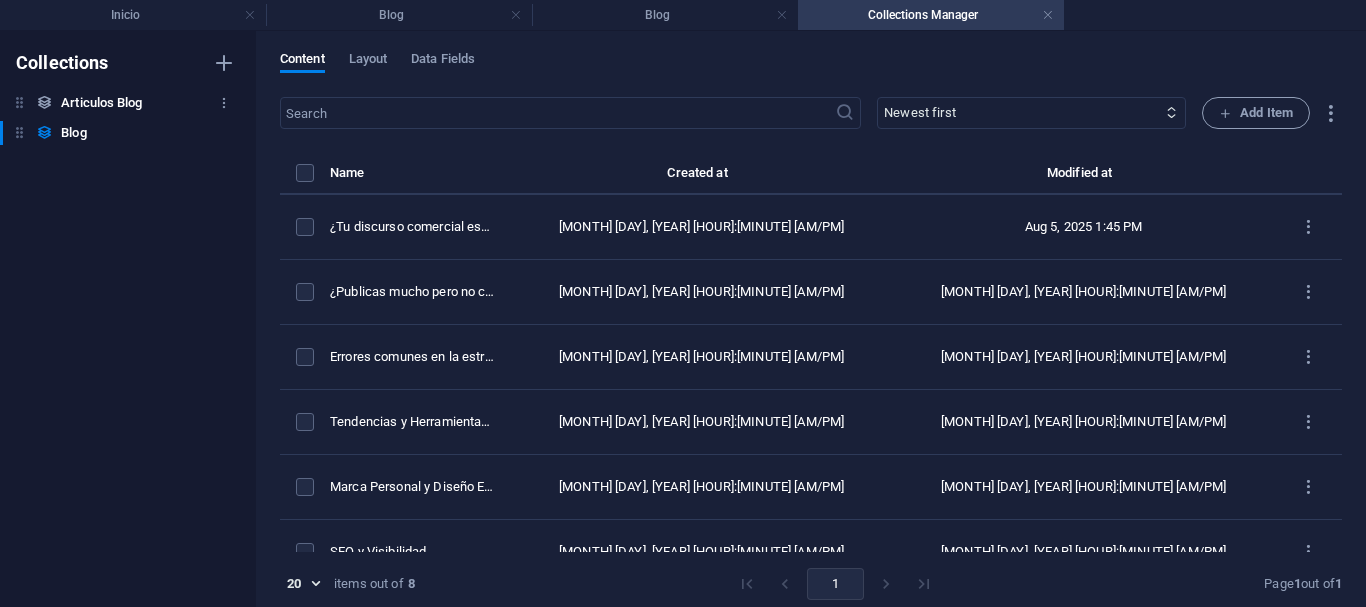 click on "Articulos Blog" at bounding box center (101, 103) 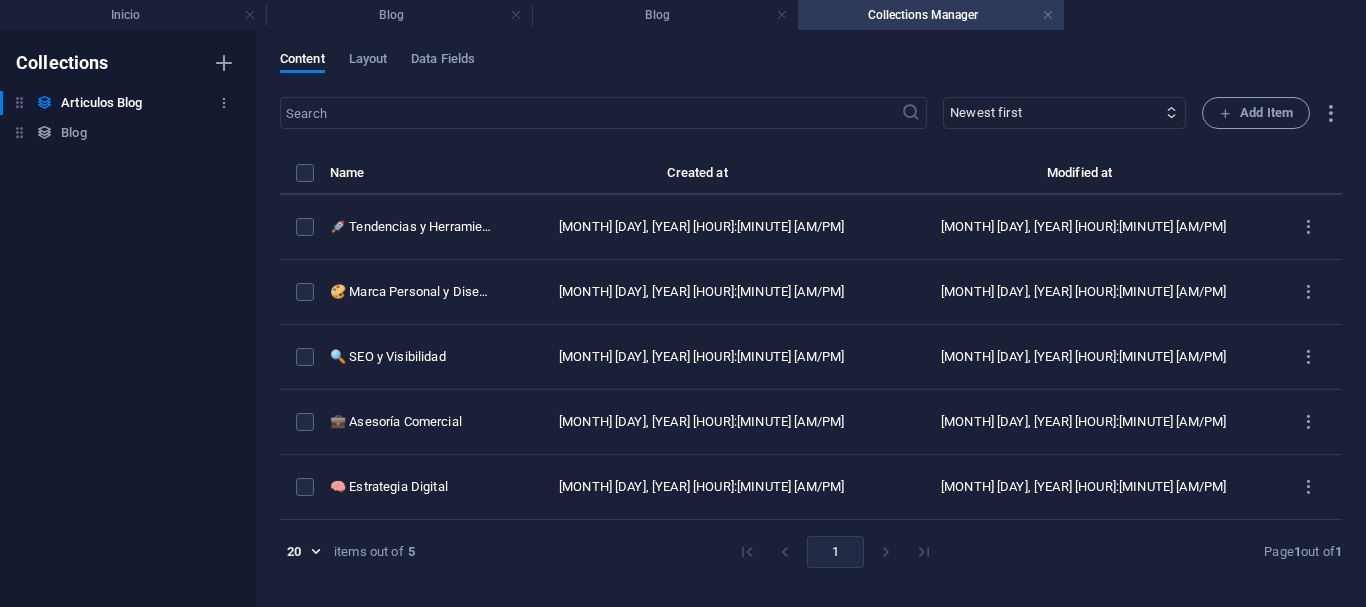 click on "Articulos Blog" at bounding box center (101, 103) 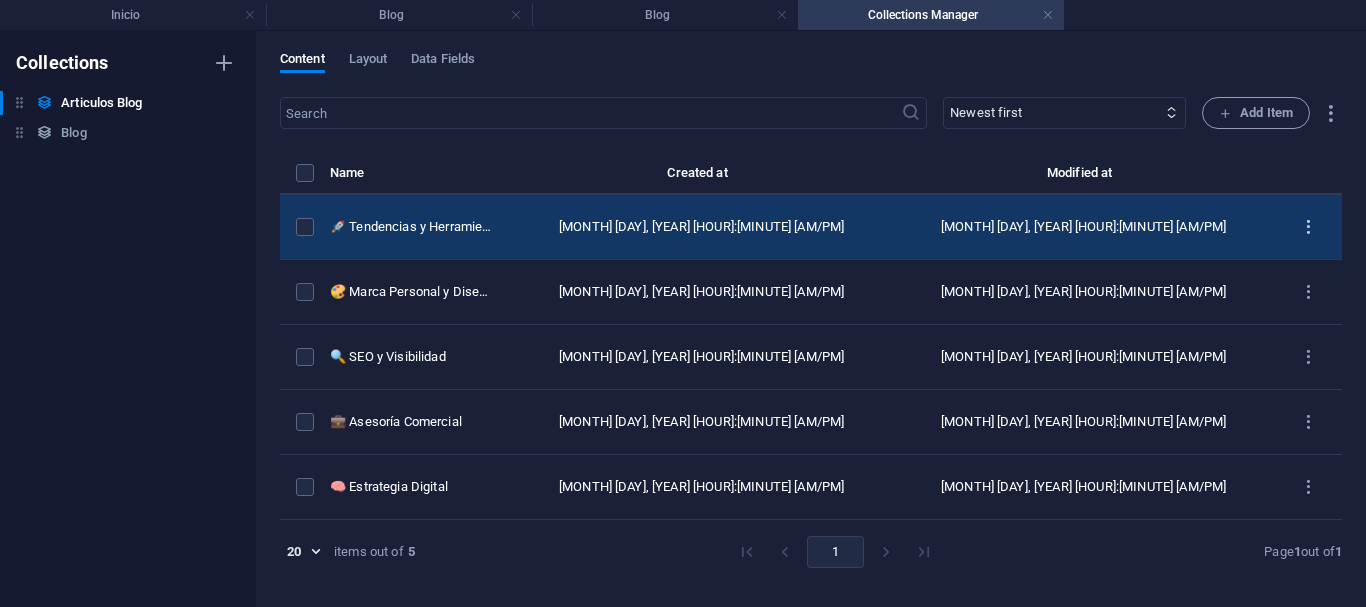 click at bounding box center (1308, 227) 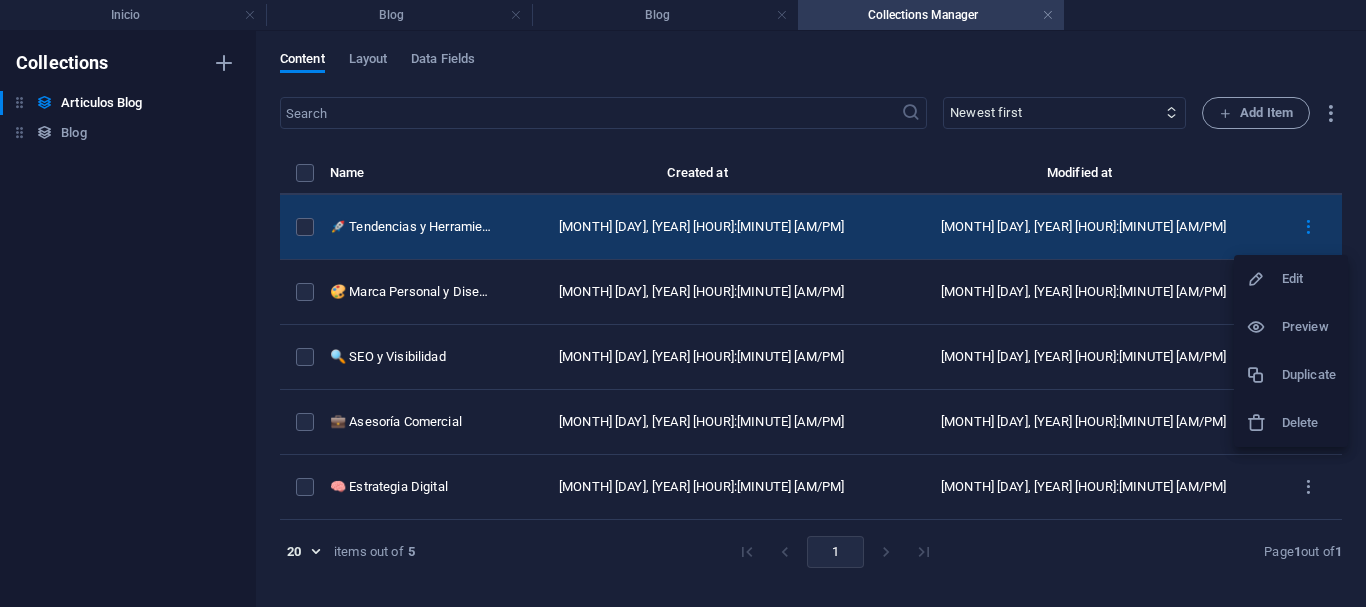 click at bounding box center (683, 303) 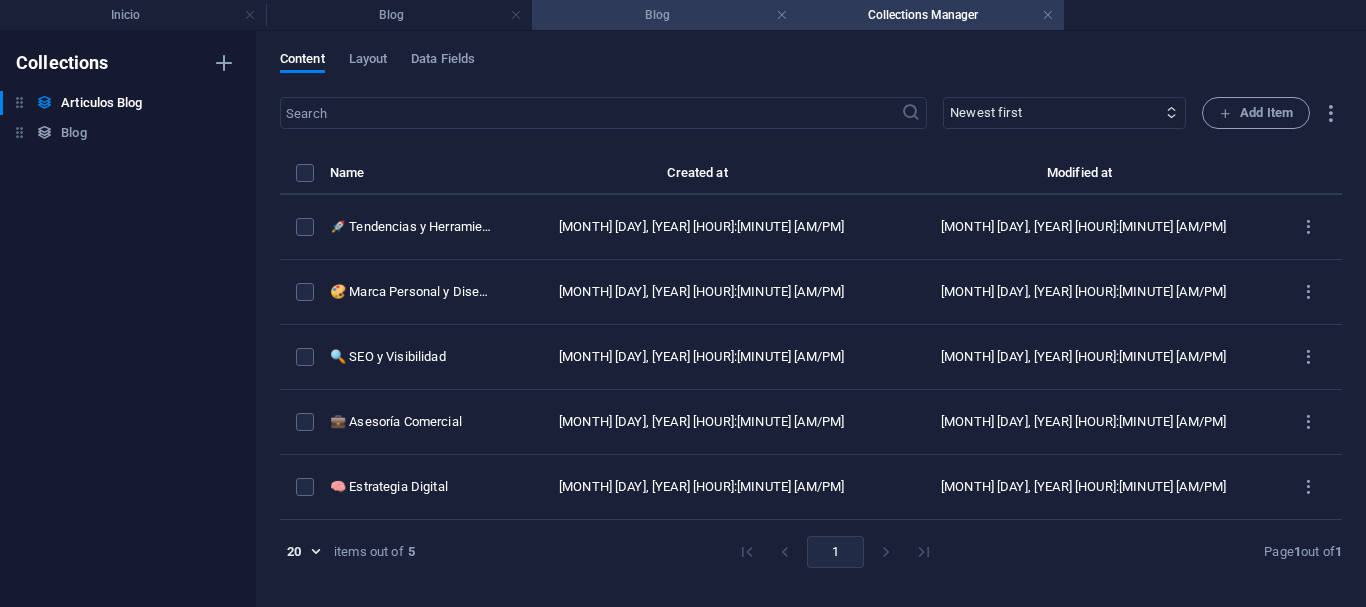 click on "Blog" at bounding box center (665, 15) 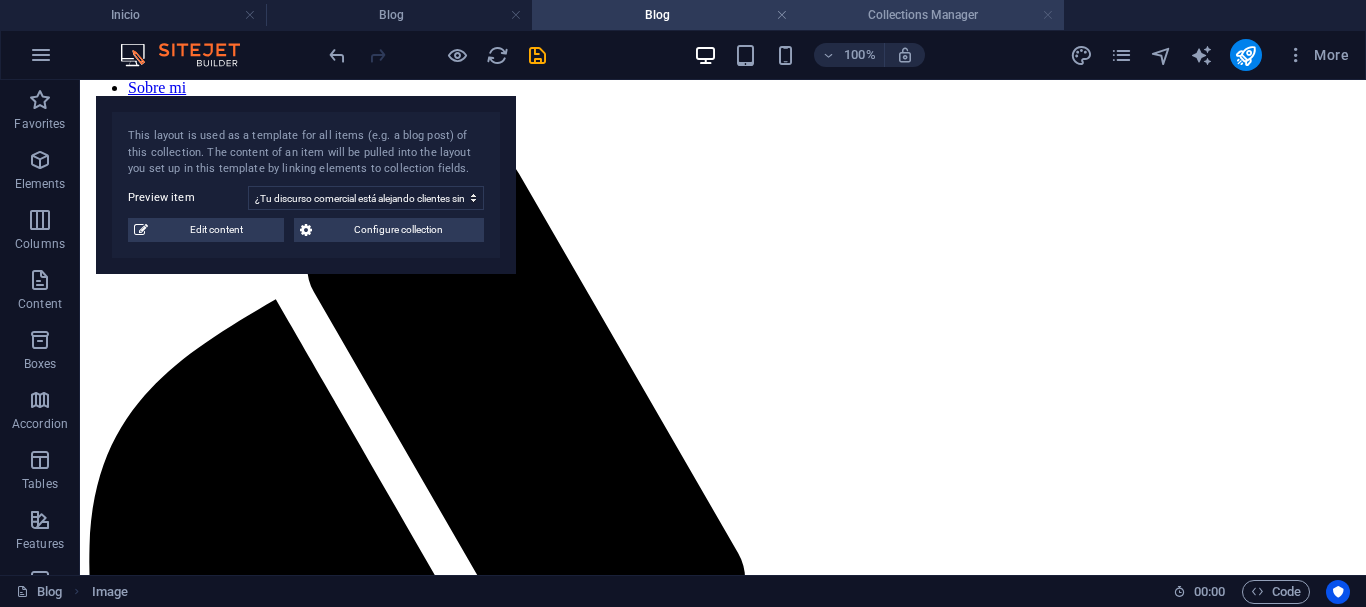 click at bounding box center (1048, 15) 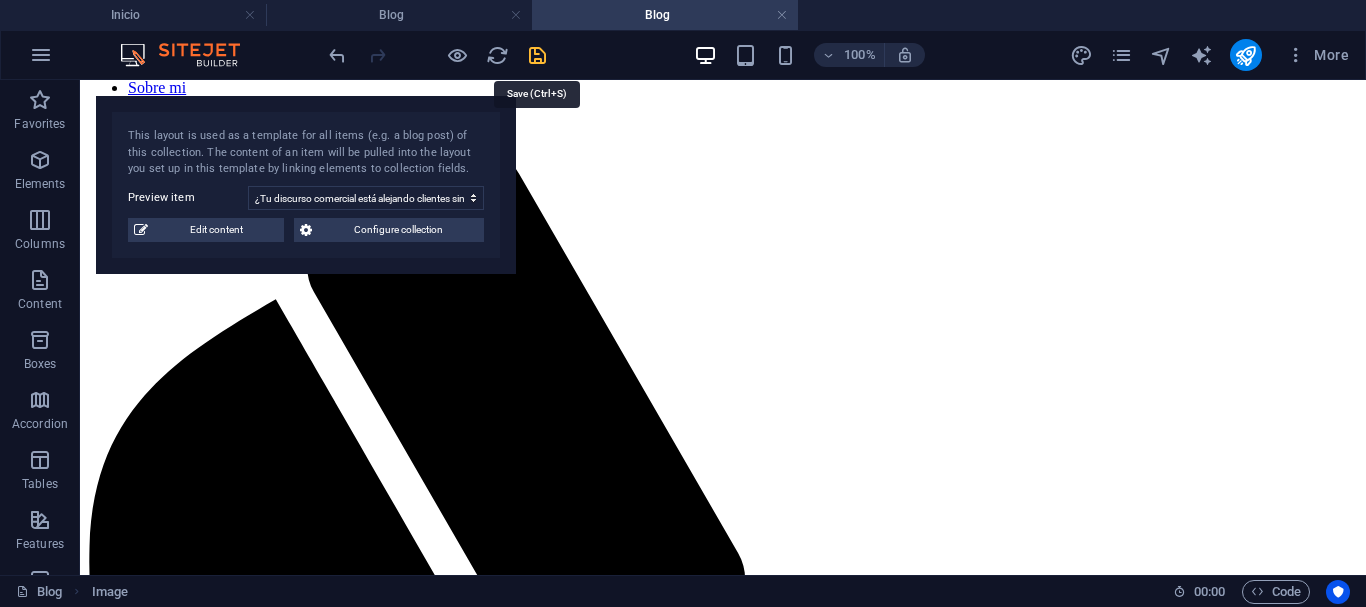 click at bounding box center [537, 55] 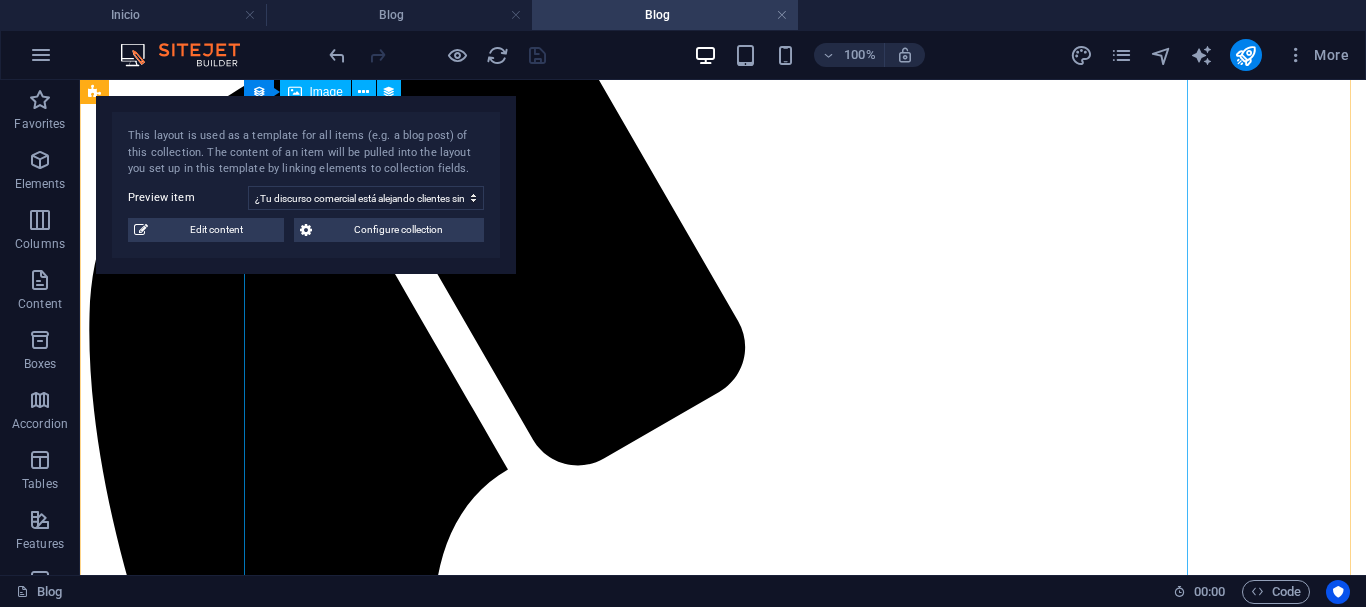 scroll, scrollTop: 200, scrollLeft: 0, axis: vertical 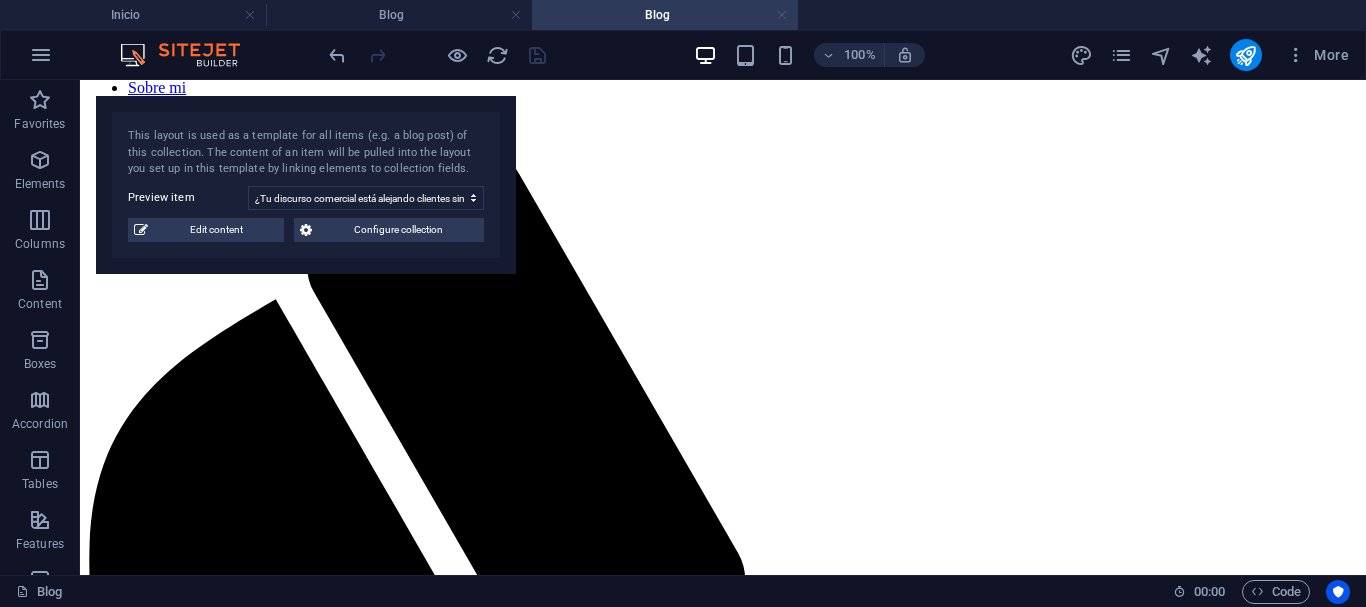 click at bounding box center (782, 15) 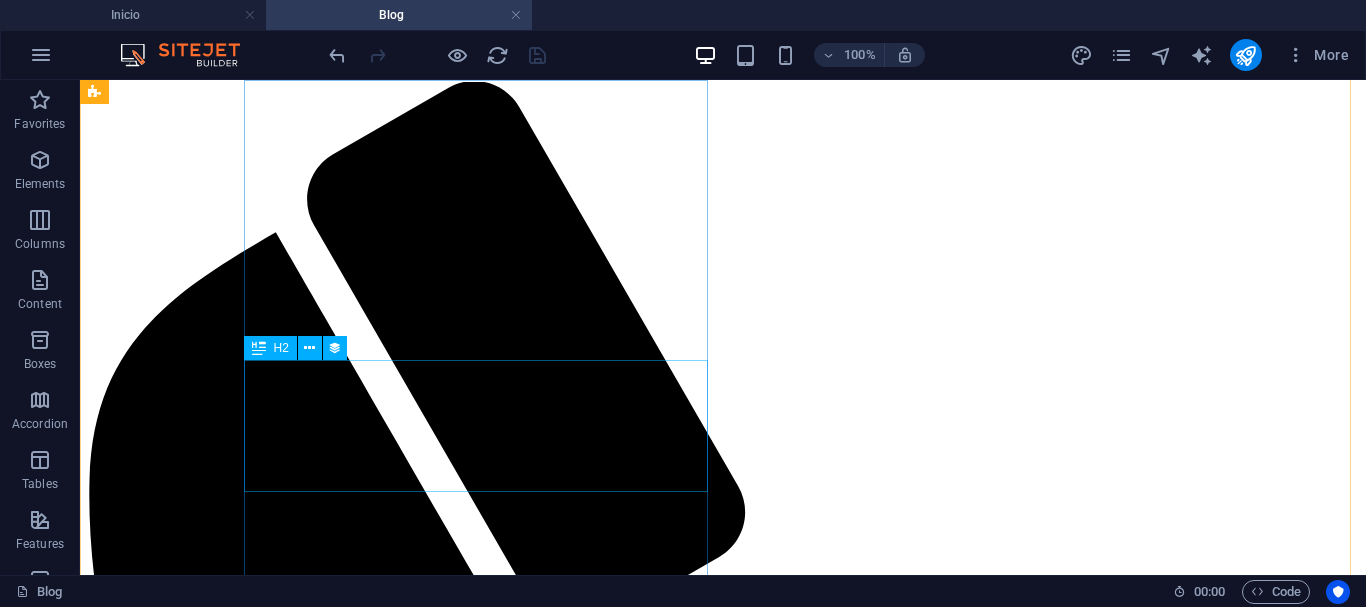 scroll, scrollTop: 0, scrollLeft: 0, axis: both 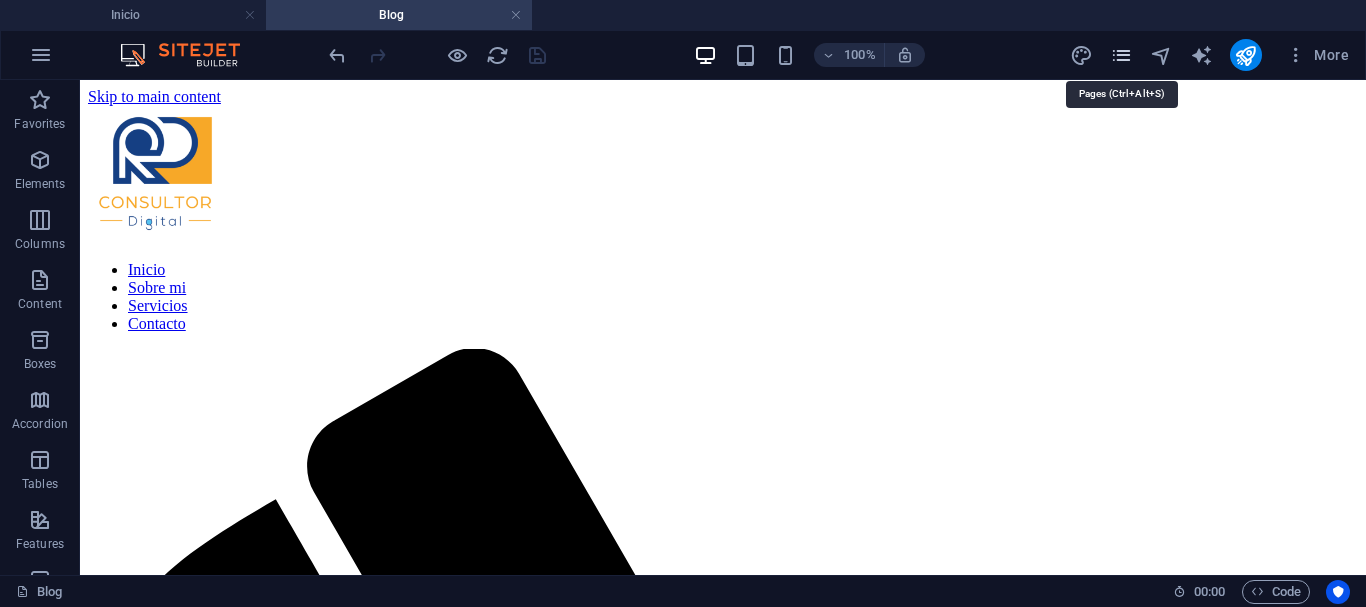 click at bounding box center (1121, 55) 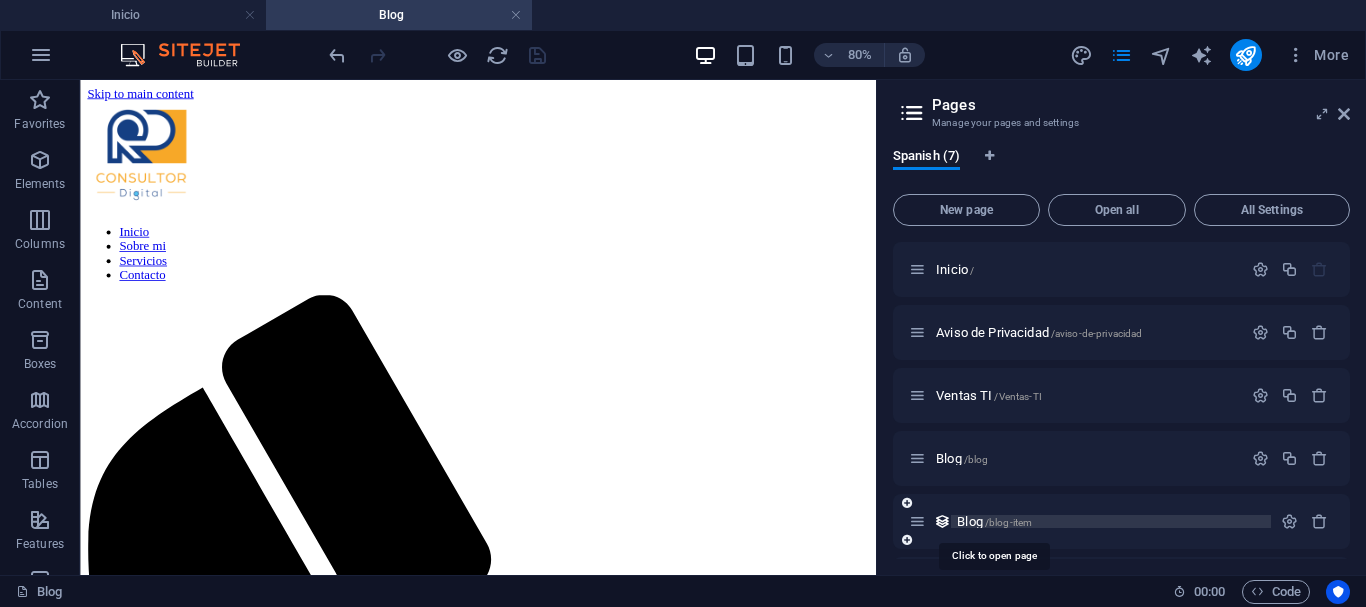click on "Blog /blog-item" at bounding box center [994, 521] 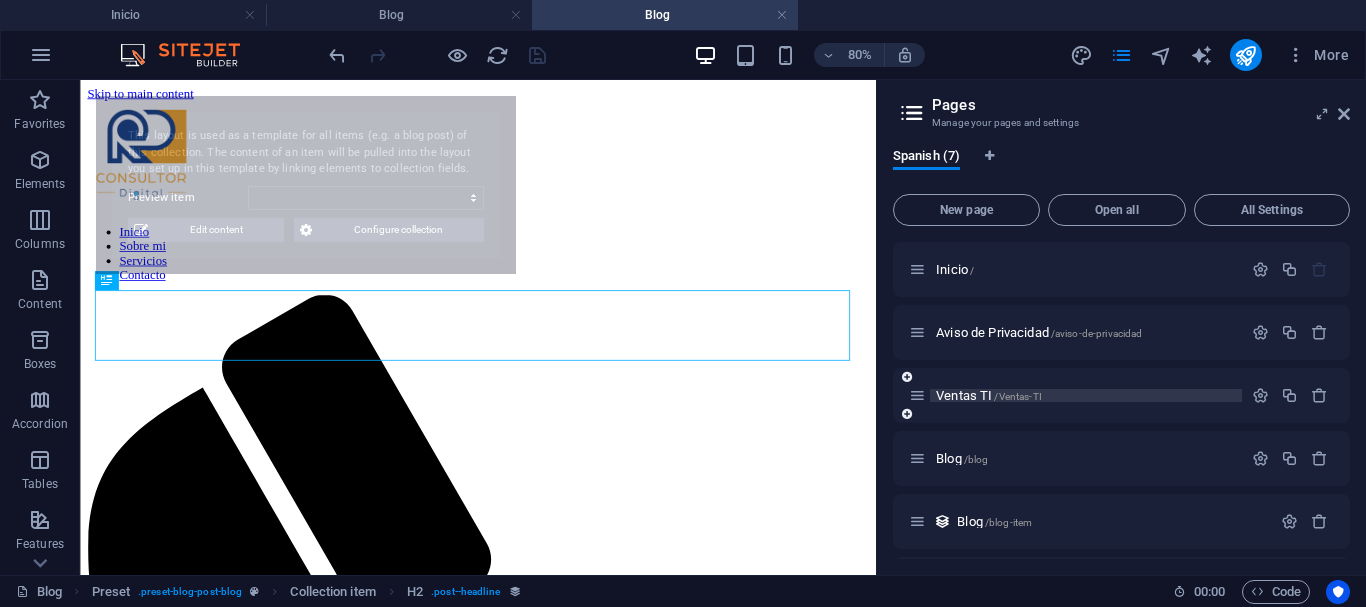 scroll, scrollTop: 0, scrollLeft: 0, axis: both 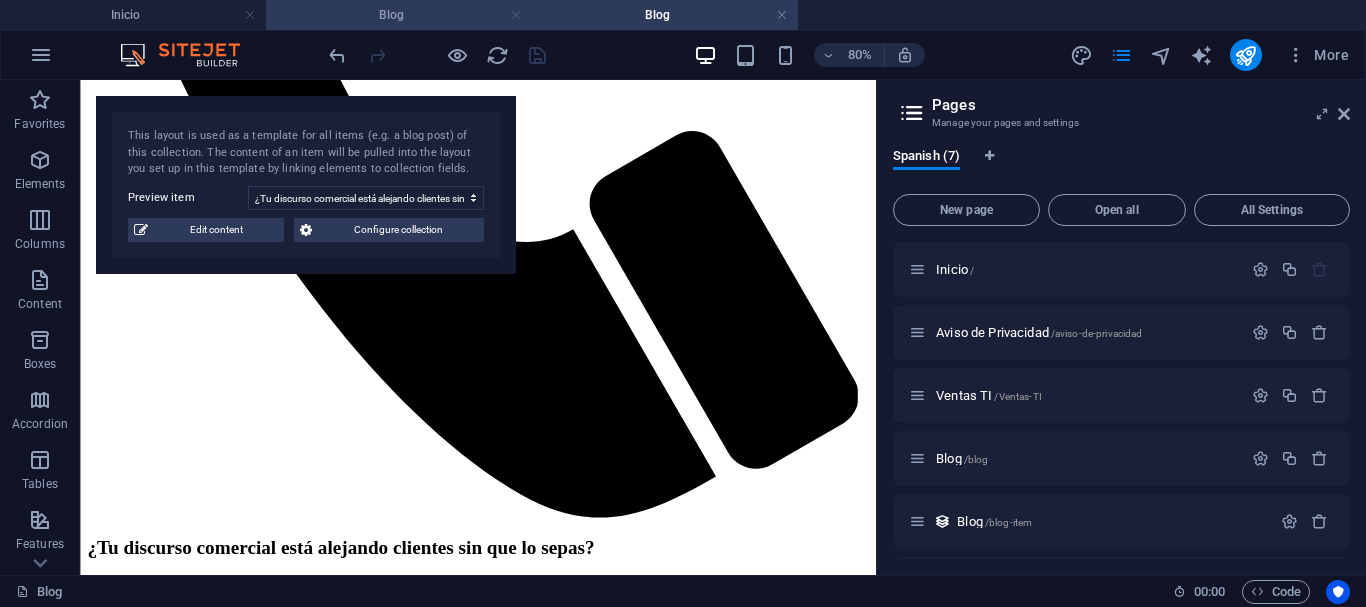 click at bounding box center (516, 15) 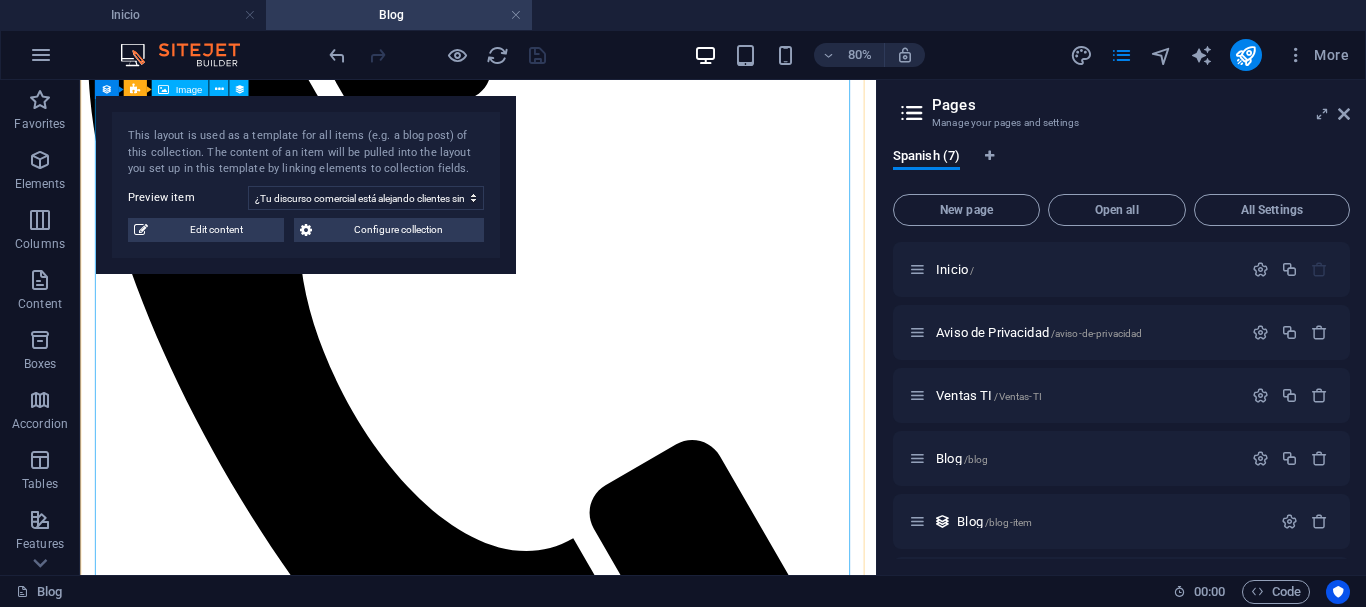 scroll, scrollTop: 400, scrollLeft: 0, axis: vertical 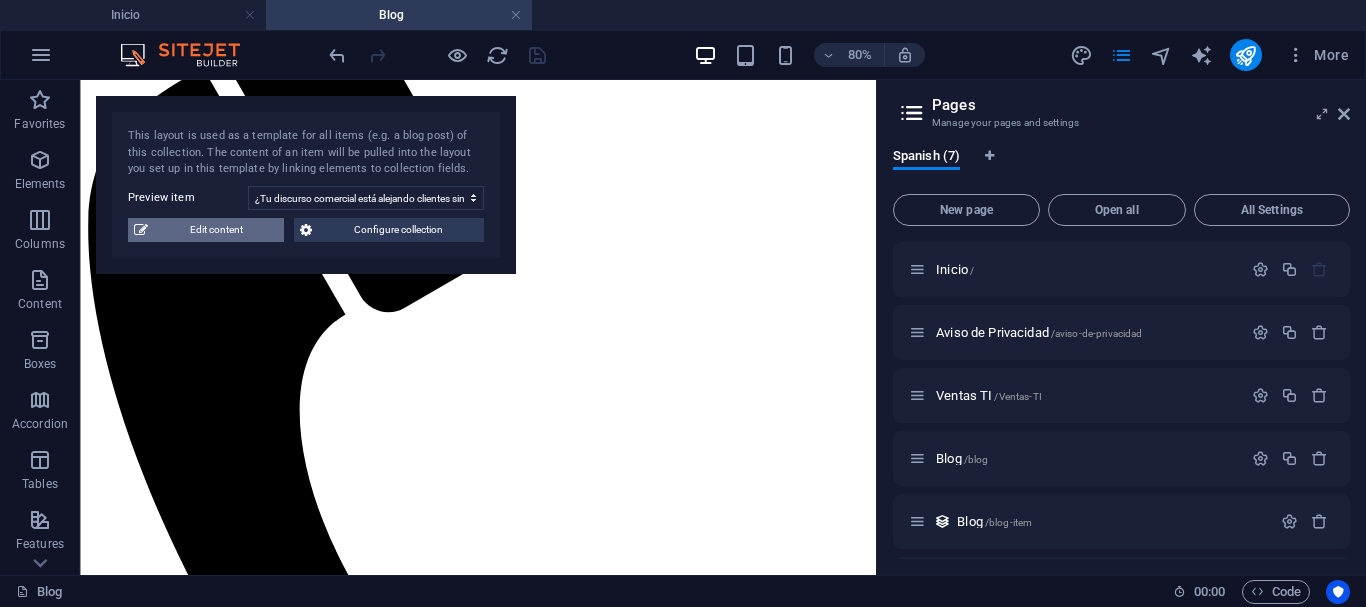 click on "Edit content" at bounding box center (216, 230) 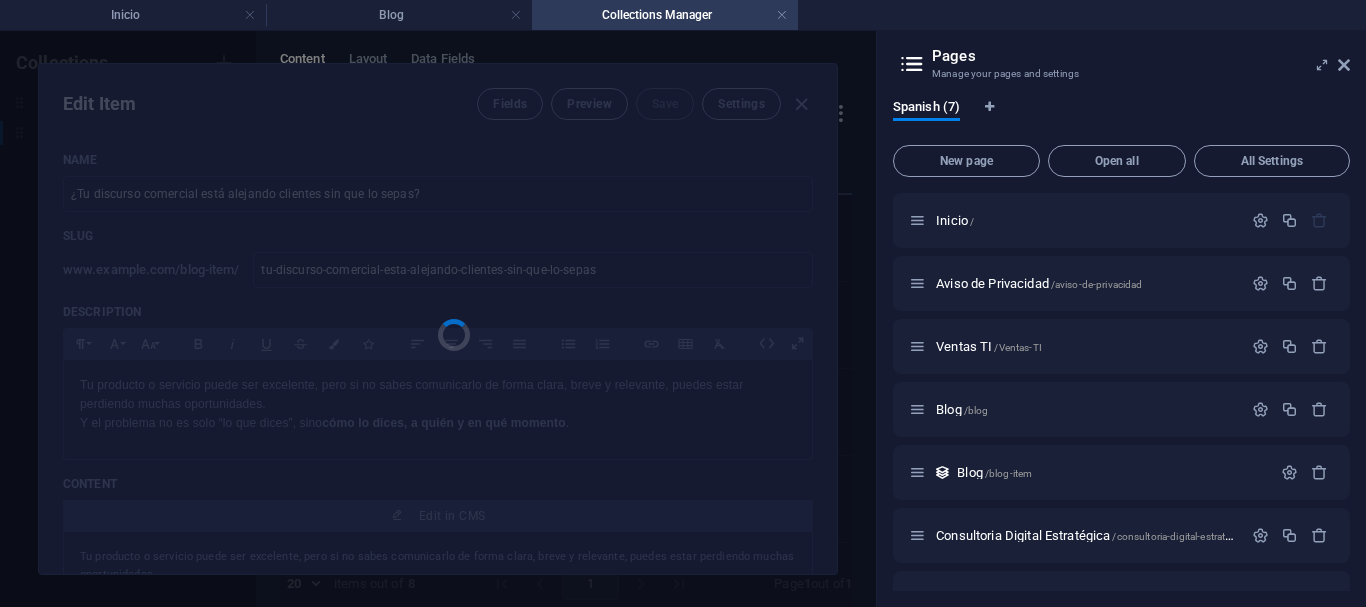 scroll, scrollTop: 0, scrollLeft: 0, axis: both 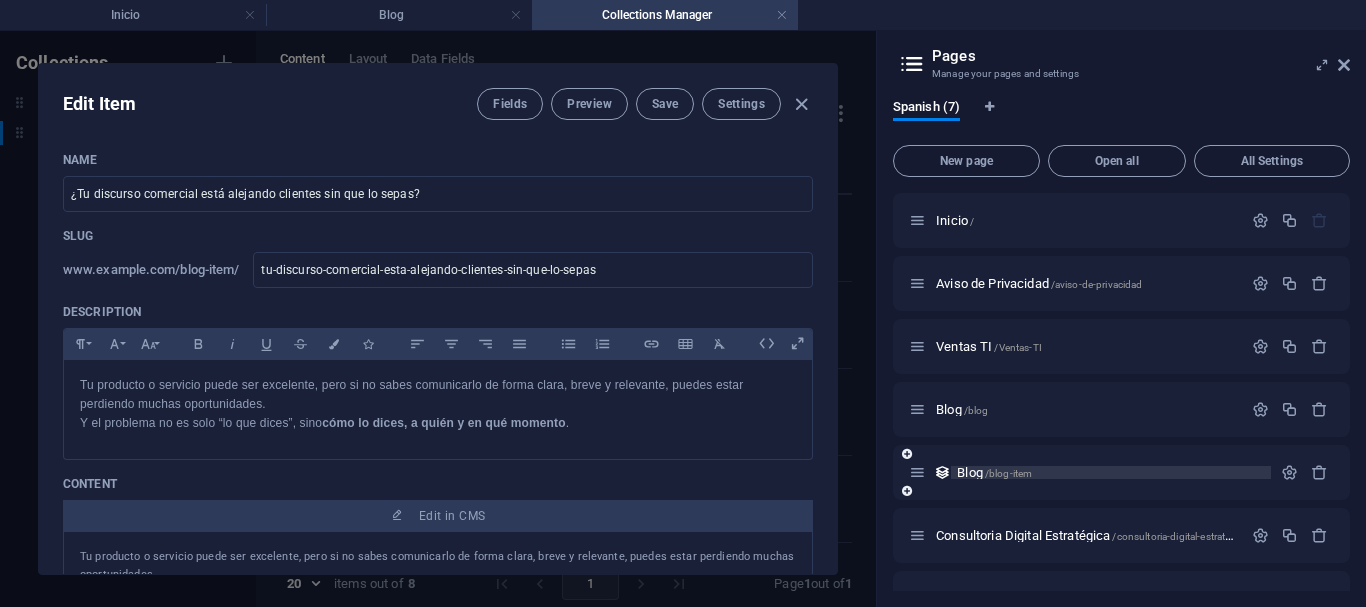 click on "Blog /blog-item" at bounding box center [994, 472] 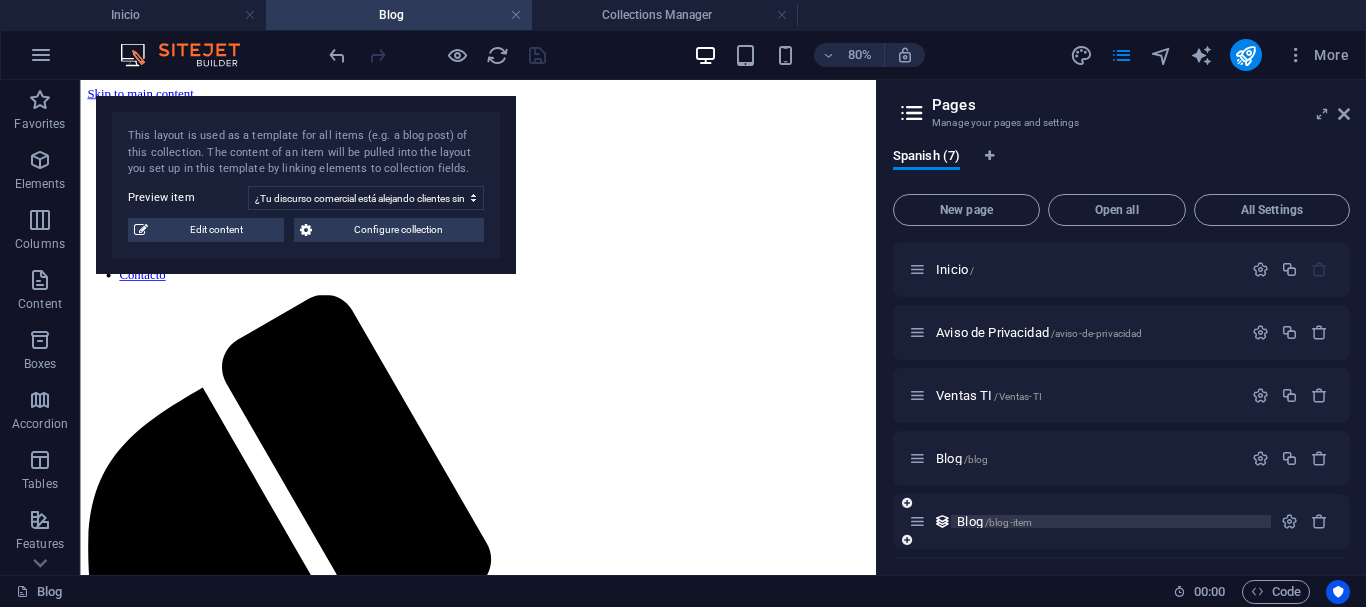 scroll, scrollTop: 400, scrollLeft: 0, axis: vertical 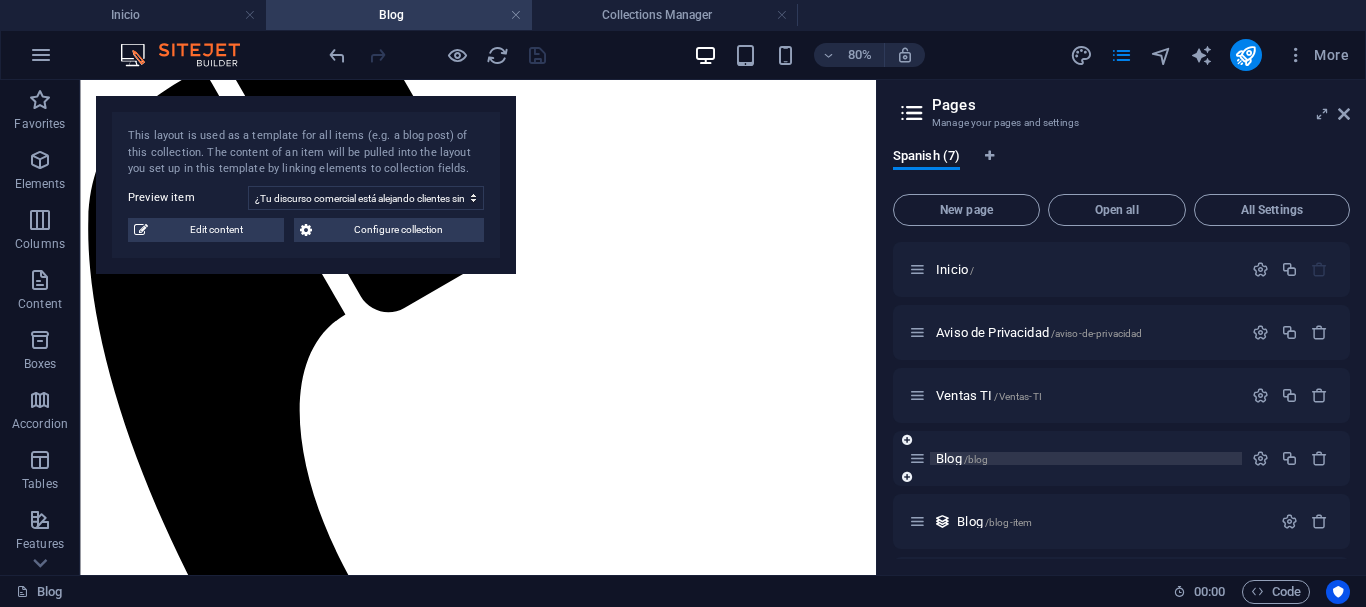 click on "Blog /blog" at bounding box center [962, 458] 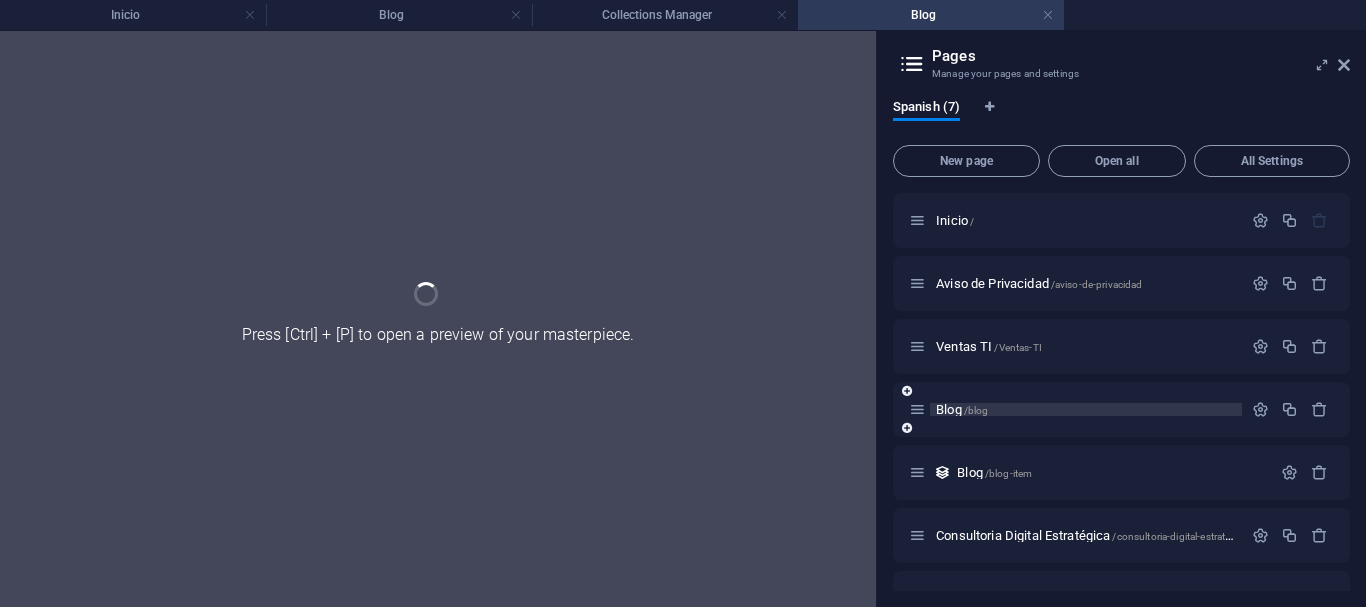 scroll, scrollTop: 0, scrollLeft: 0, axis: both 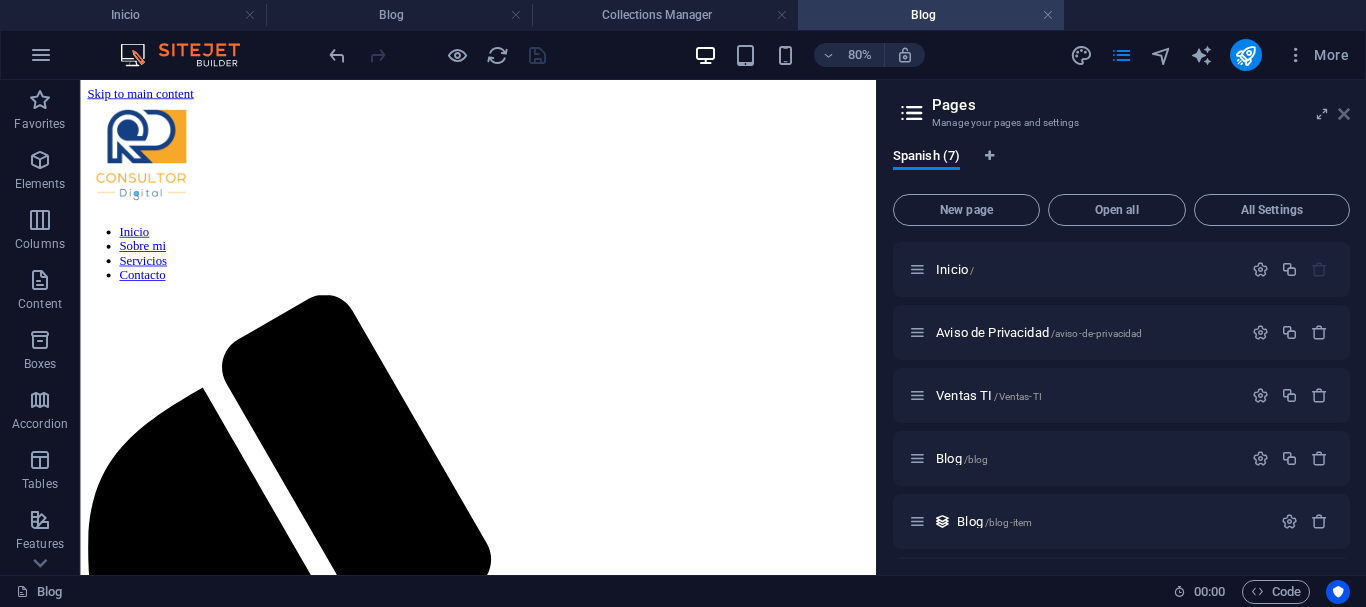 click at bounding box center (1344, 114) 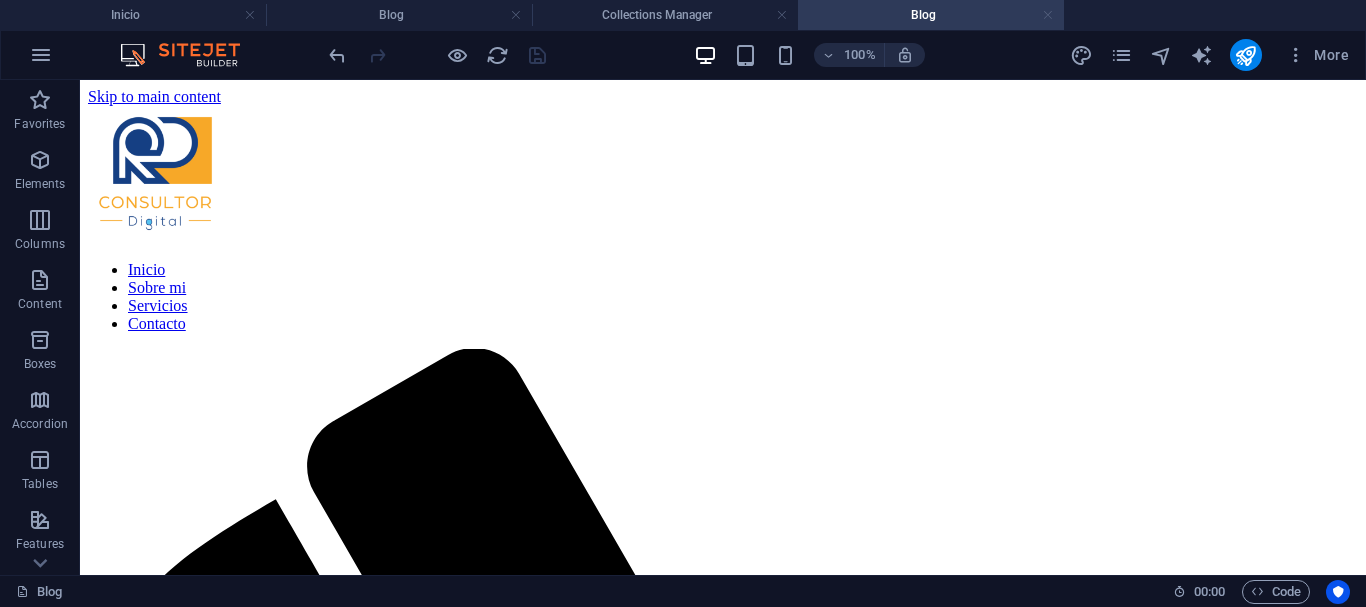 drag, startPoint x: 1046, startPoint y: 14, endPoint x: 691, endPoint y: 111, distance: 368.01358 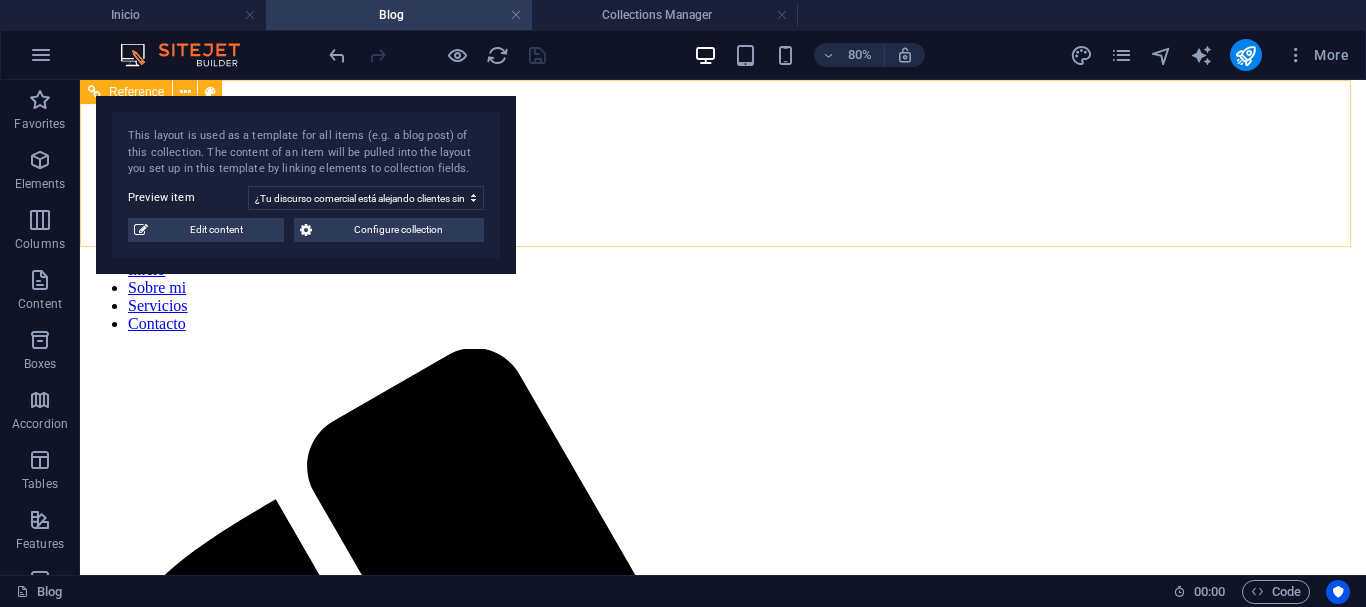 scroll, scrollTop: 400, scrollLeft: 0, axis: vertical 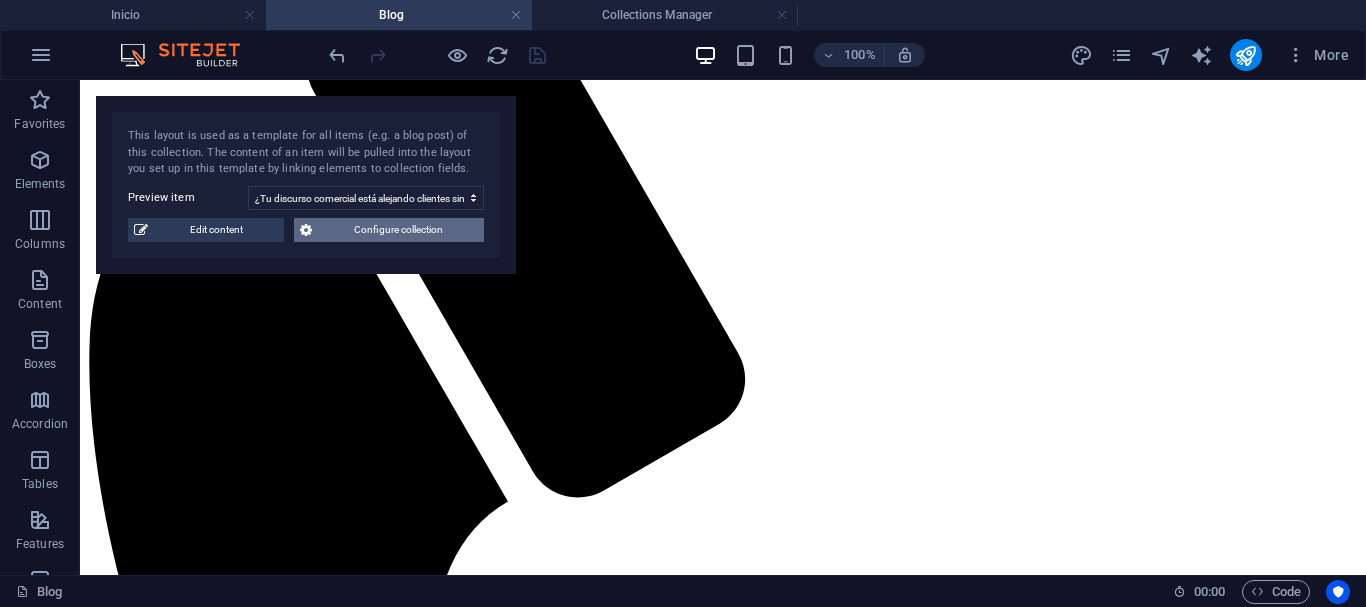 click on "Configure collection" at bounding box center [398, 230] 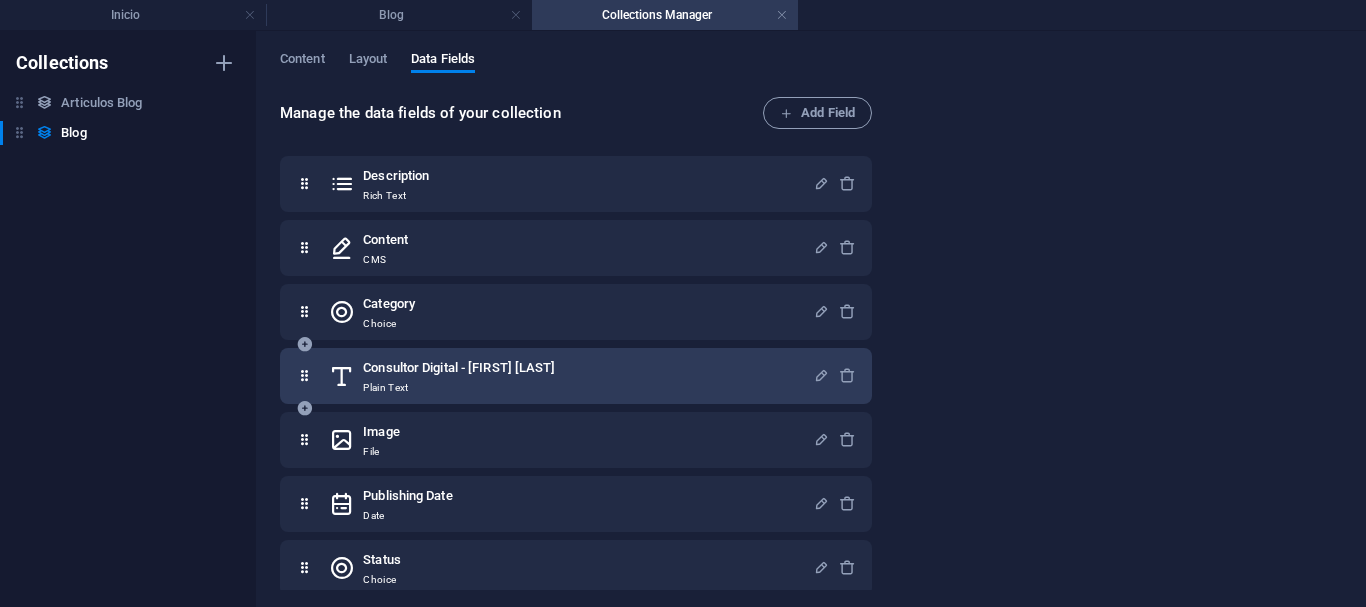 scroll, scrollTop: 147, scrollLeft: 0, axis: vertical 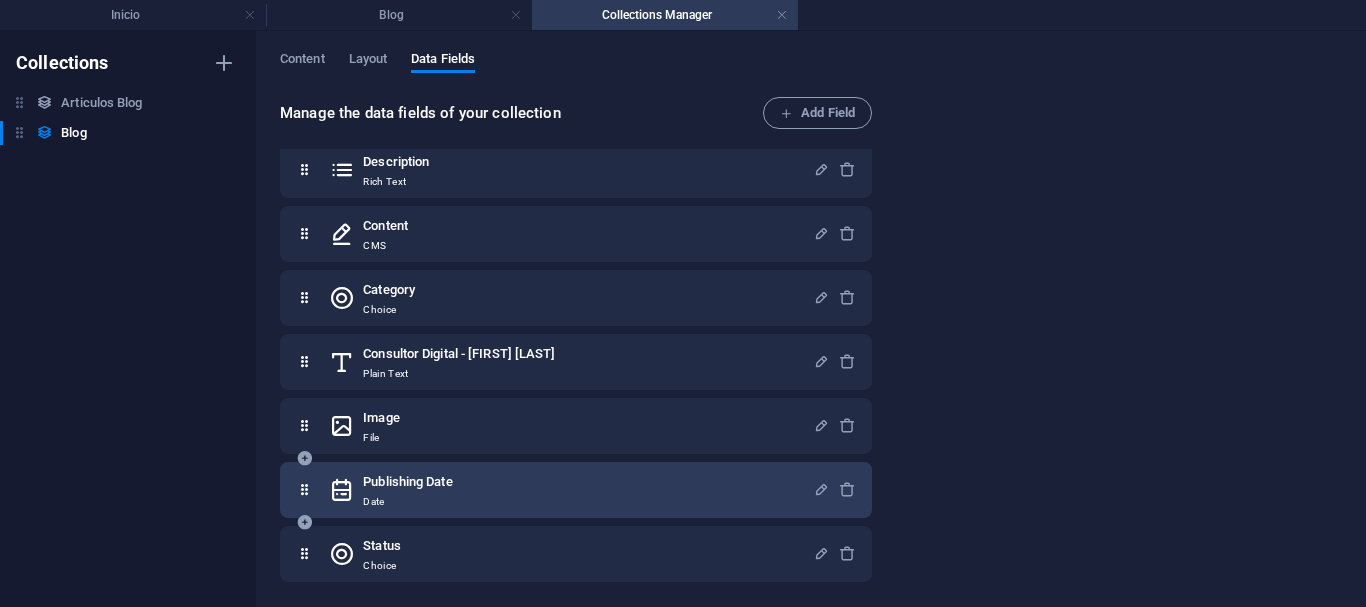 click on "Publishing Date Date" at bounding box center [571, 490] 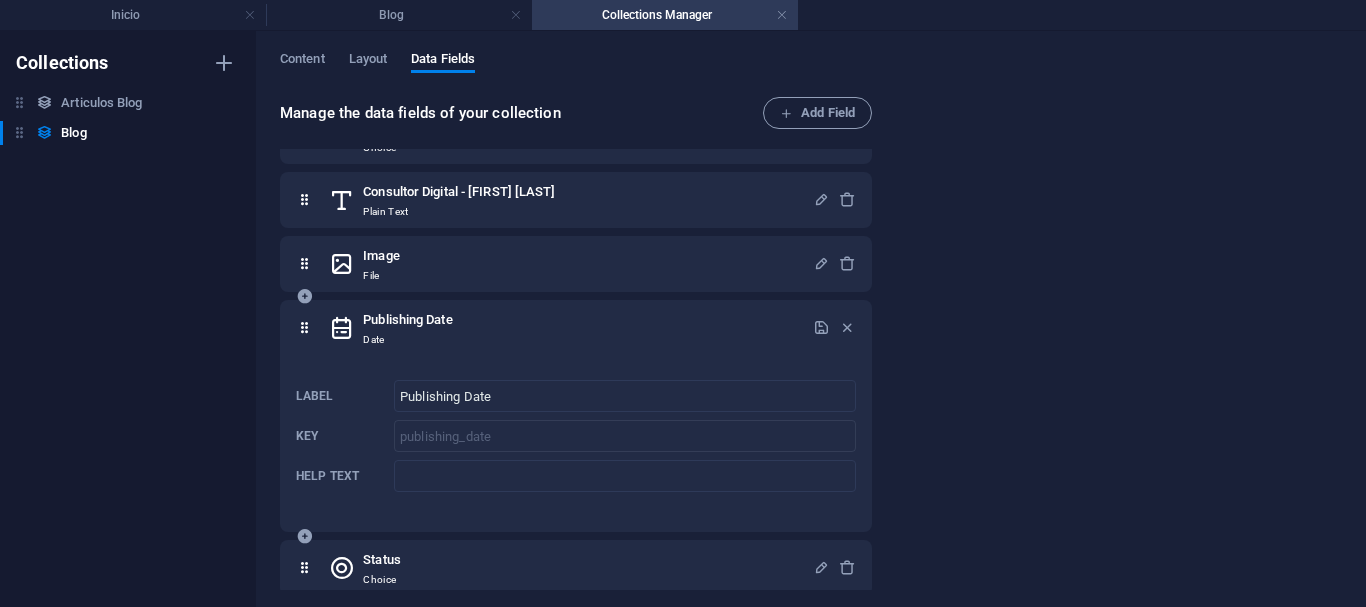 scroll, scrollTop: 323, scrollLeft: 0, axis: vertical 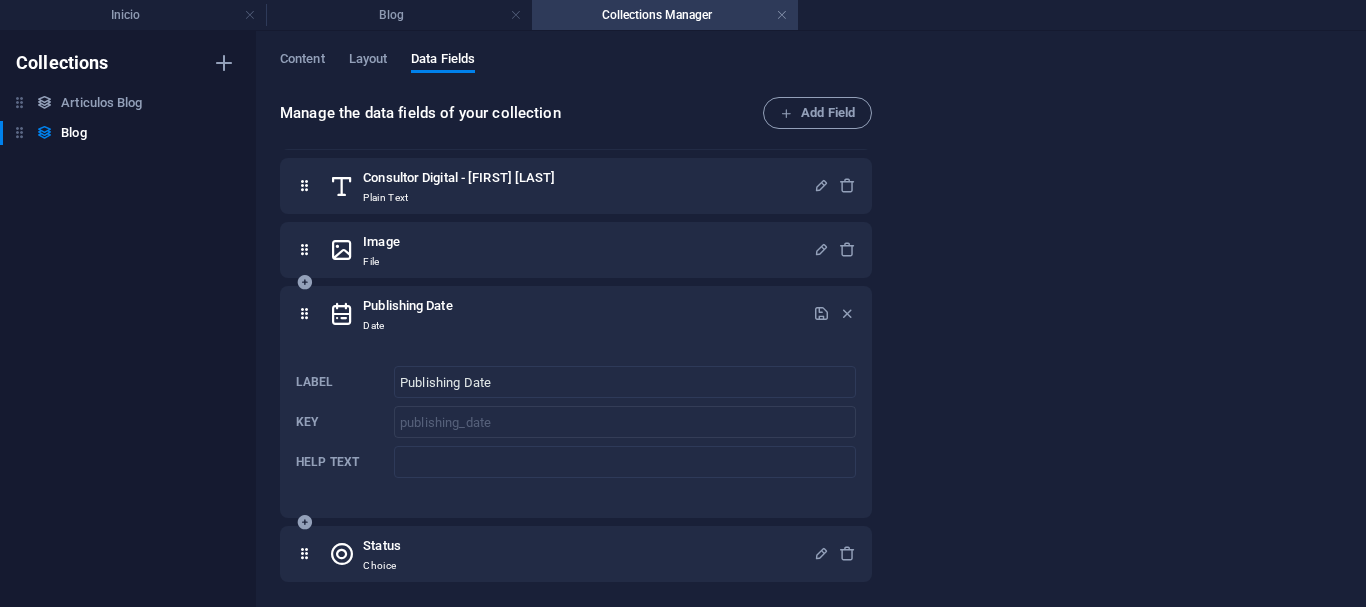 click on "Publishing Date Date" at bounding box center [571, 314] 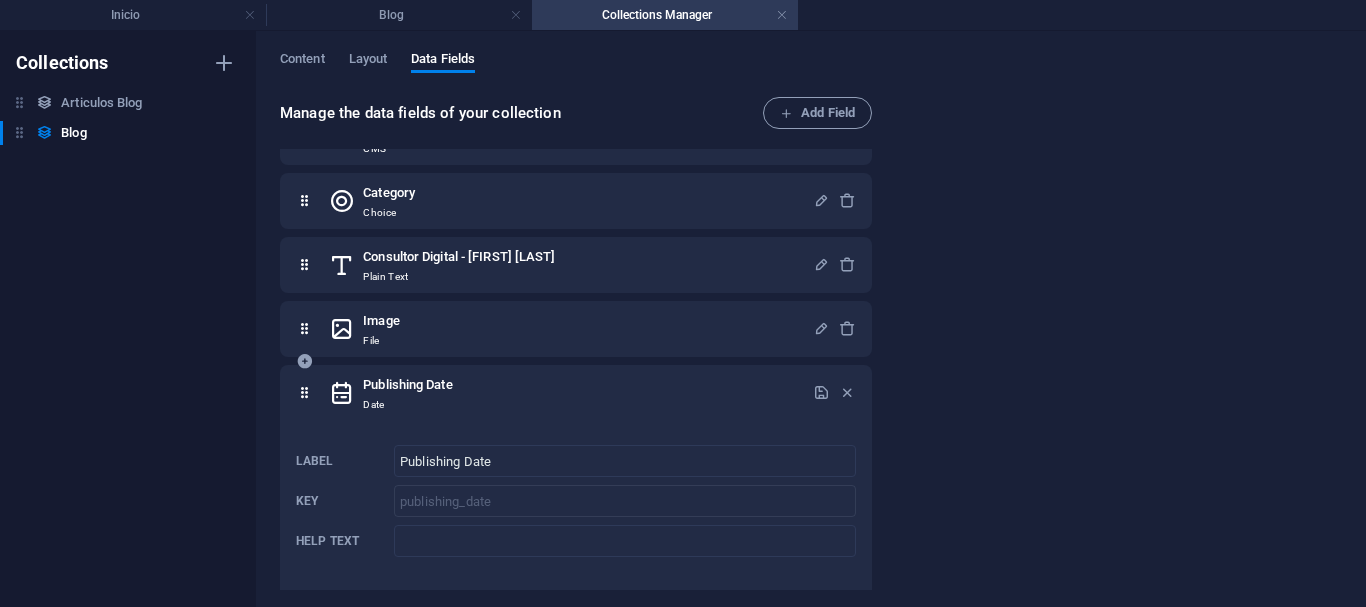 scroll, scrollTop: 267, scrollLeft: 0, axis: vertical 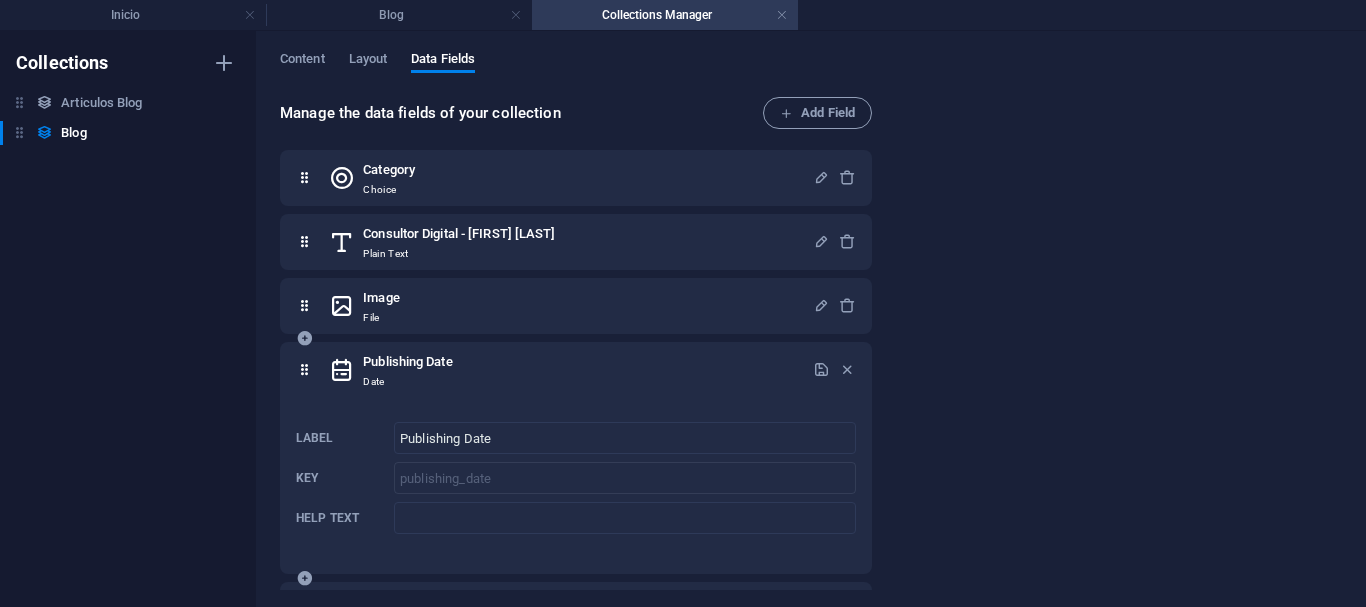 click on "Publishing Date Date" at bounding box center (571, 370) 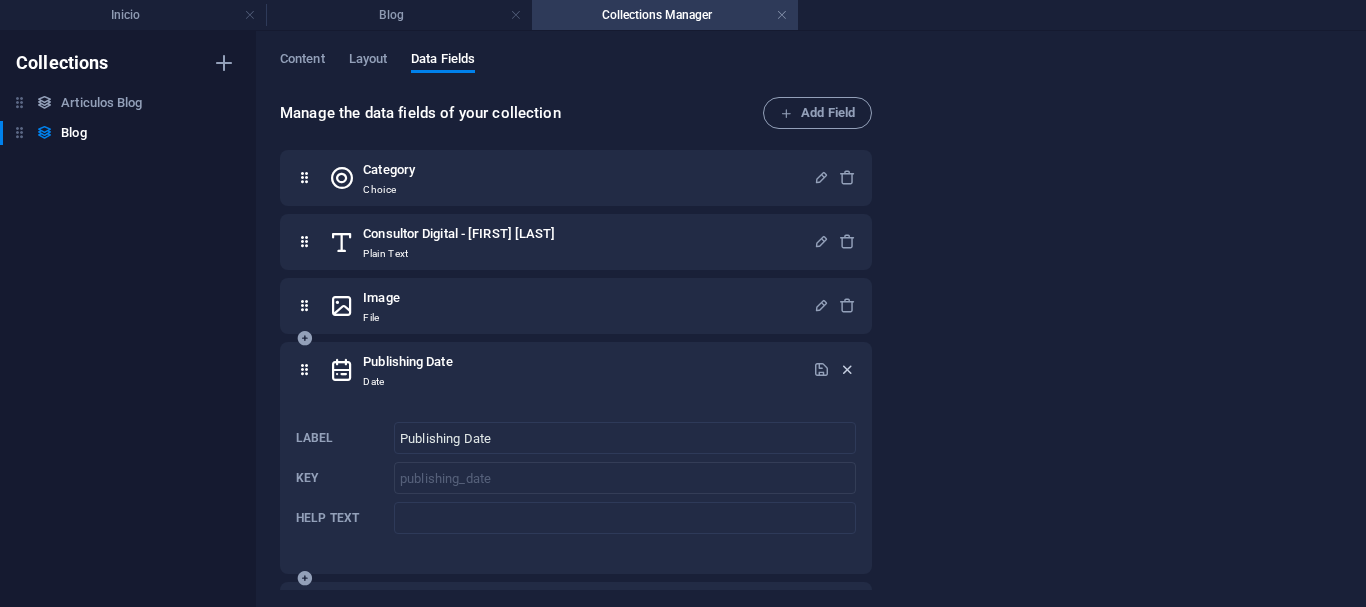 click at bounding box center (847, 369) 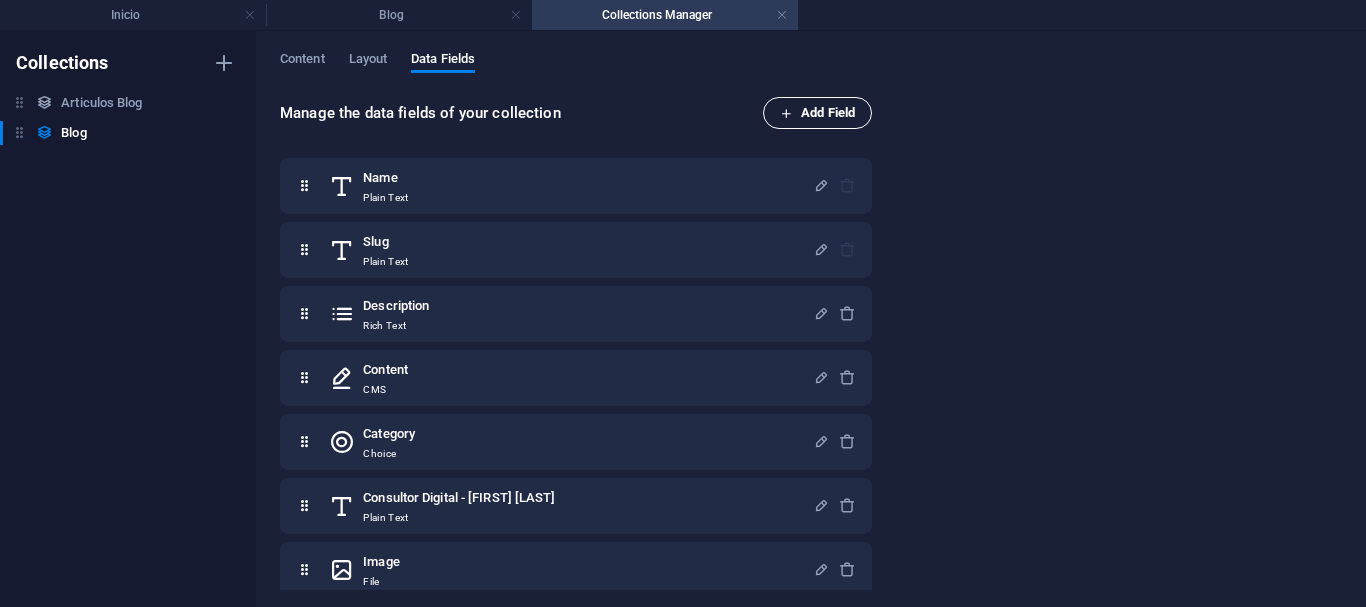 scroll, scrollTop: 0, scrollLeft: 0, axis: both 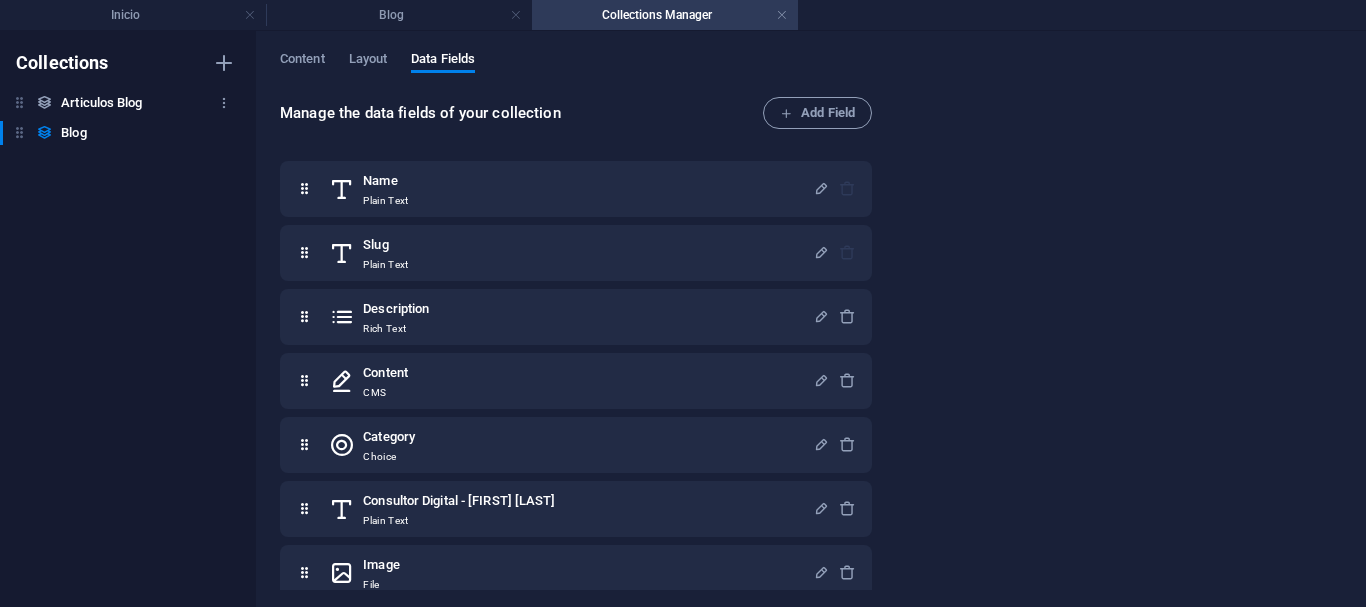 click on "Articulos Blog" at bounding box center [101, 103] 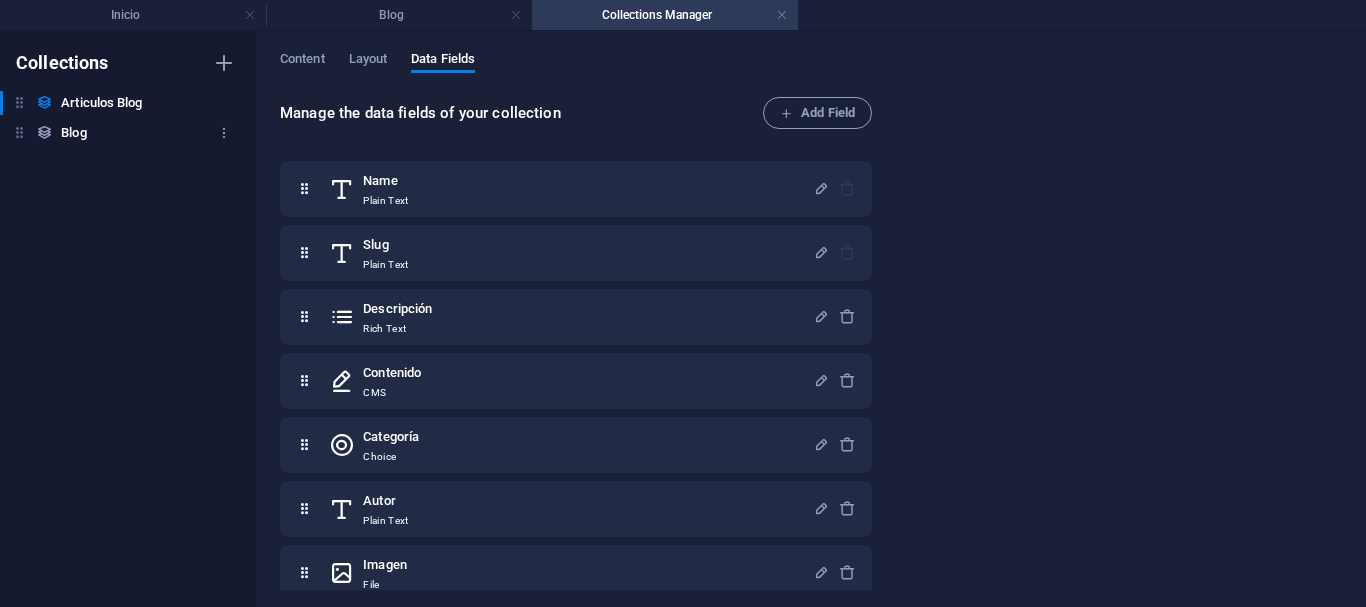 click on "Blog Blog" at bounding box center (118, 133) 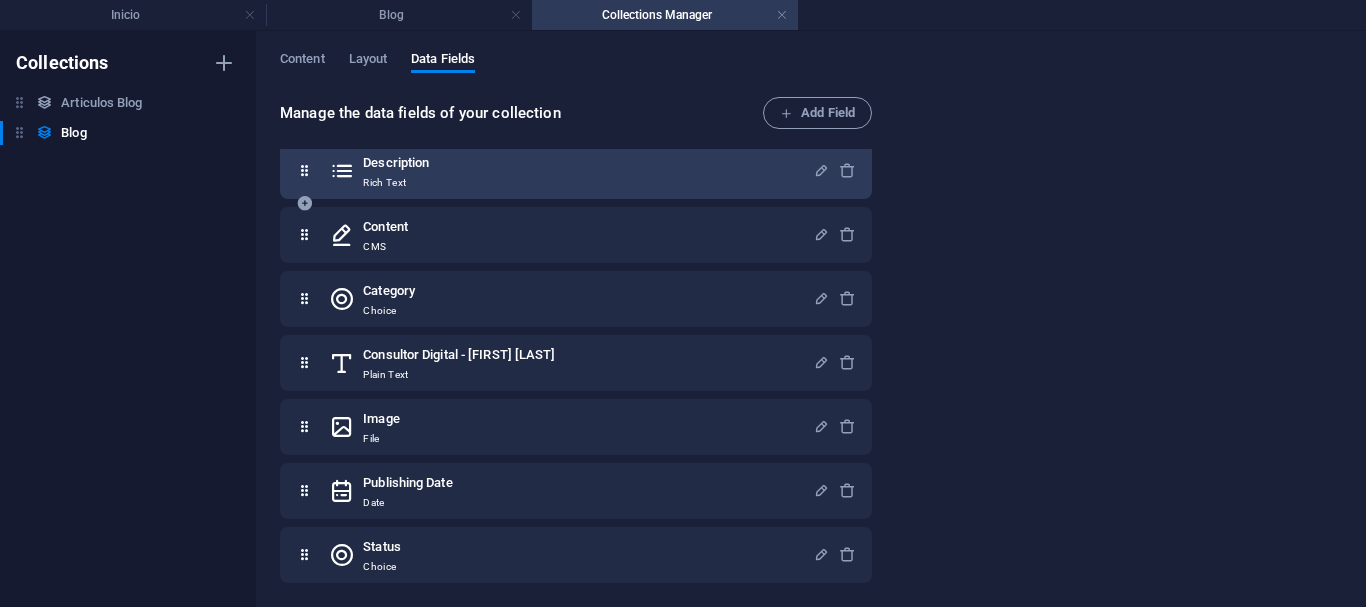 scroll, scrollTop: 147, scrollLeft: 0, axis: vertical 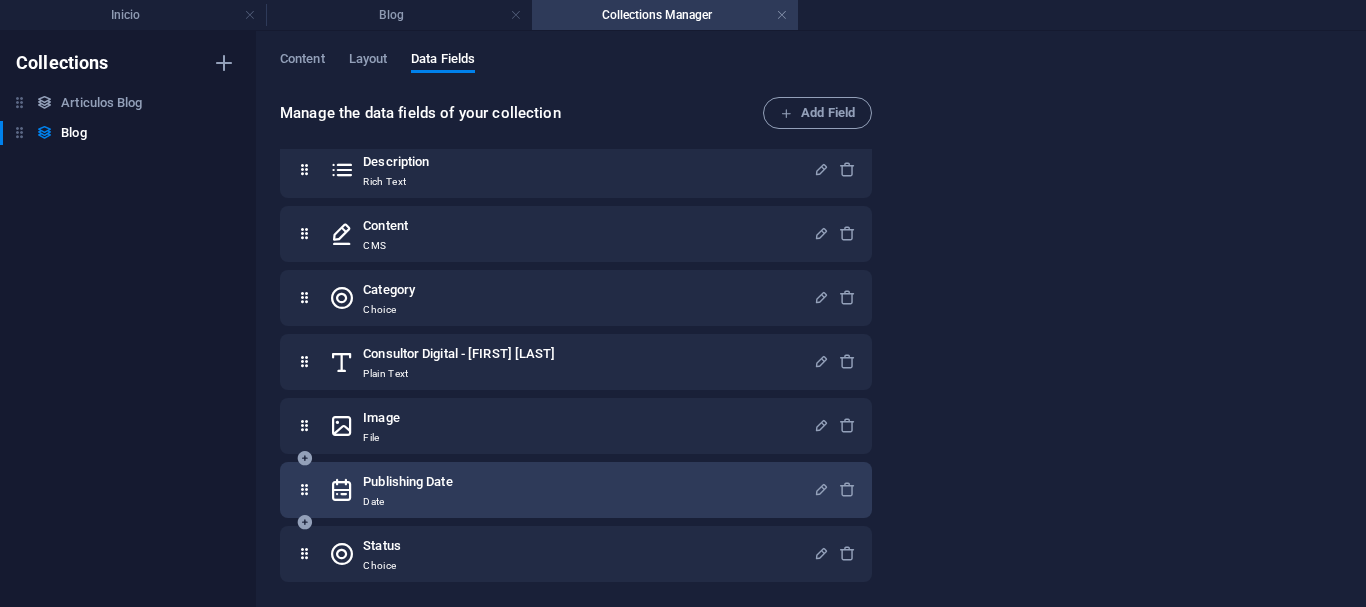 click on "Publishing Date Date" at bounding box center (571, 490) 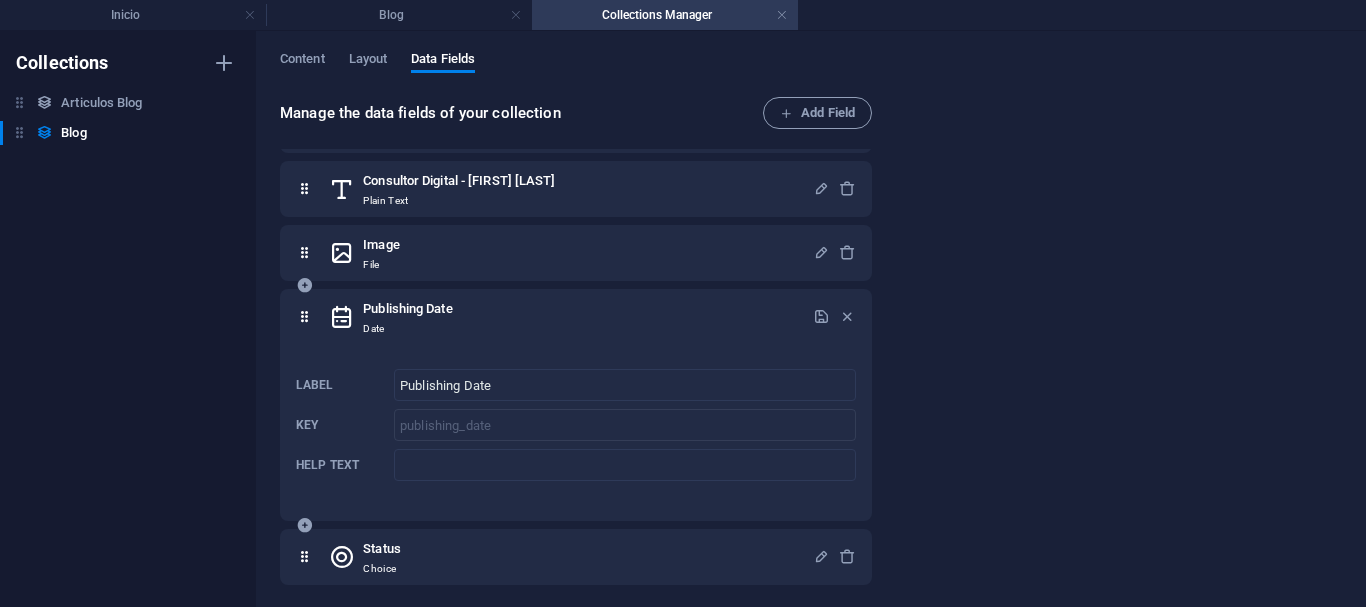 scroll, scrollTop: 323, scrollLeft: 0, axis: vertical 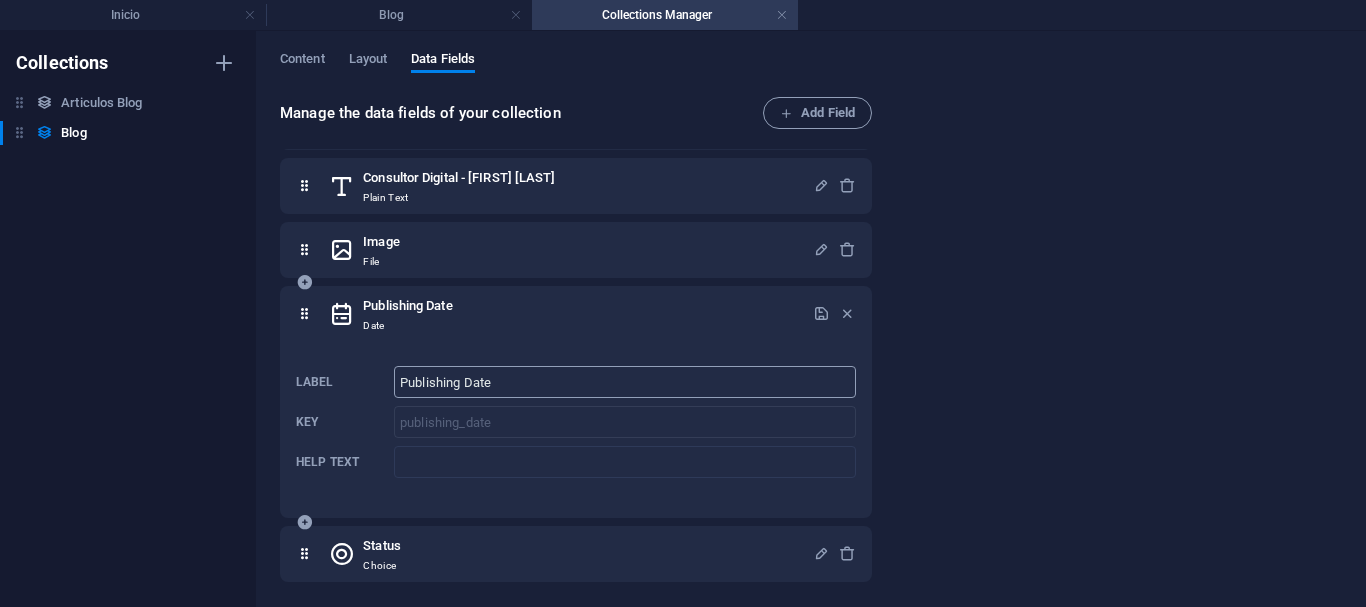 click on "Publishing Date" at bounding box center (625, 382) 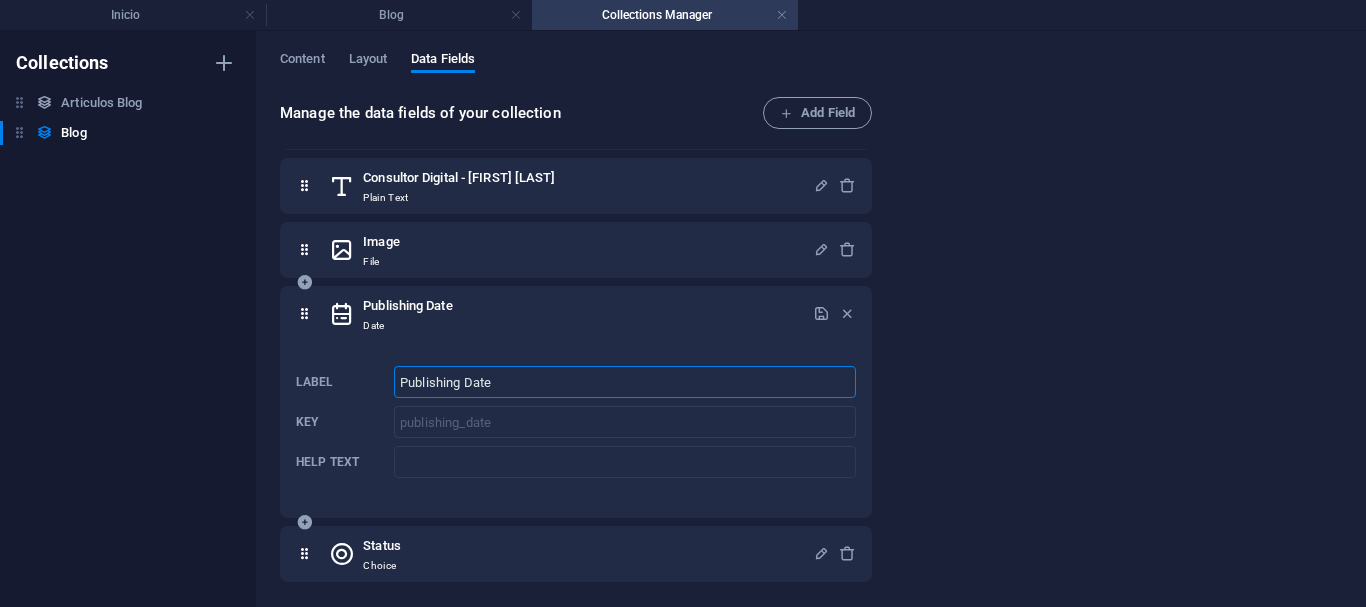 click on "Publishing Date" at bounding box center (625, 382) 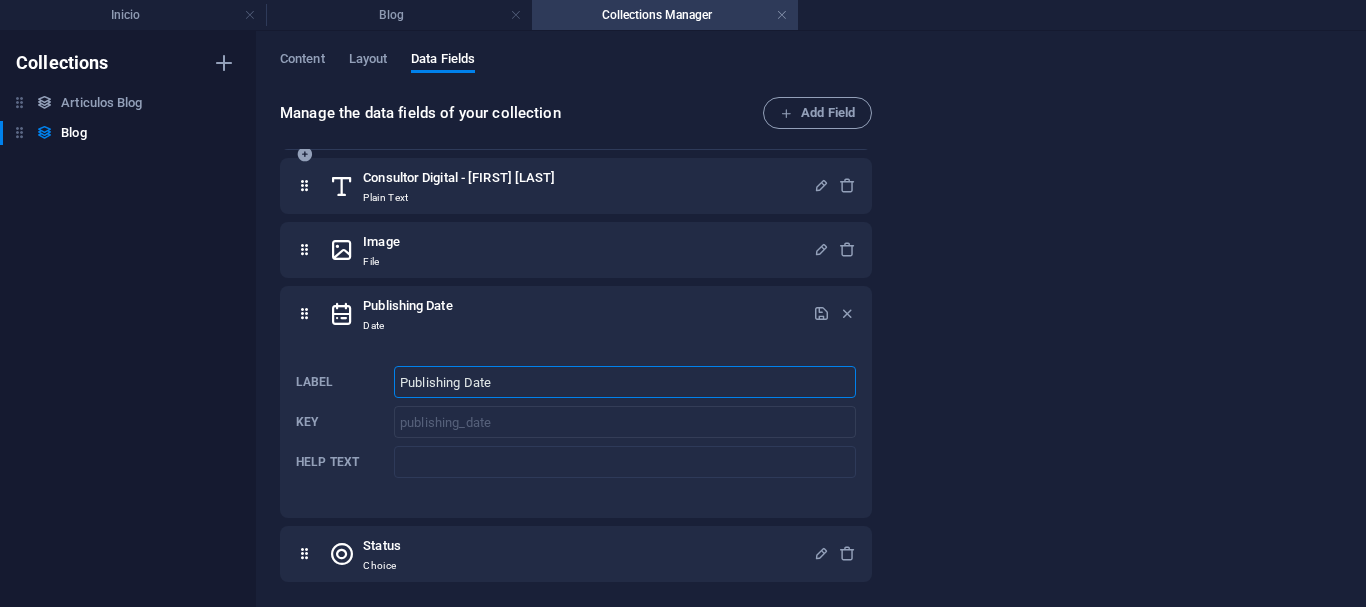 click at bounding box center [847, 313] 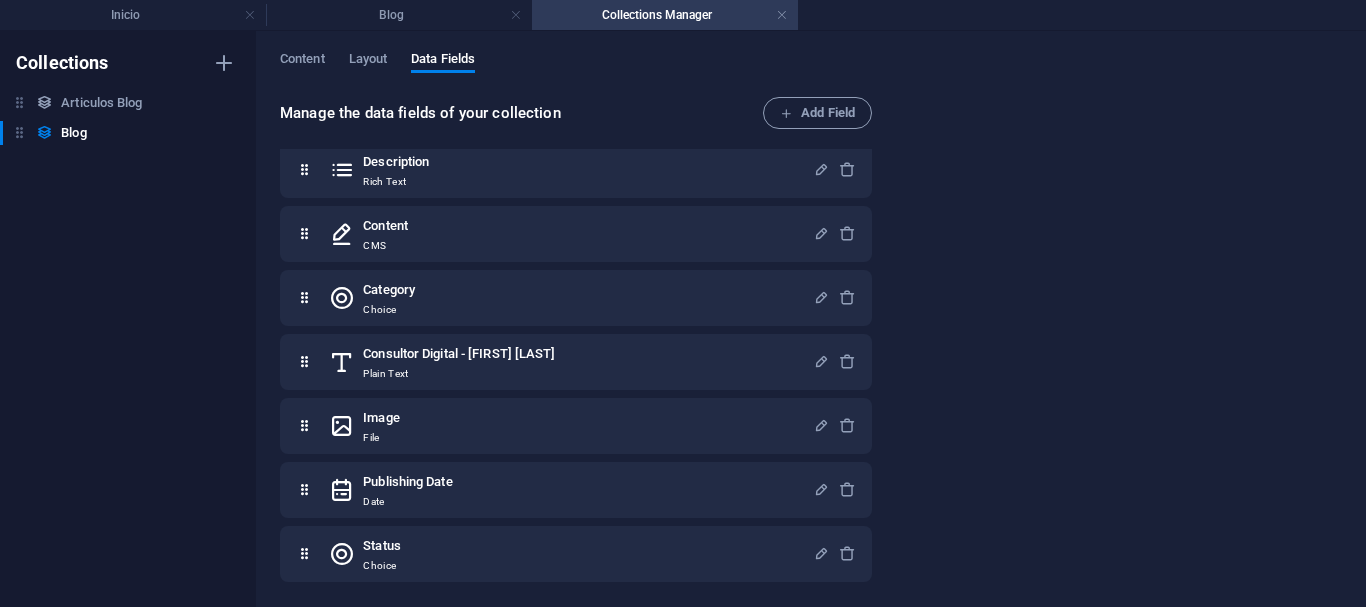 scroll, scrollTop: 147, scrollLeft: 0, axis: vertical 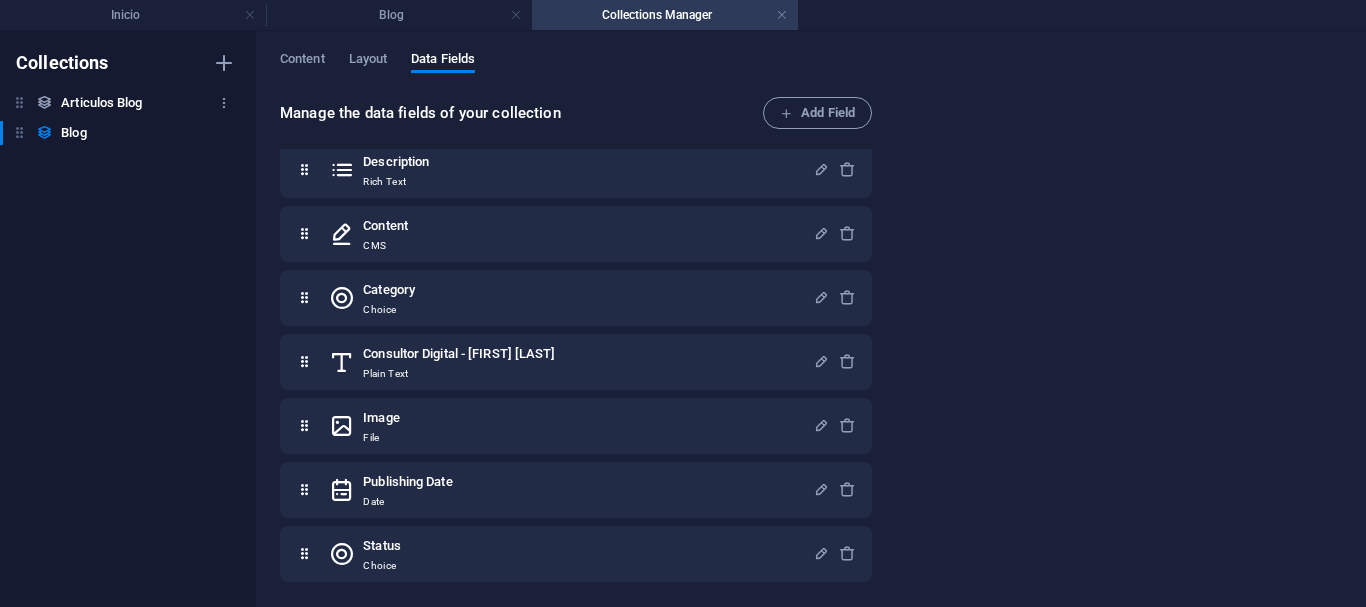 click on "Articulos Blog" at bounding box center [101, 103] 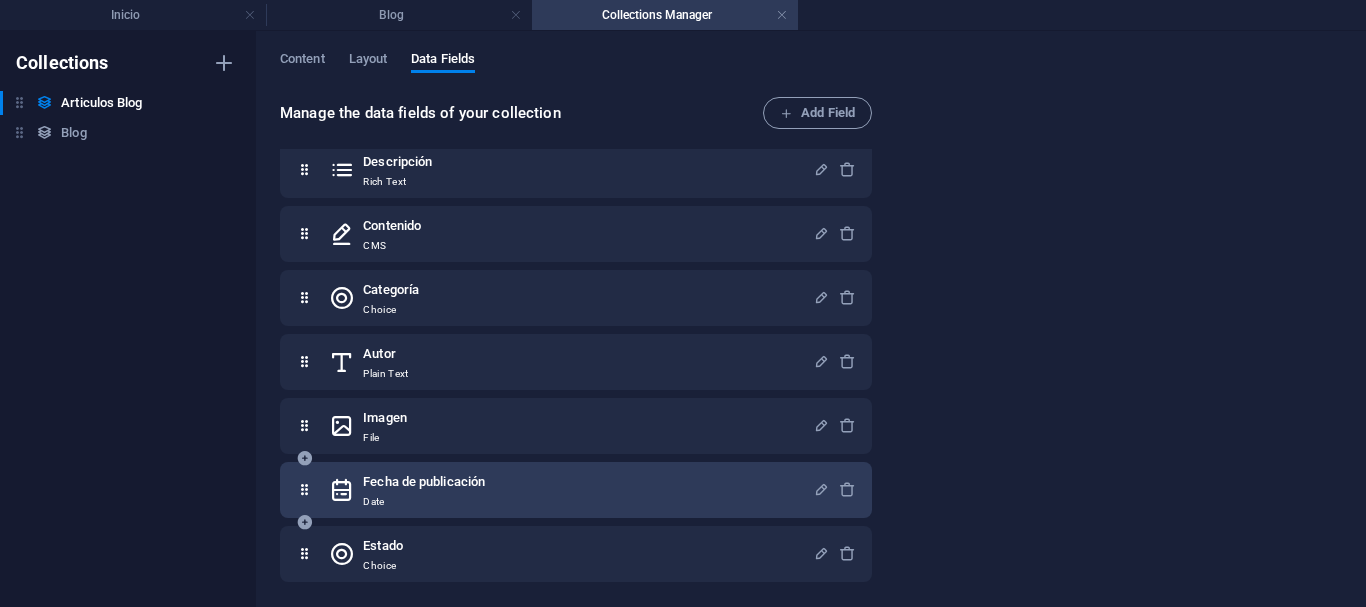 click on "Fecha de publicación Date" at bounding box center (571, 490) 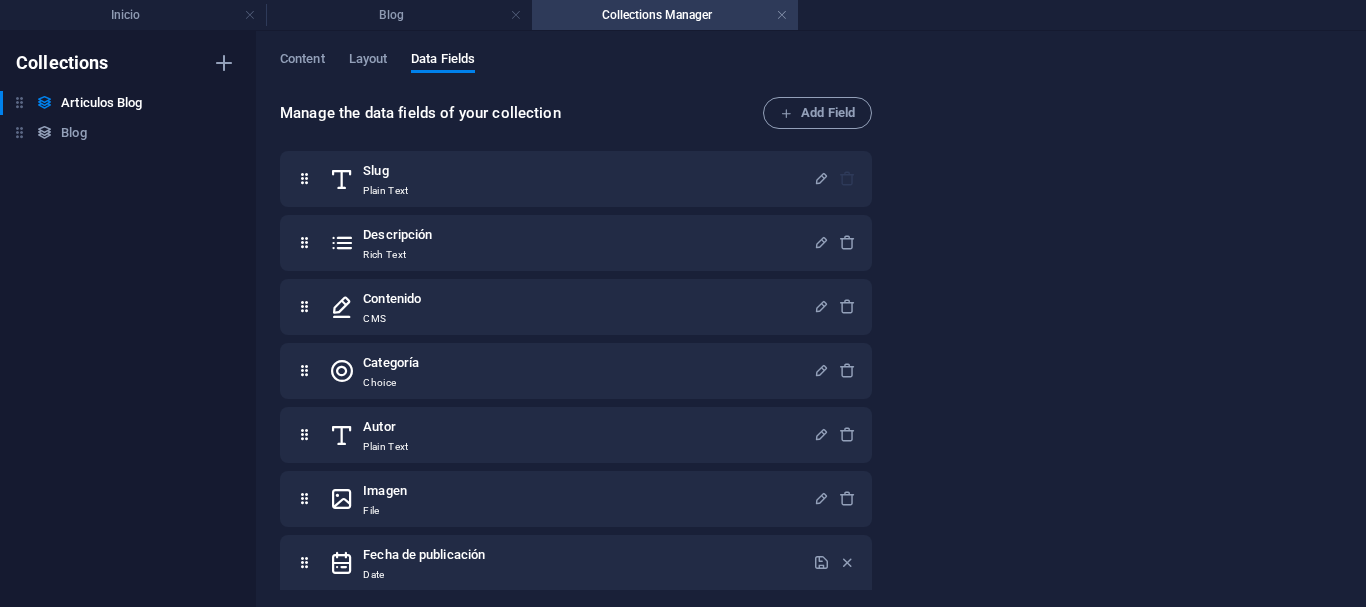 scroll, scrollTop: 200, scrollLeft: 0, axis: vertical 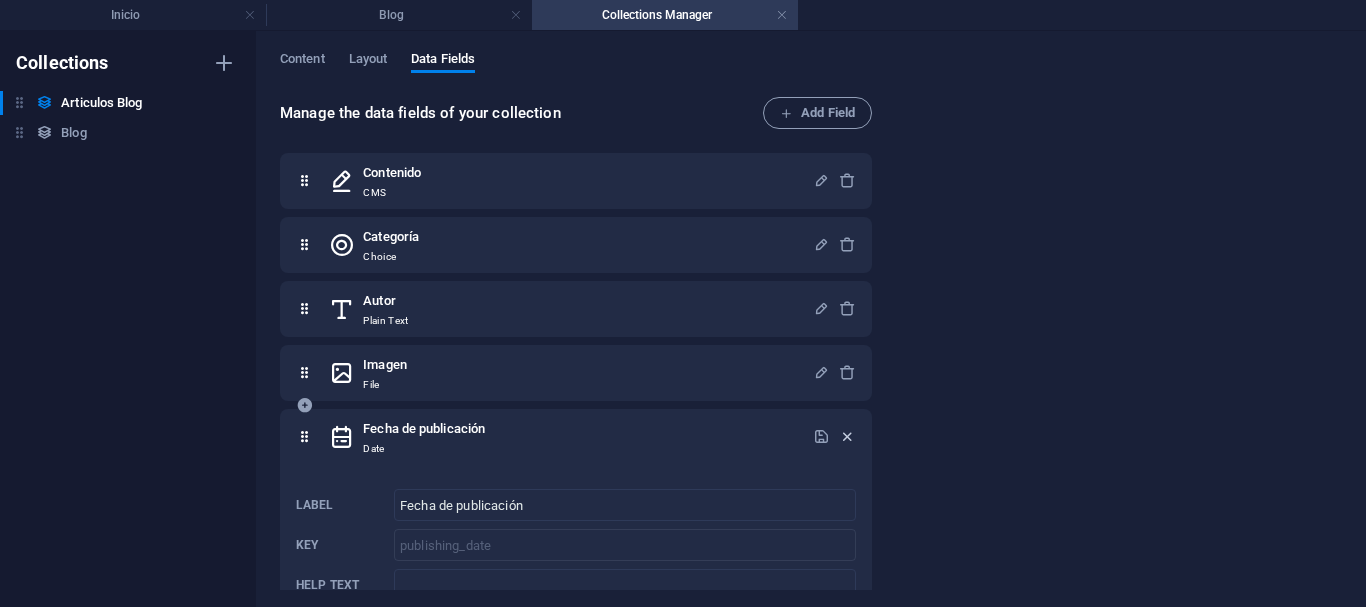 click at bounding box center [847, 436] 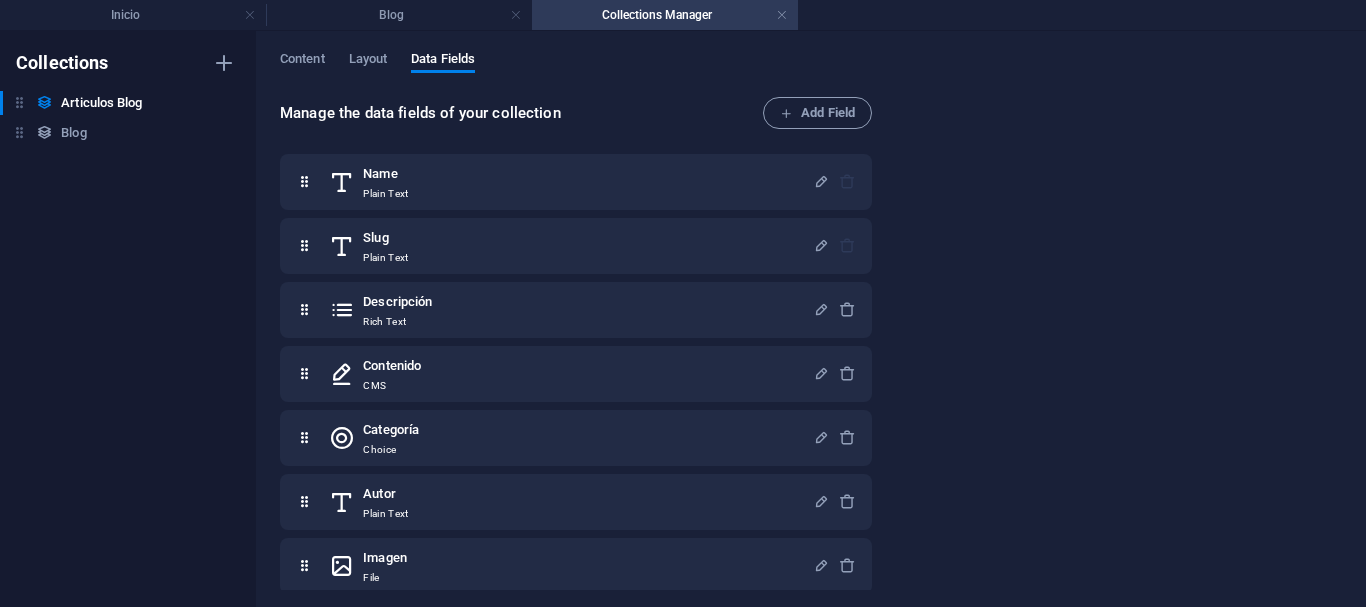 scroll, scrollTop: 0, scrollLeft: 0, axis: both 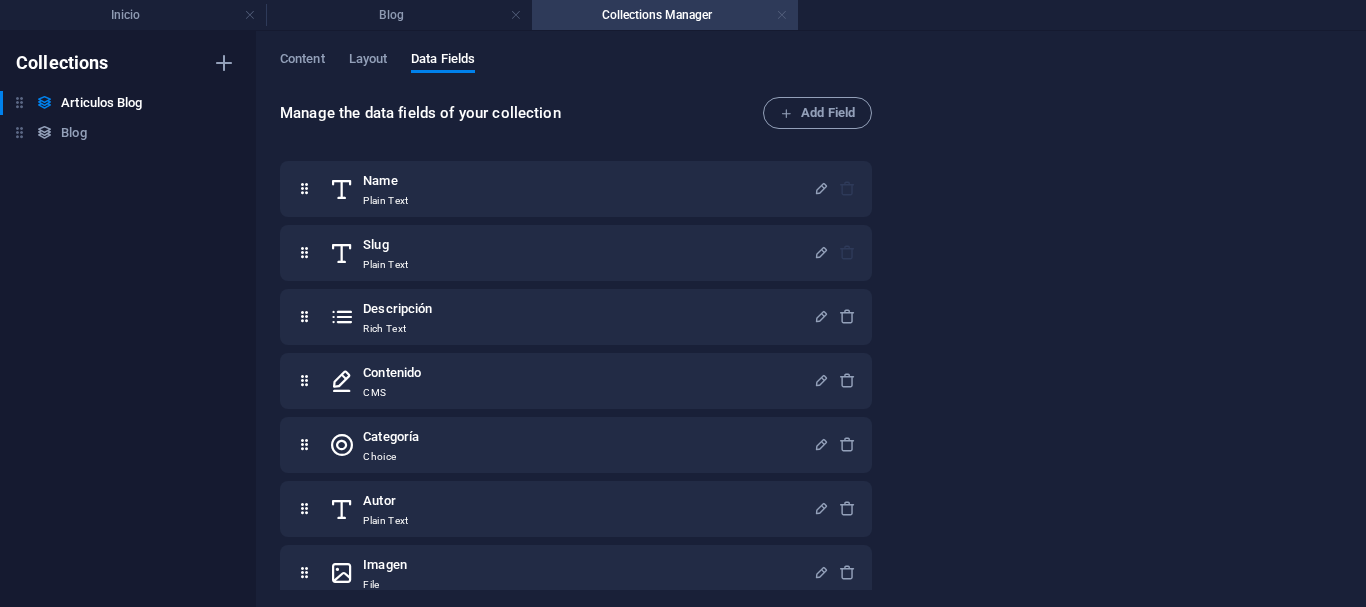 click at bounding box center (782, 15) 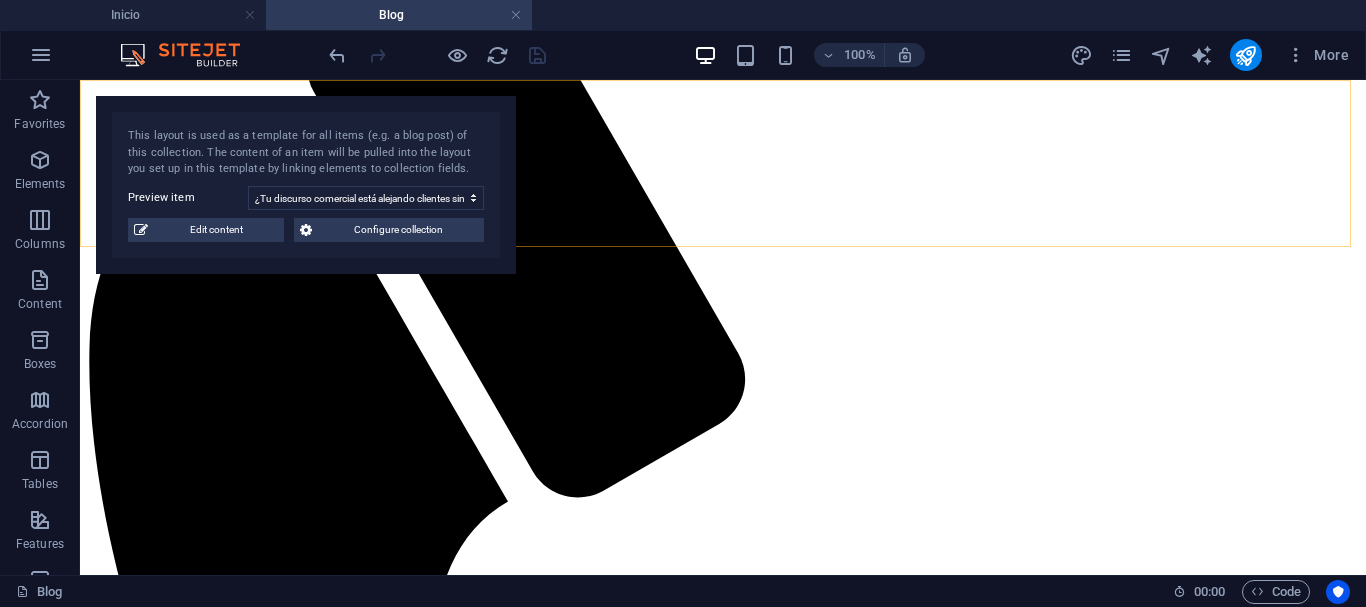 click on "Inicio Sobre mi Servicios Contacto" at bounding box center (723, -103) 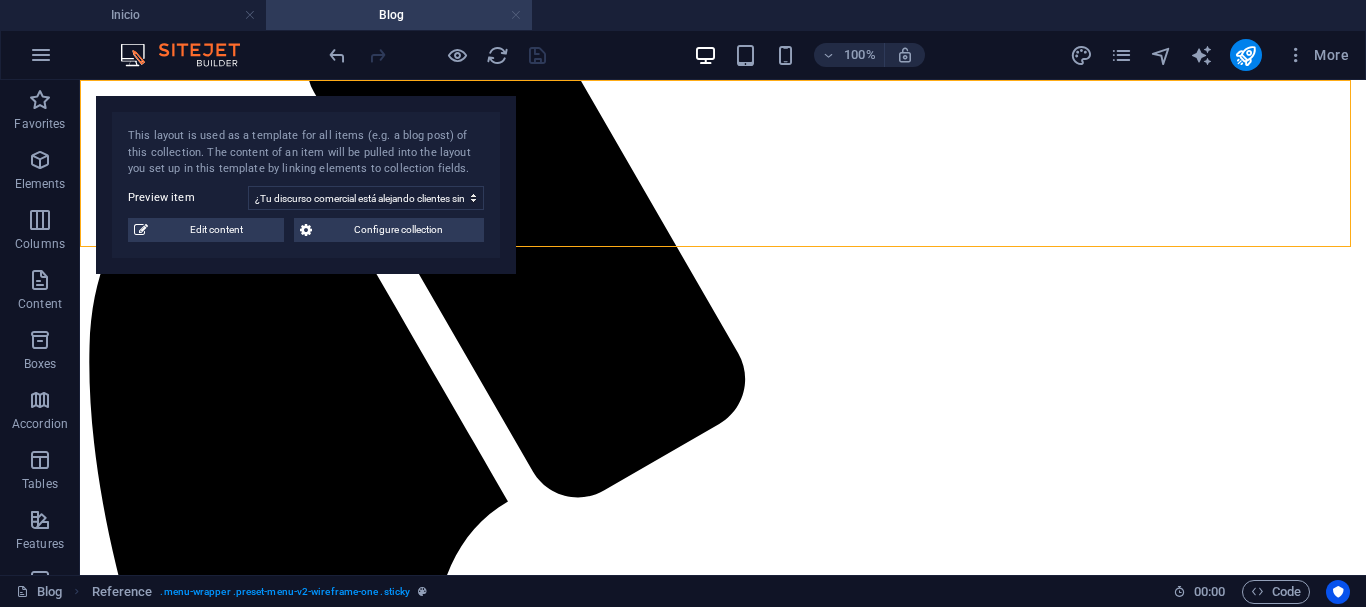 click at bounding box center [516, 15] 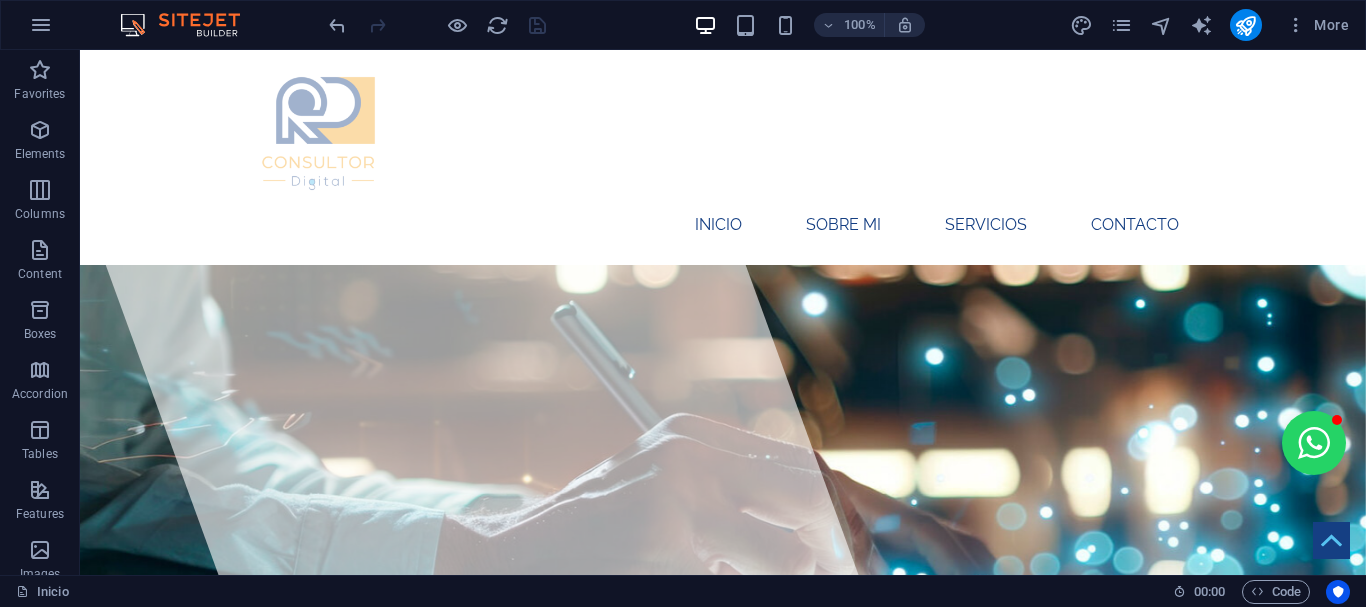 click at bounding box center (437, 25) 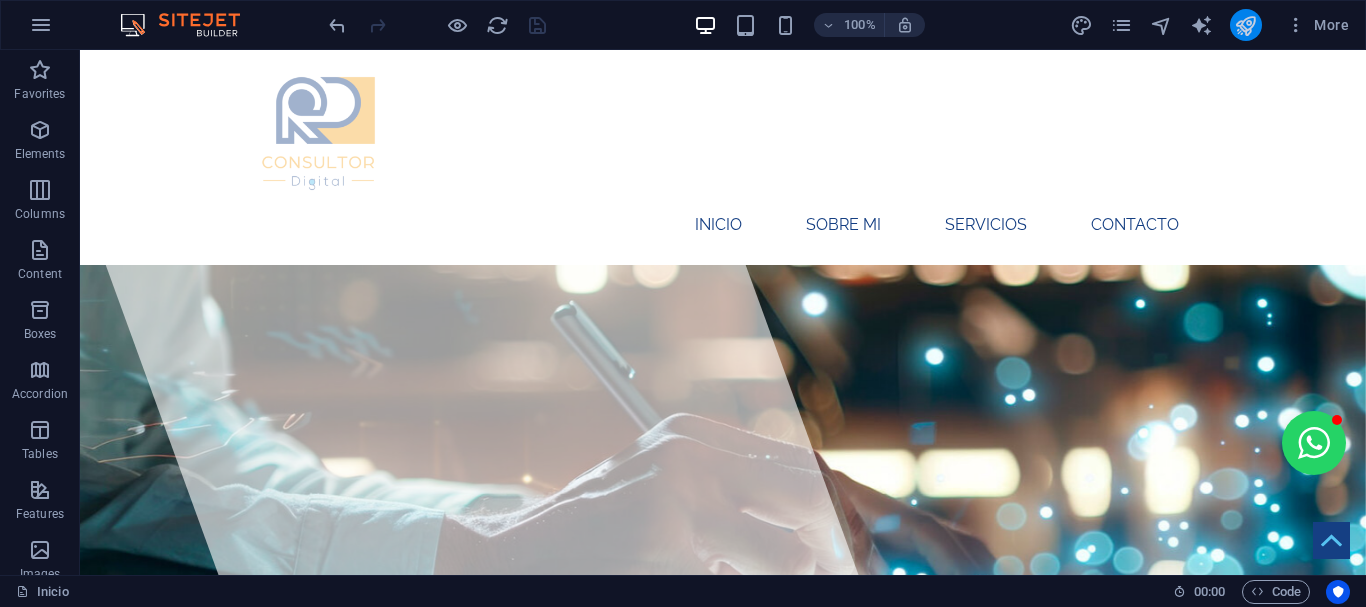 click at bounding box center (1245, 25) 